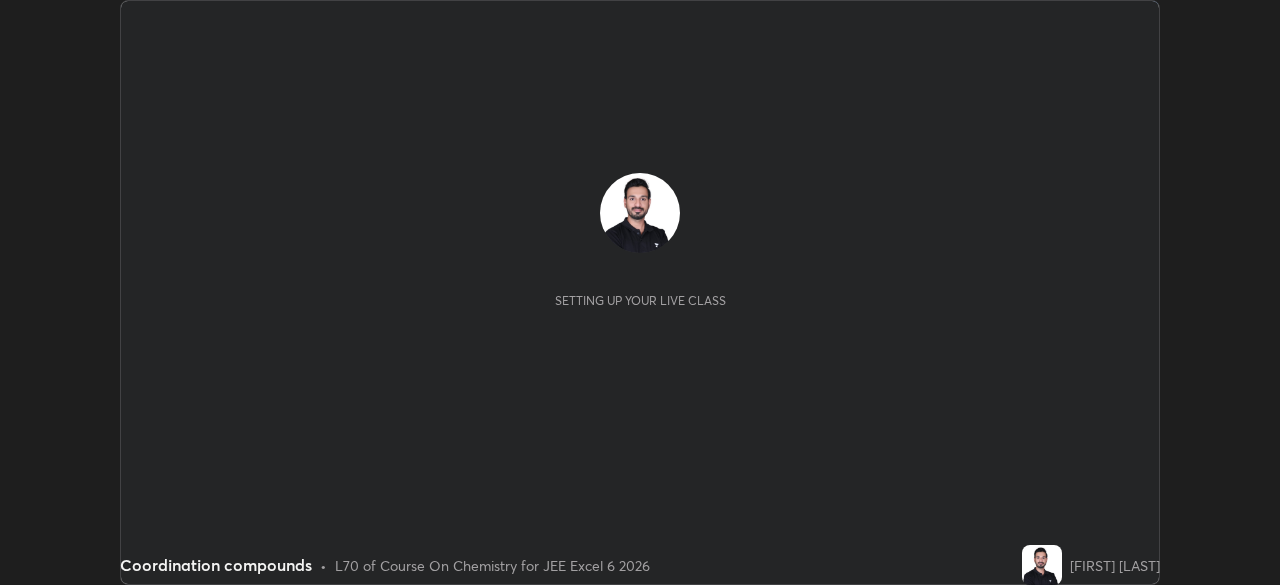 scroll, scrollTop: 0, scrollLeft: 0, axis: both 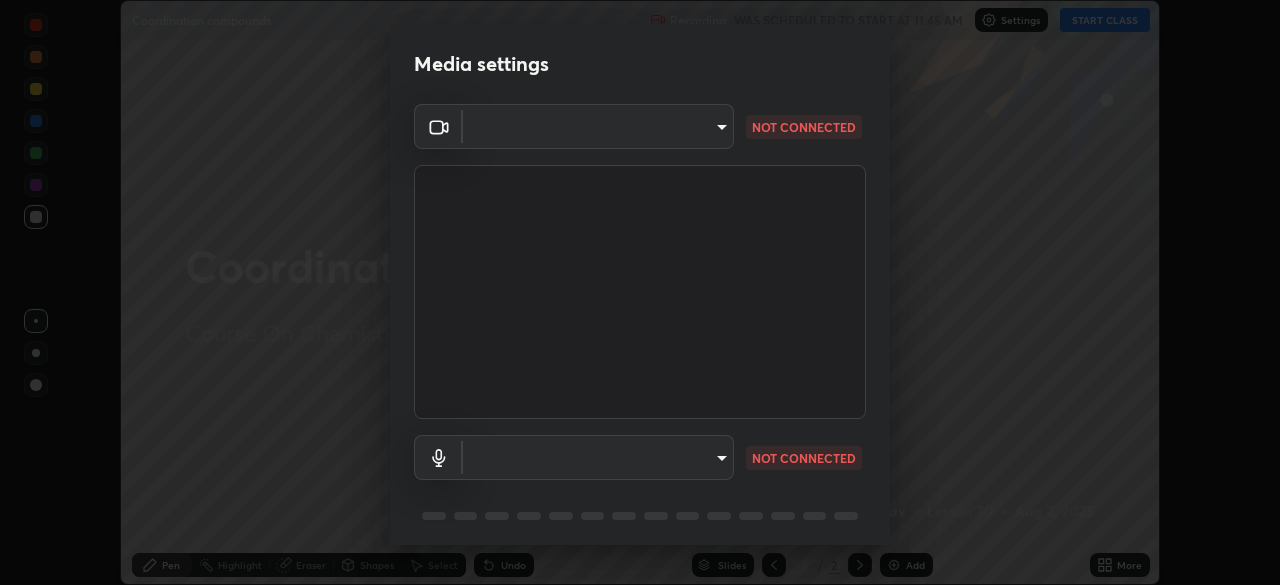 type on "e74ca63ae388f954bfaf6653c56e5440299f2e2585bfa252c10ec08d26b876d3" 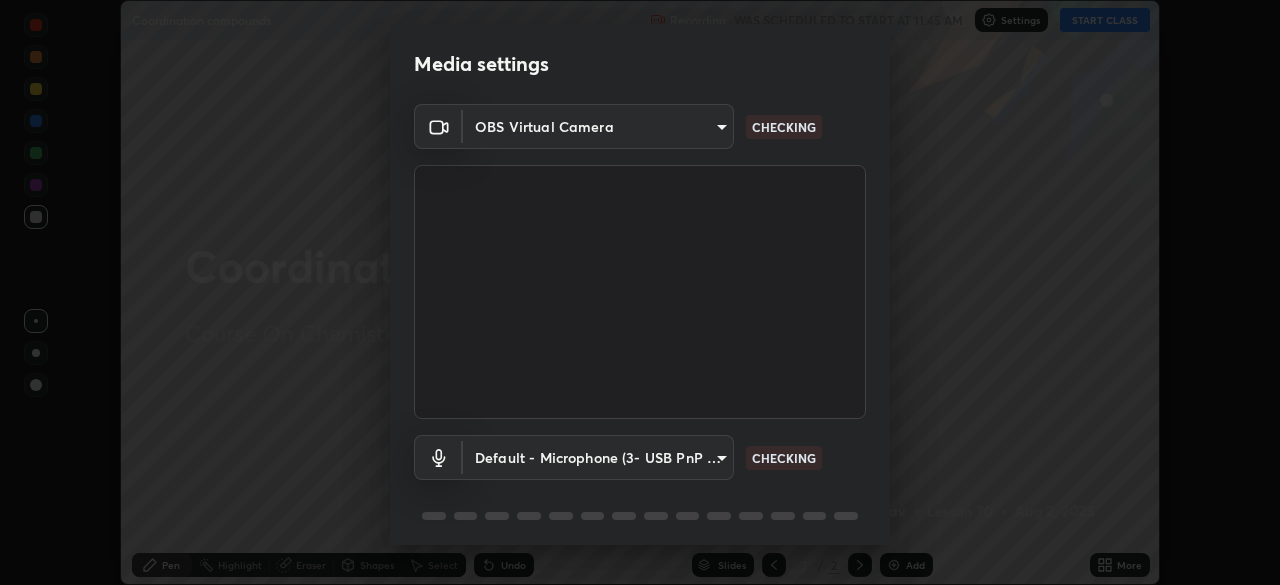 scroll, scrollTop: 71, scrollLeft: 0, axis: vertical 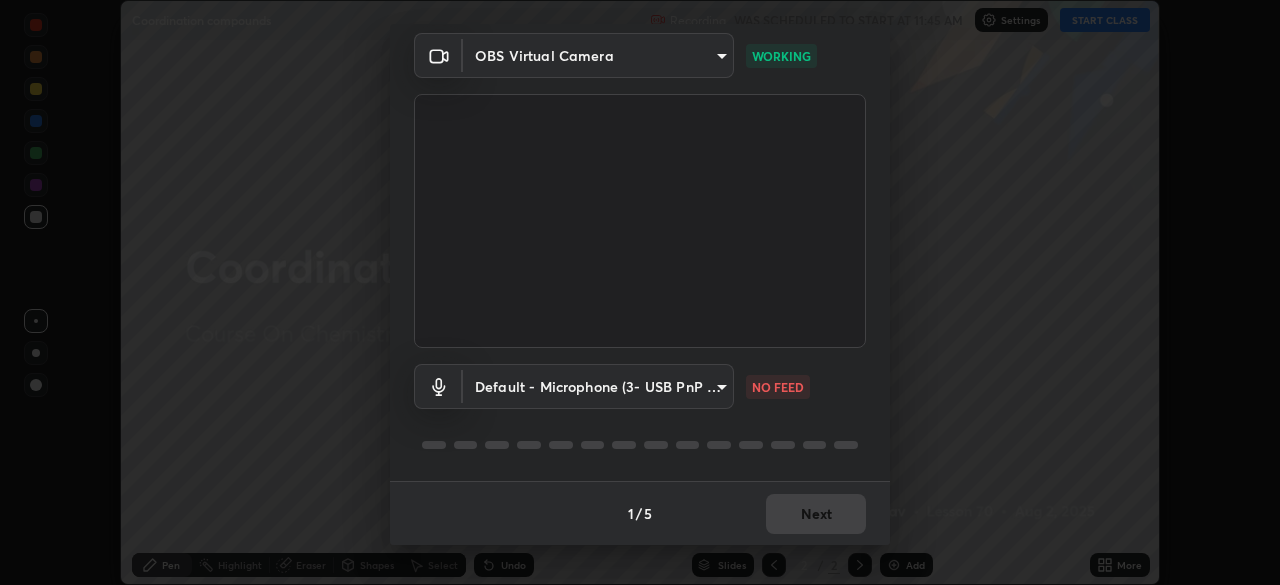 click on "Erase all Coordination compounds Recording WAS SCHEDULED TO START AT  11:45 AM Settings START CLASS Setting up your live class Coordination compounds • L70 of Course On Chemistry for JEE Excel 6 2026 [FIRST] [LAST] Pen Highlight Eraser Shapes Select Undo Slides 2 / 2 Add More No doubts shared Encourage your learners to ask a doubt for better clarity Report an issue Reason for reporting Buffering Chat not working Audio - Video sync issue Educator video quality low ​ Attach an image Report an issue Reason for reporting Buffering Chat not working Audio - Video sync issue Educator video quality low ​ Attach an image Report Media settings OBS Virtual Camera e74ca63ae388f954bfaf6653c56e5440299f2e2585bfa252c10ec08d26b876d3 WORKING Default - Microphone (3- USB PnP Sound Device) default NO FEED 1 / 5 Next" at bounding box center (640, 292) 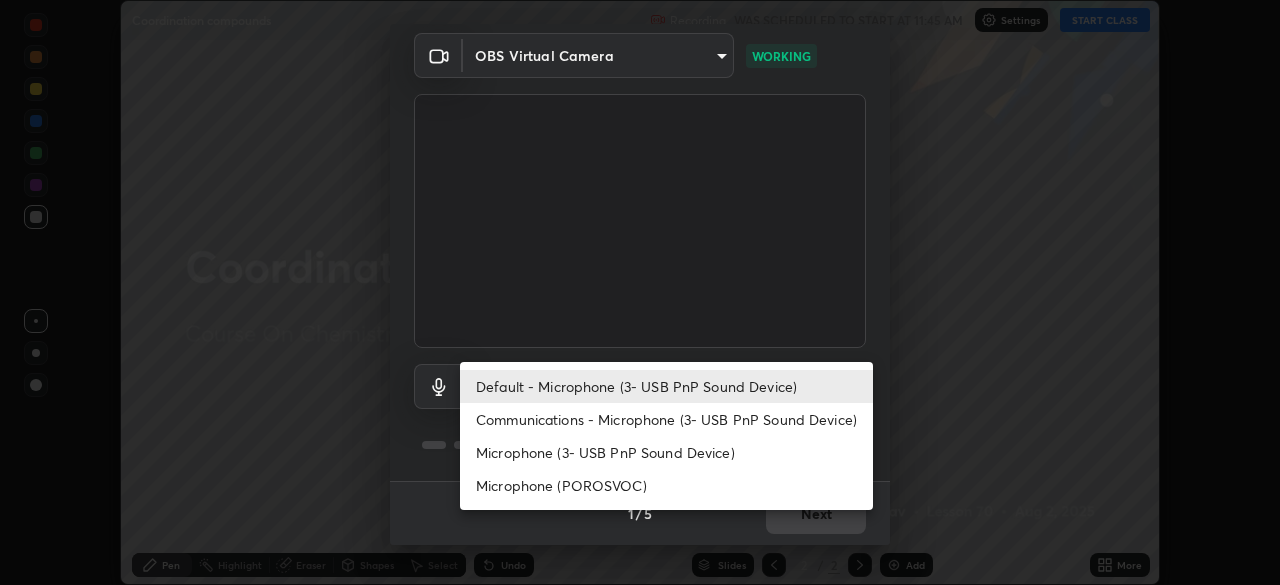 click on "Communications - Microphone (3- USB PnP Sound Device)" at bounding box center [666, 419] 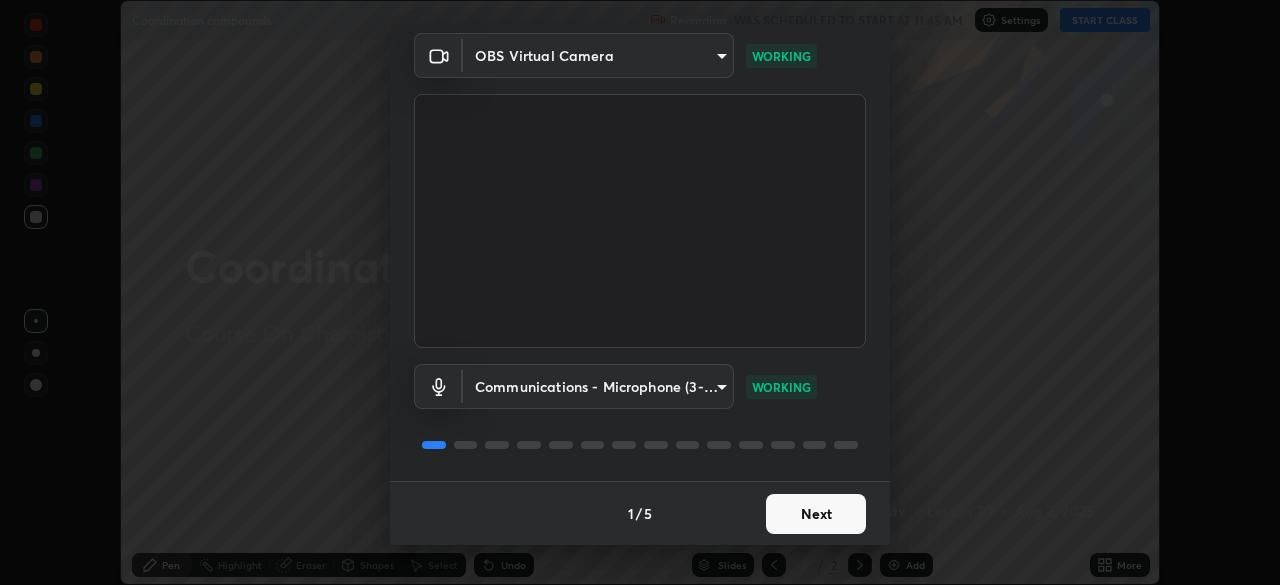 click on "Next" at bounding box center [816, 514] 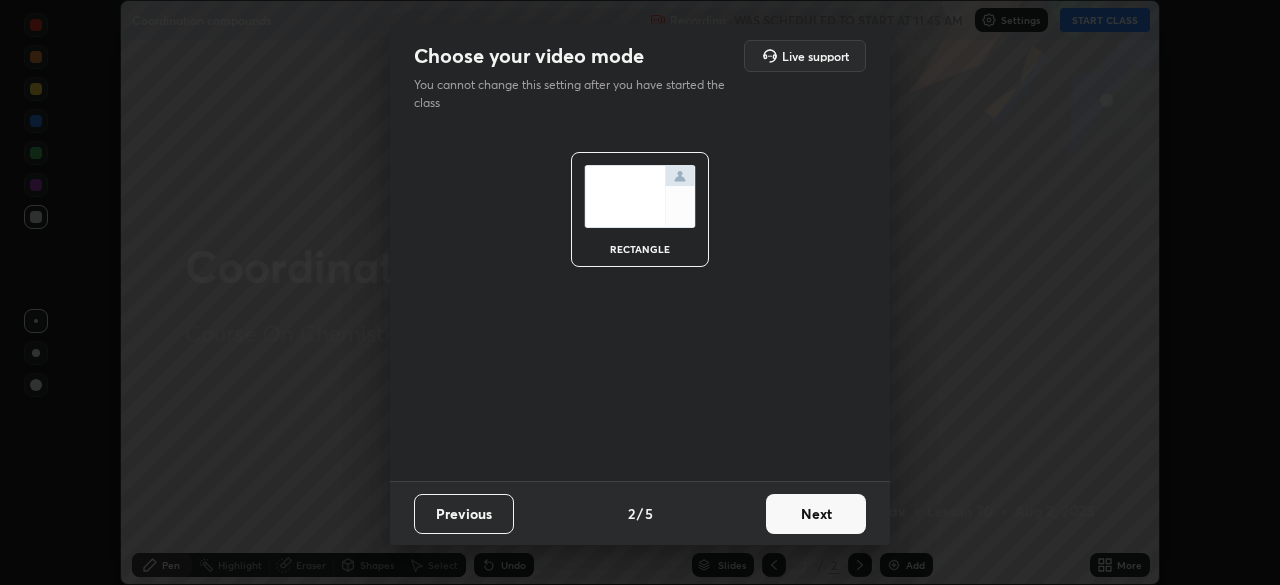 click on "Next" at bounding box center [816, 514] 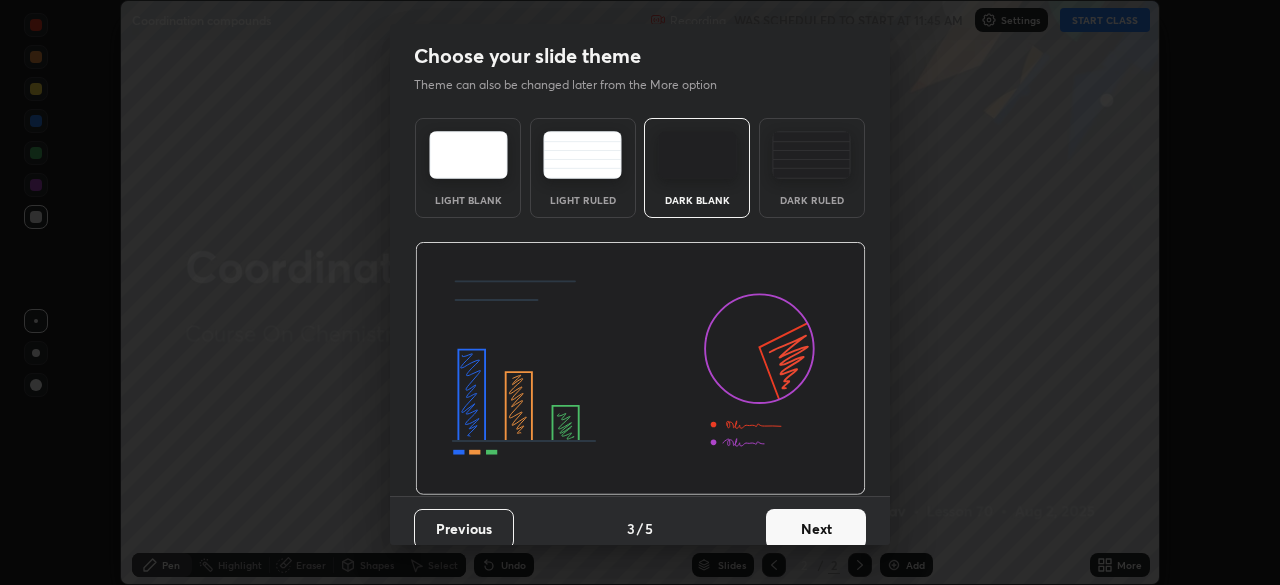 click on "Next" at bounding box center [816, 529] 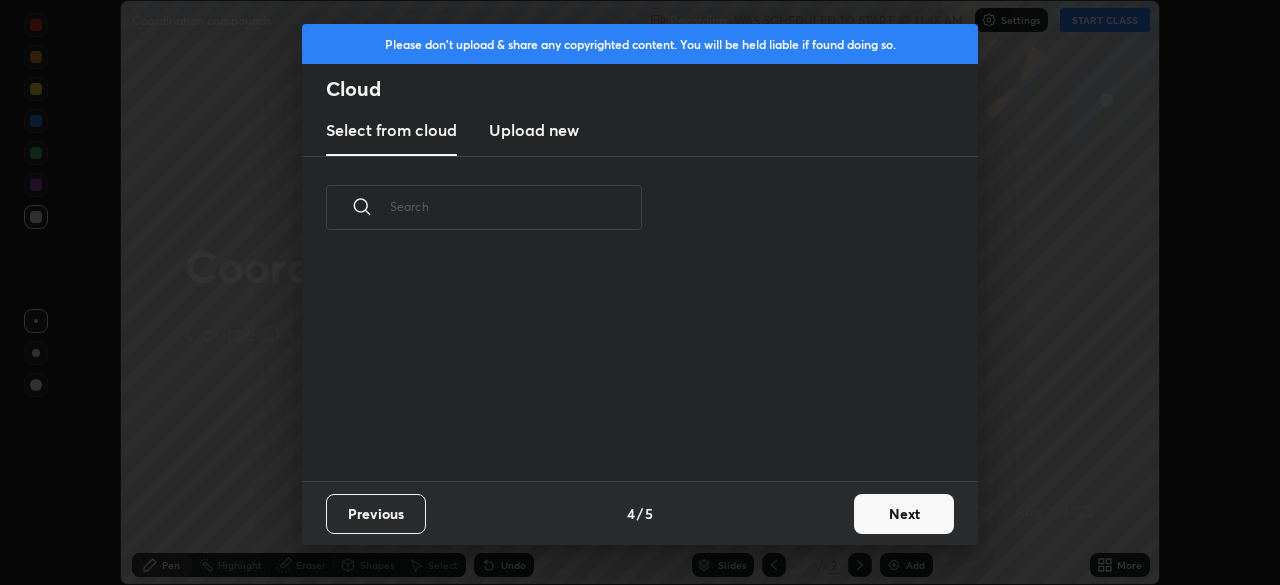 click on "Next" at bounding box center (904, 514) 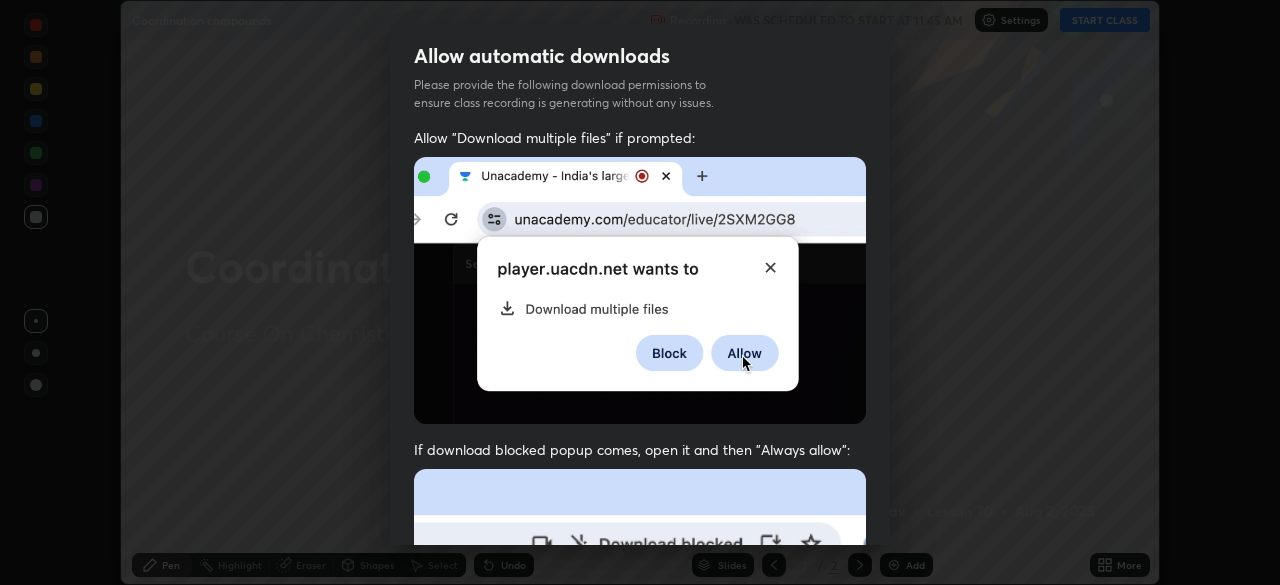 click on "Allow automatic downloads Please provide the following download permissions to ensure class recording is generating without any issues. Allow "Download multiple files" if prompted: If download blocked popup comes, open it and then "Always allow": I agree that if I don't provide required permissions, class recording will not be generated Previous 5 / 5 Done" at bounding box center (640, 292) 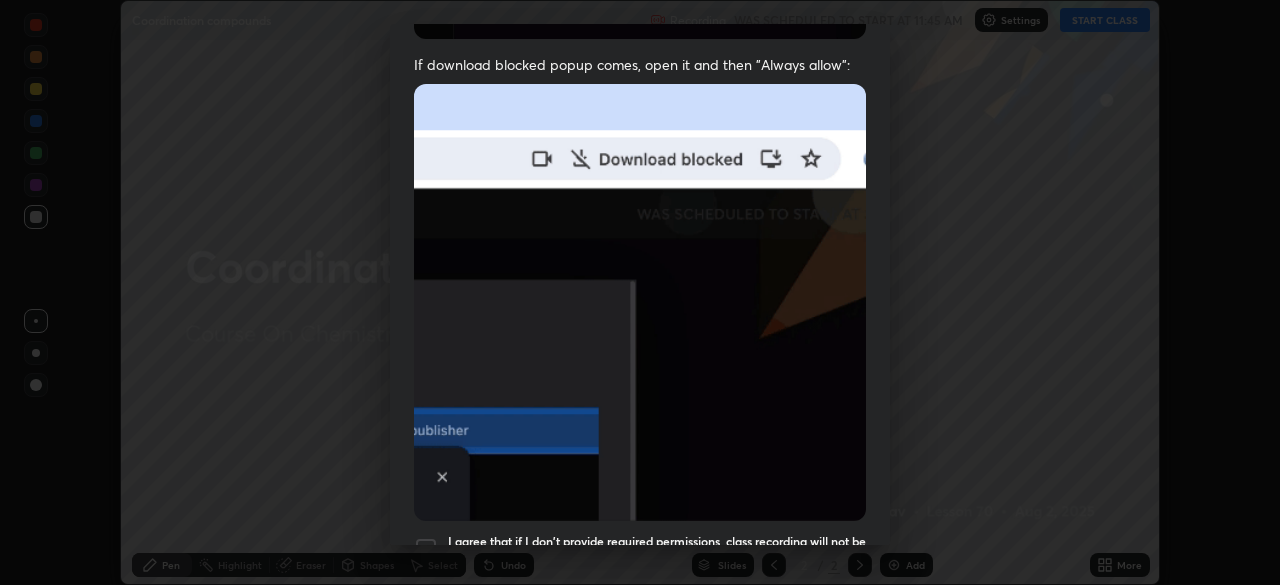 scroll, scrollTop: 456, scrollLeft: 0, axis: vertical 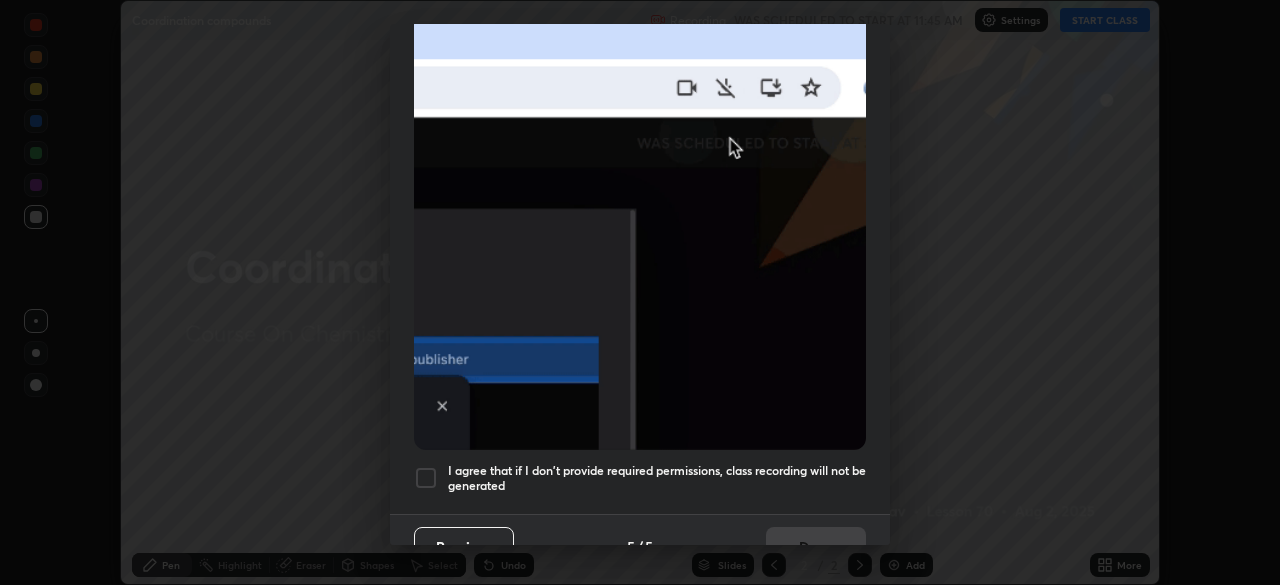click at bounding box center [426, 478] 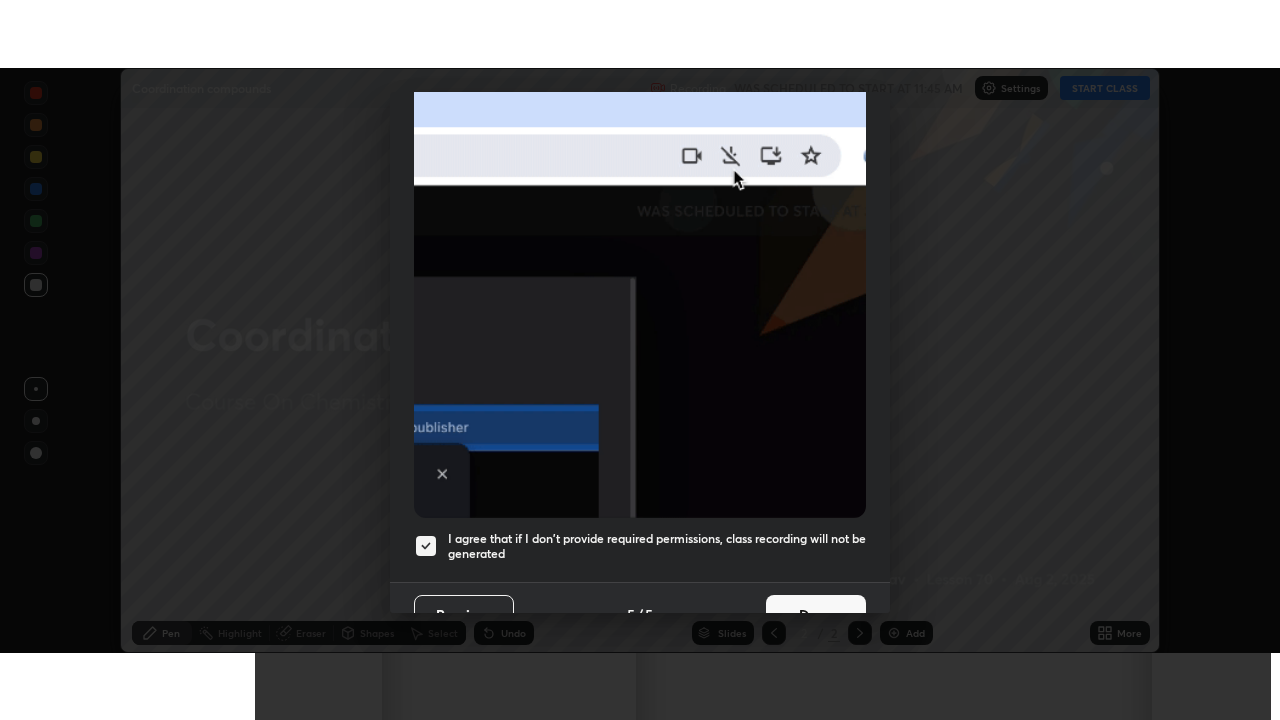scroll, scrollTop: 479, scrollLeft: 0, axis: vertical 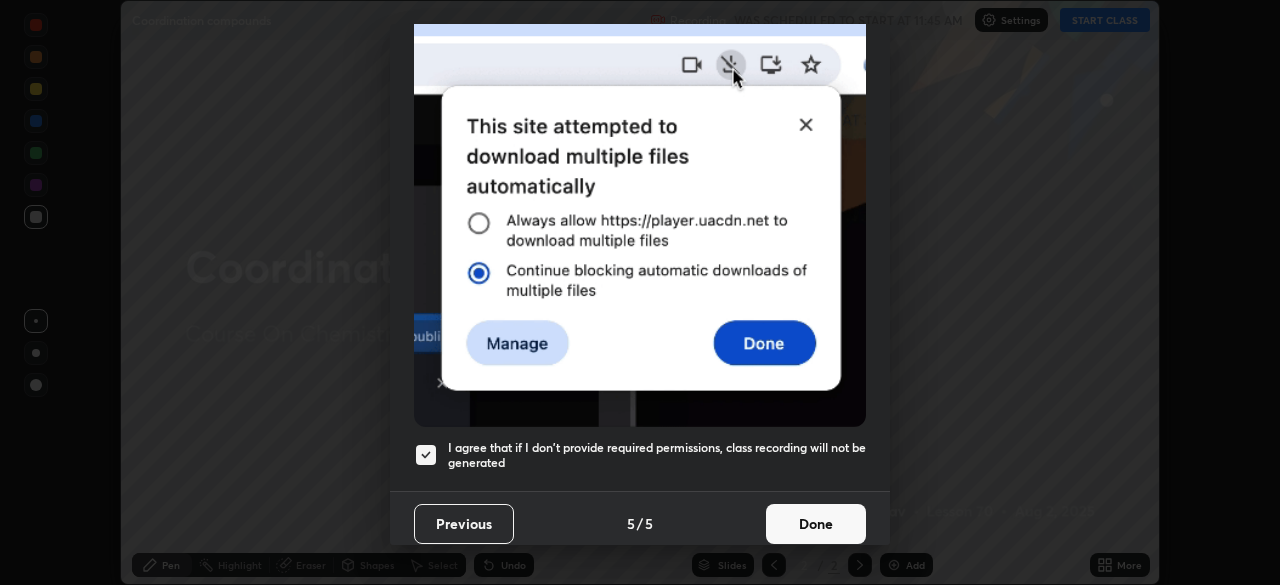 click on "Done" at bounding box center (816, 524) 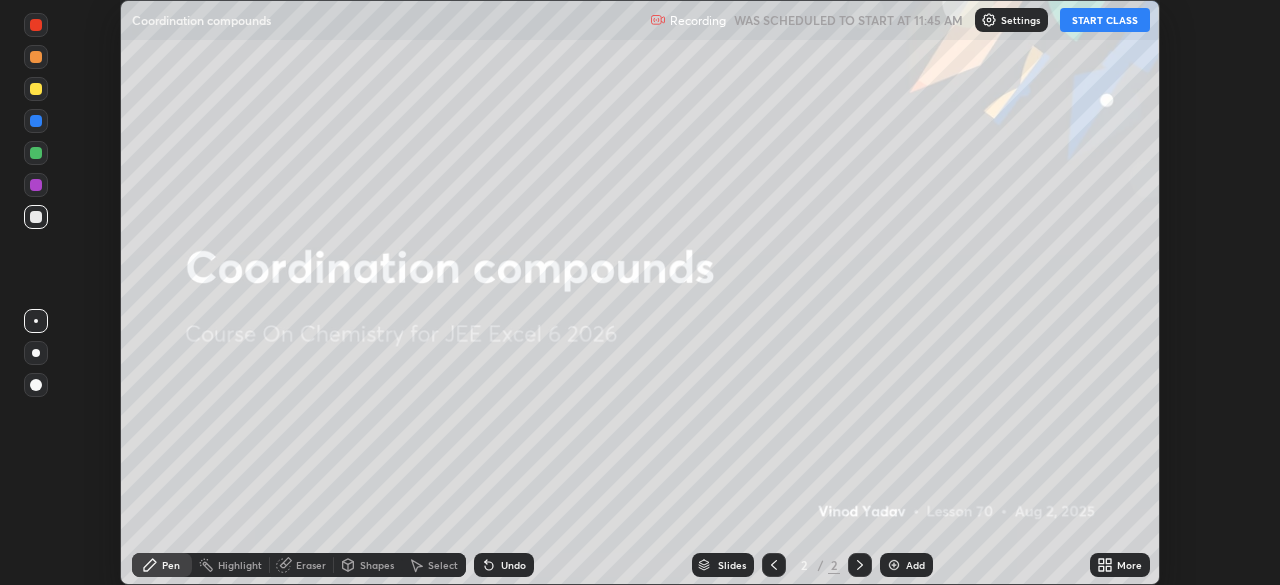 click on "START CLASS" at bounding box center [1105, 20] 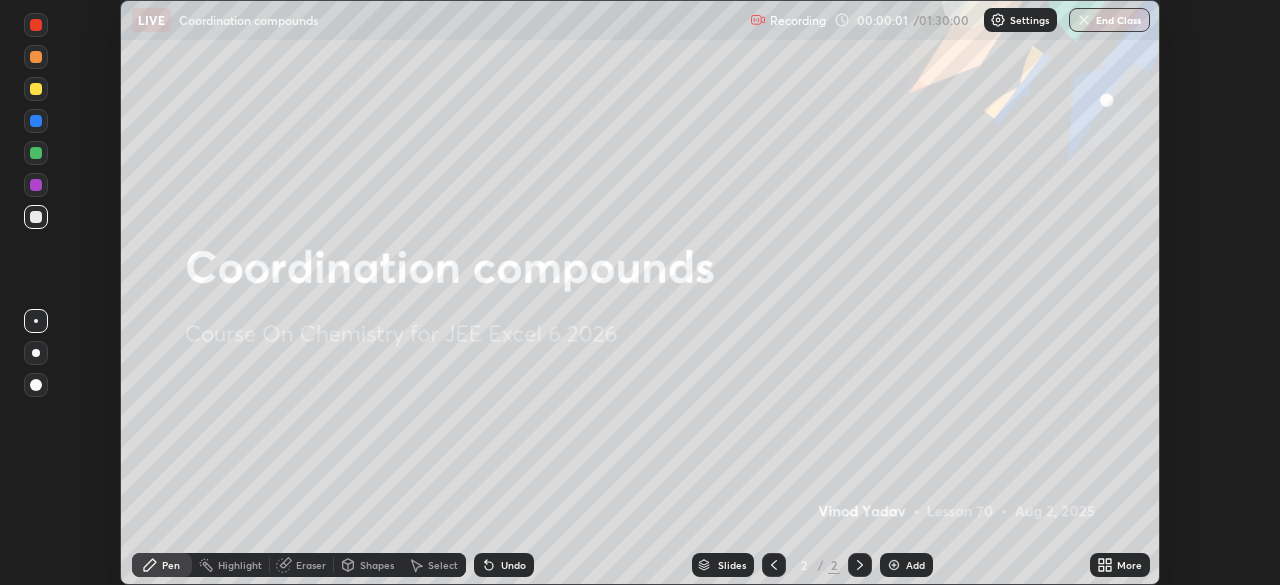 click on "Add" at bounding box center [915, 565] 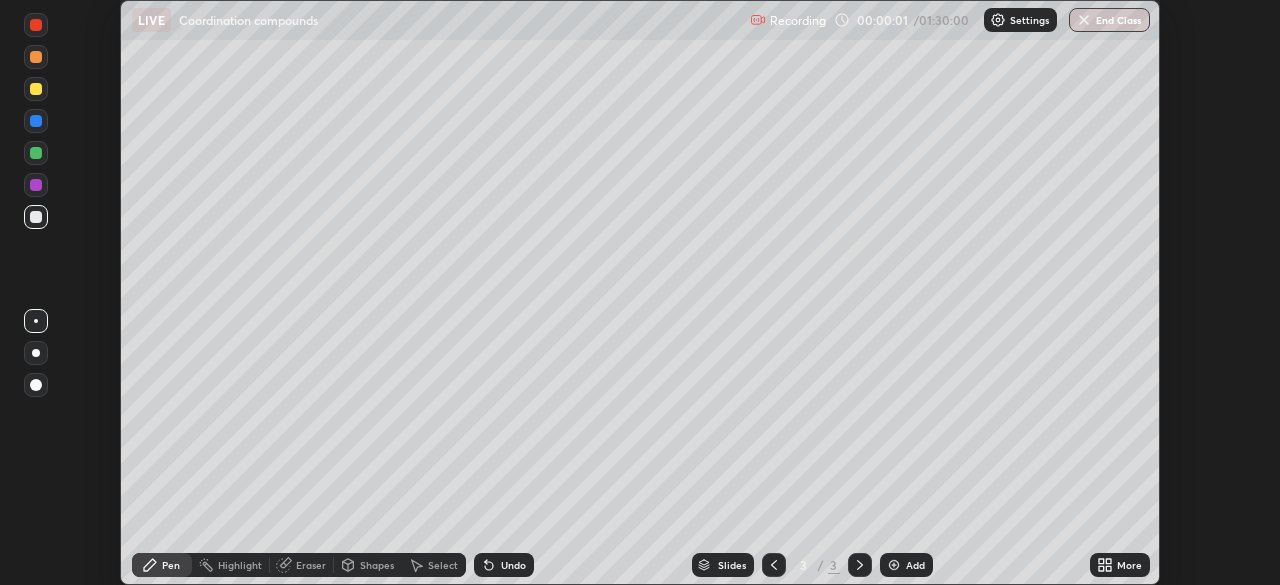 click on "More" at bounding box center [1120, 565] 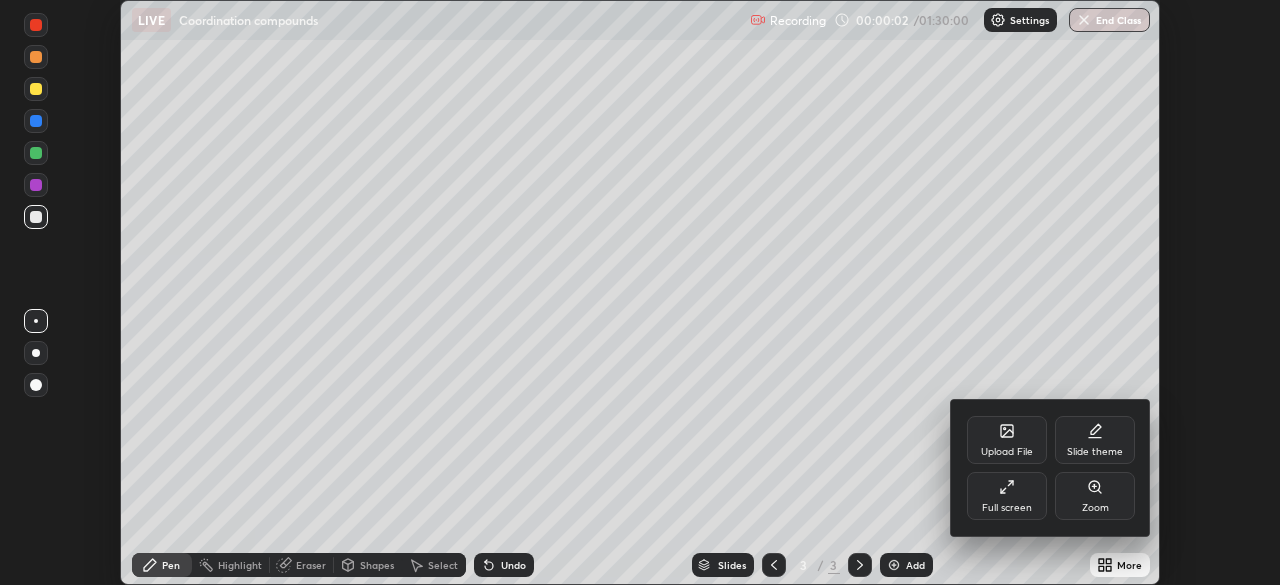 click on "Full screen" at bounding box center (1007, 496) 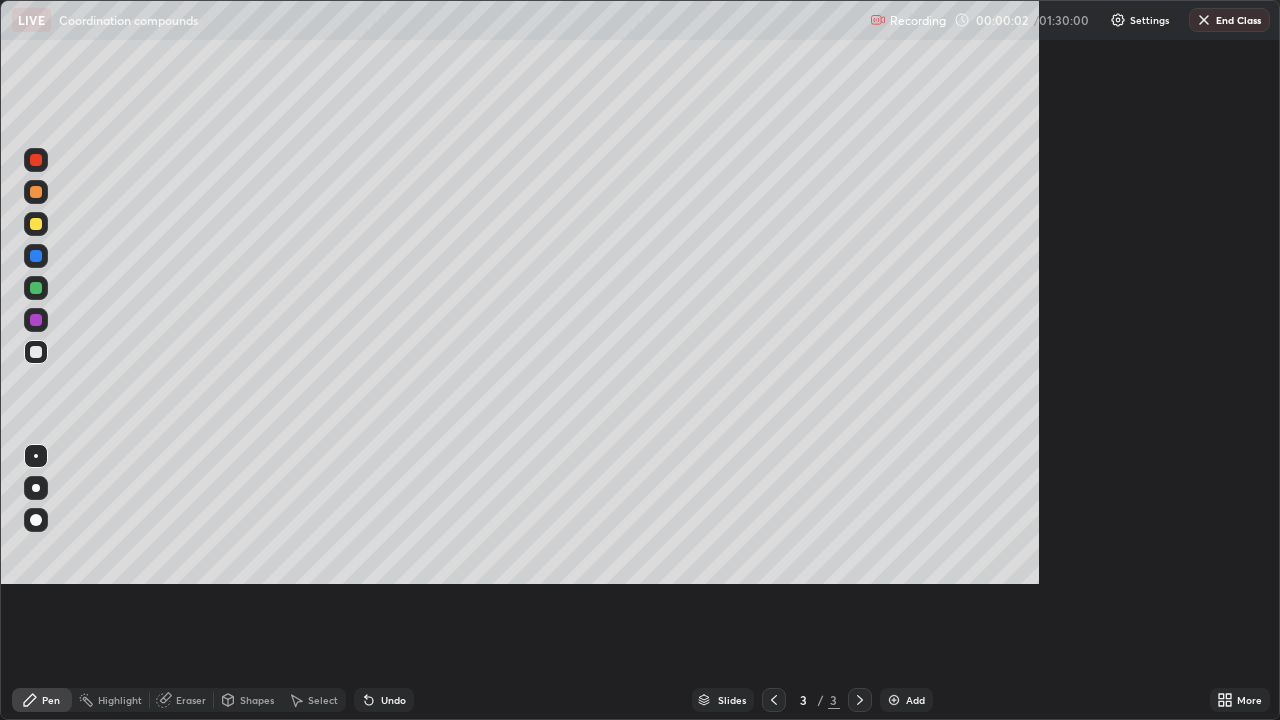 scroll, scrollTop: 99280, scrollLeft: 98720, axis: both 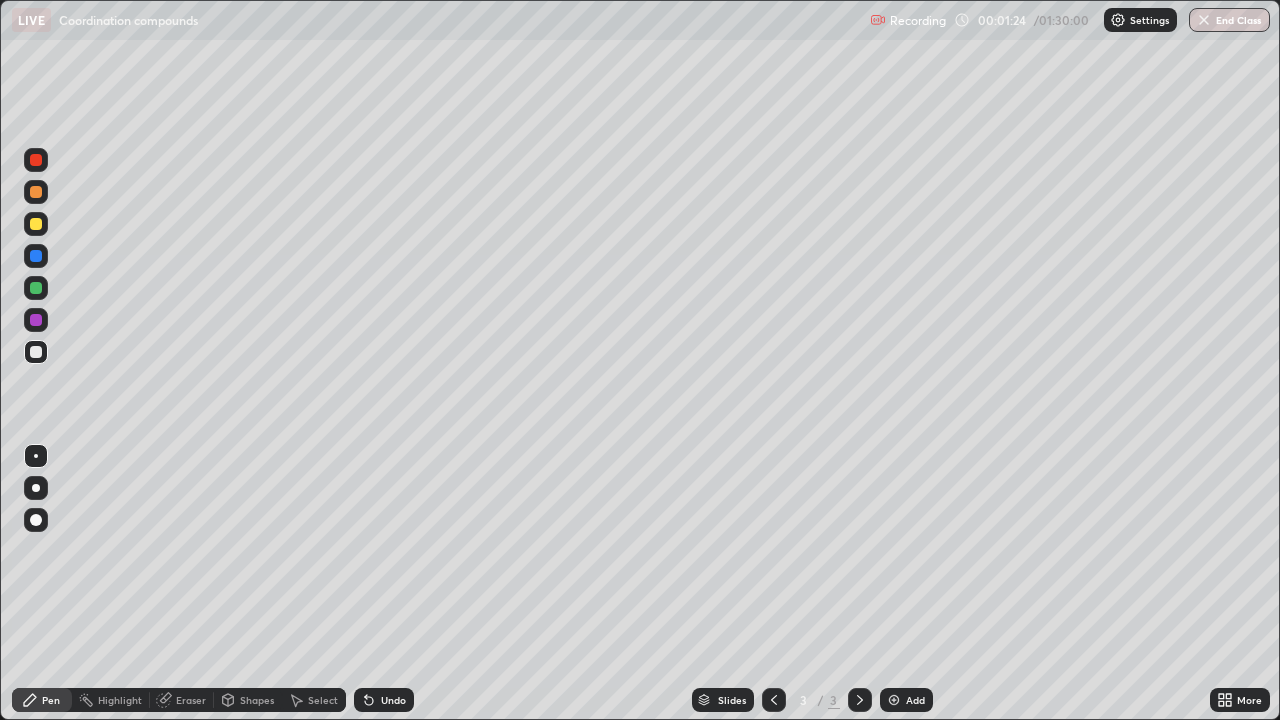 click at bounding box center (36, 224) 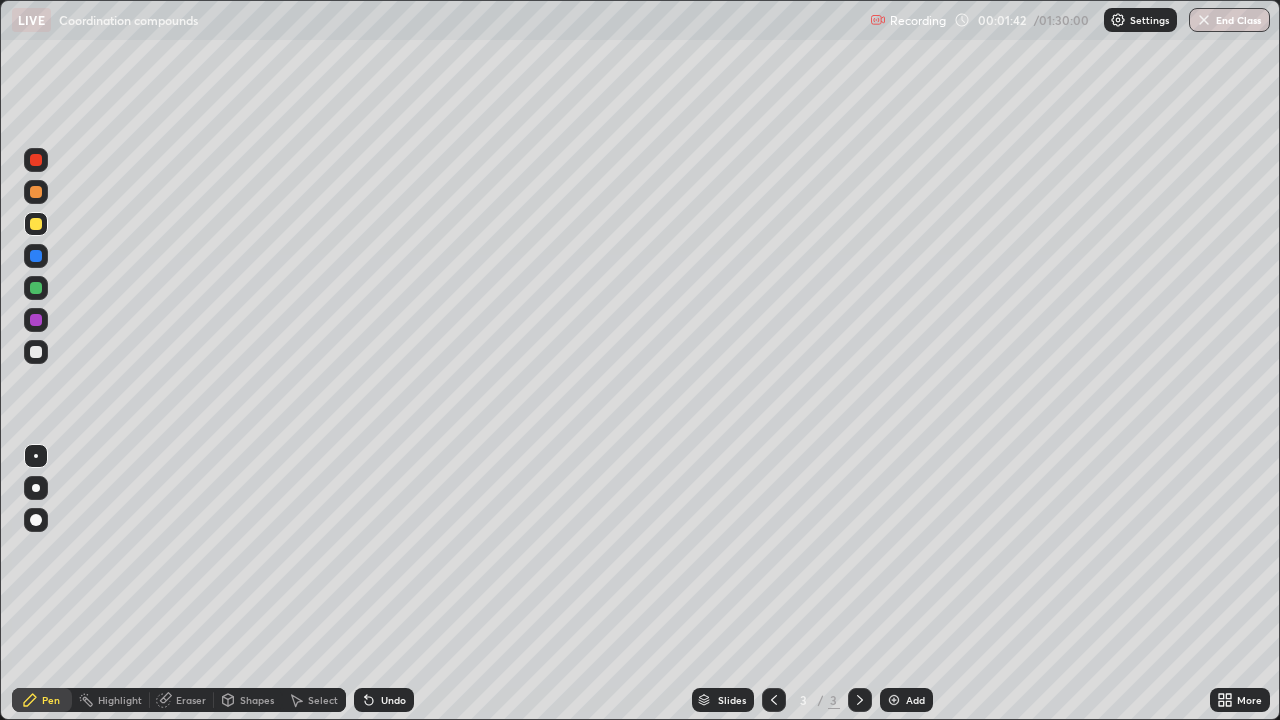 click at bounding box center (36, 288) 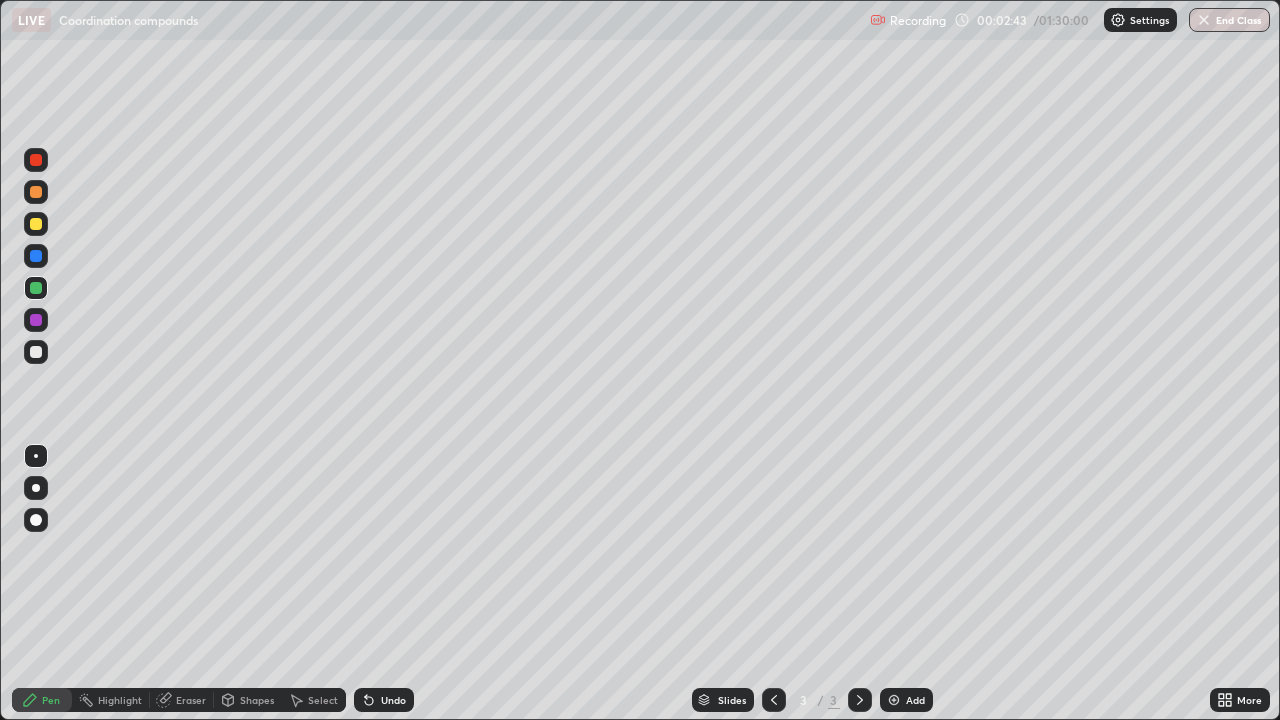 click at bounding box center (36, 256) 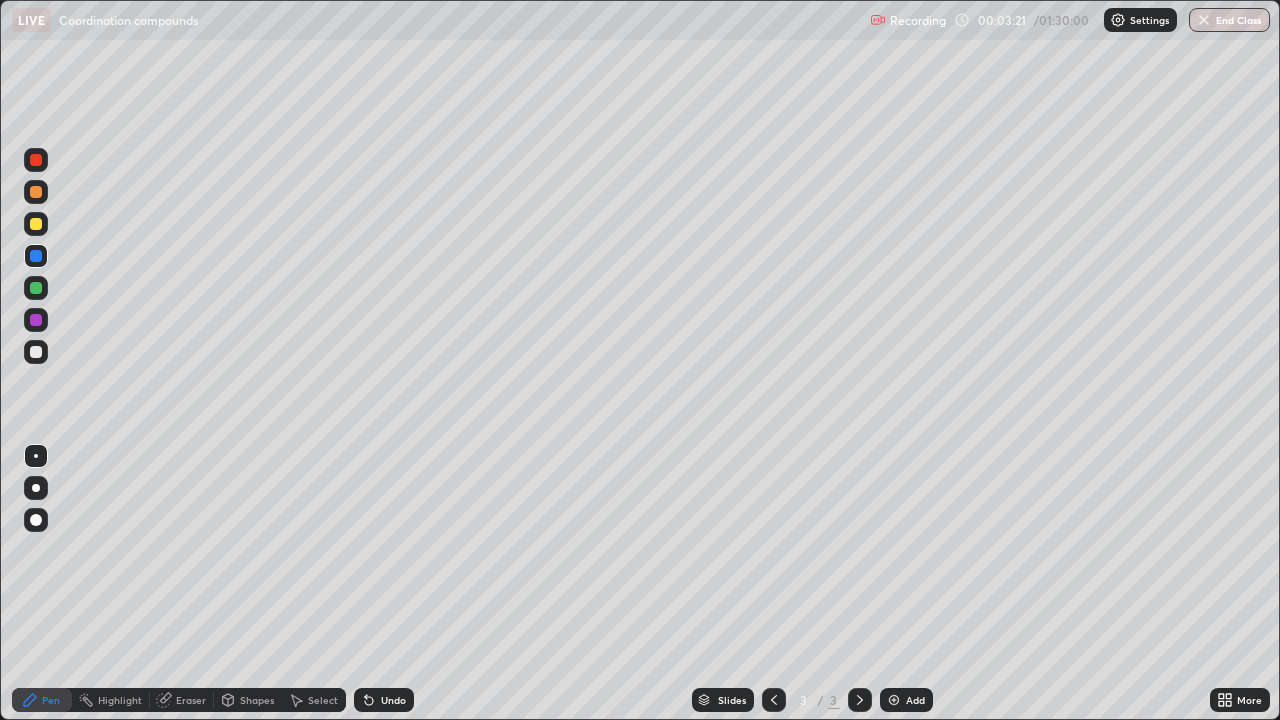 click at bounding box center (36, 224) 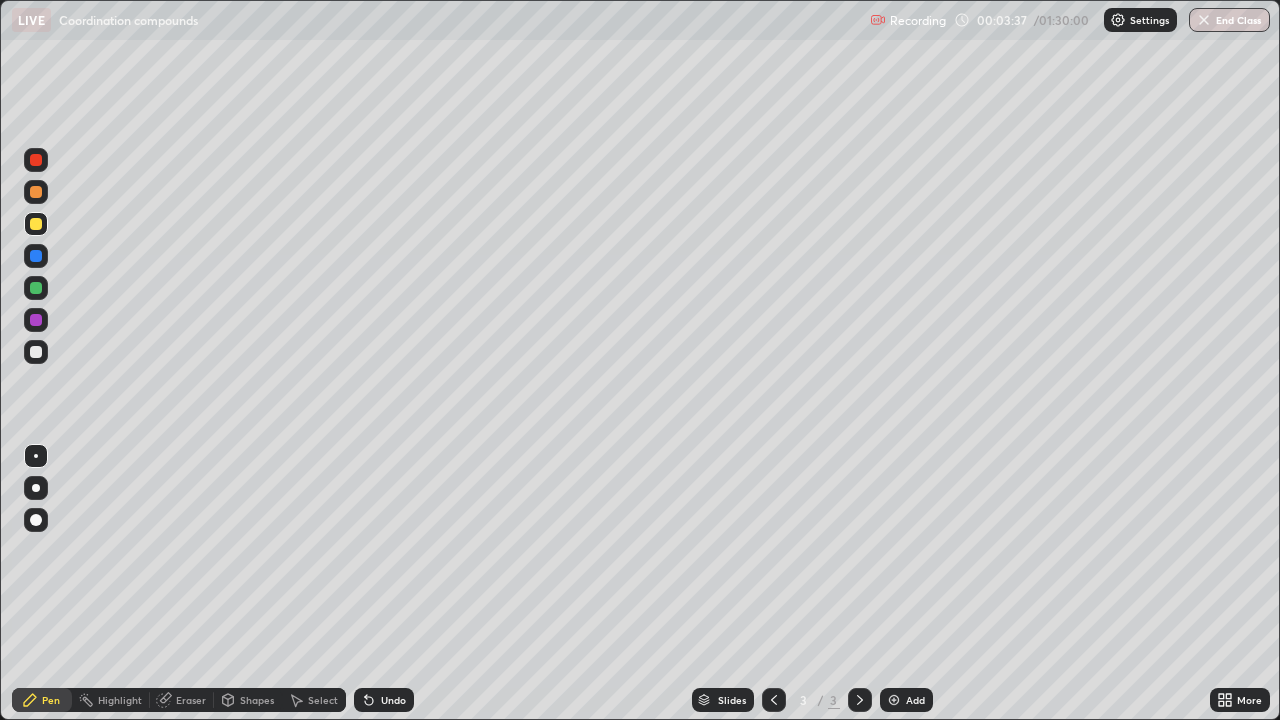 click at bounding box center [36, 192] 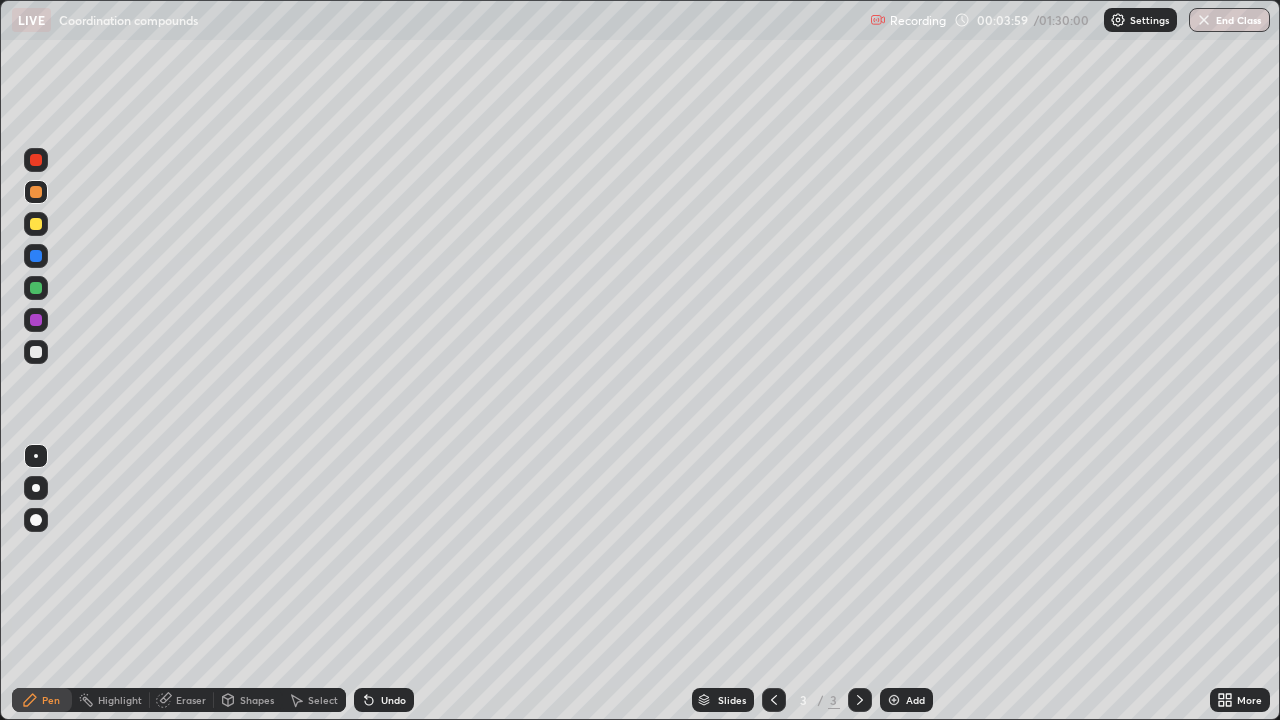 click at bounding box center [36, 320] 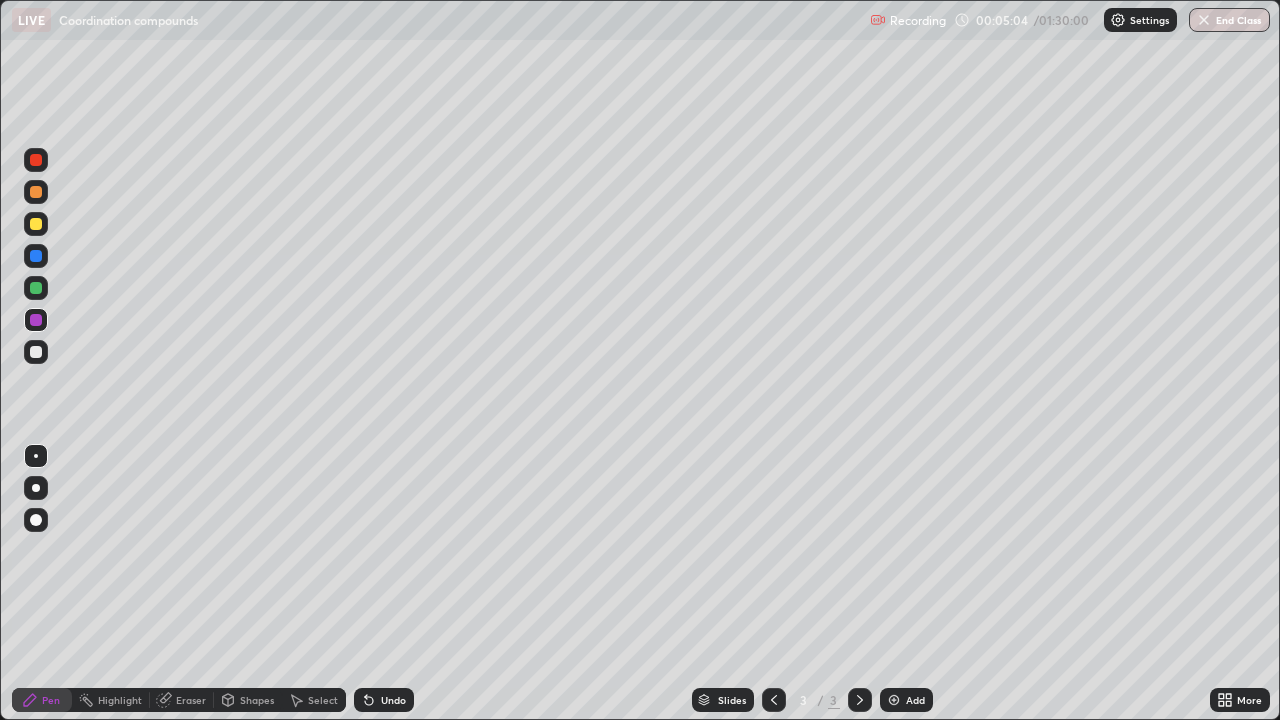 click at bounding box center [36, 224] 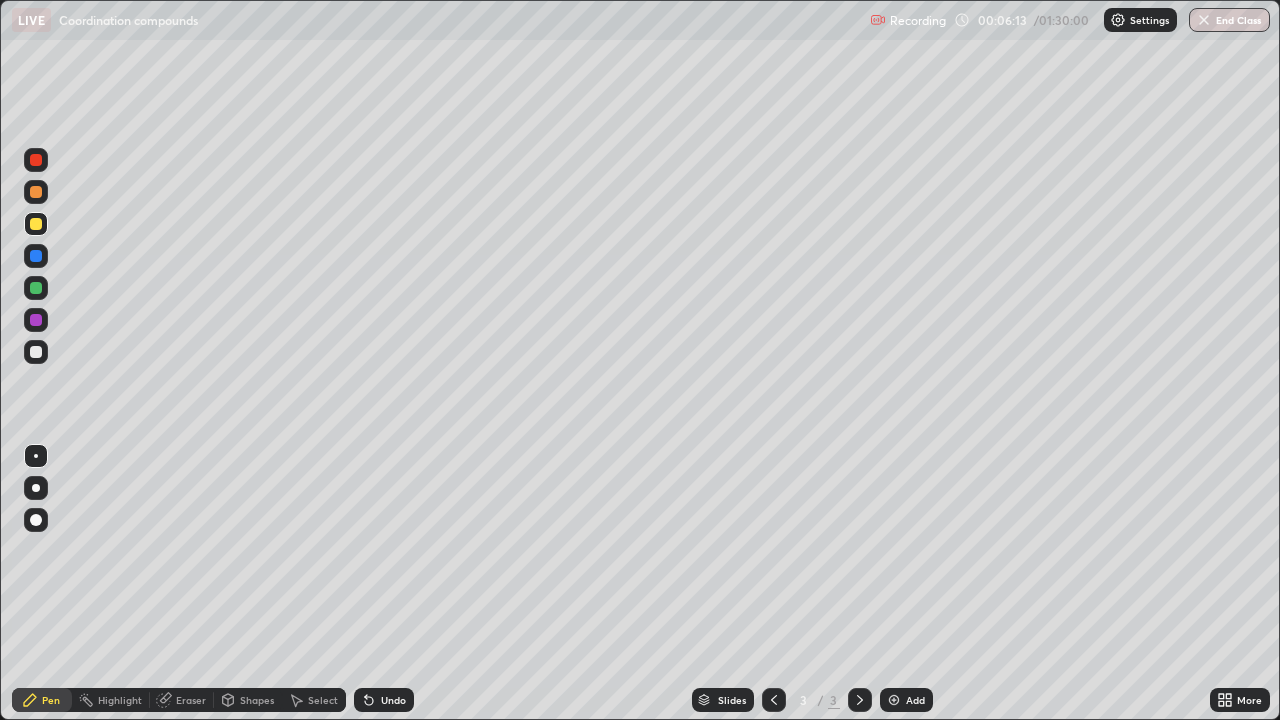 click on "Add" at bounding box center (915, 700) 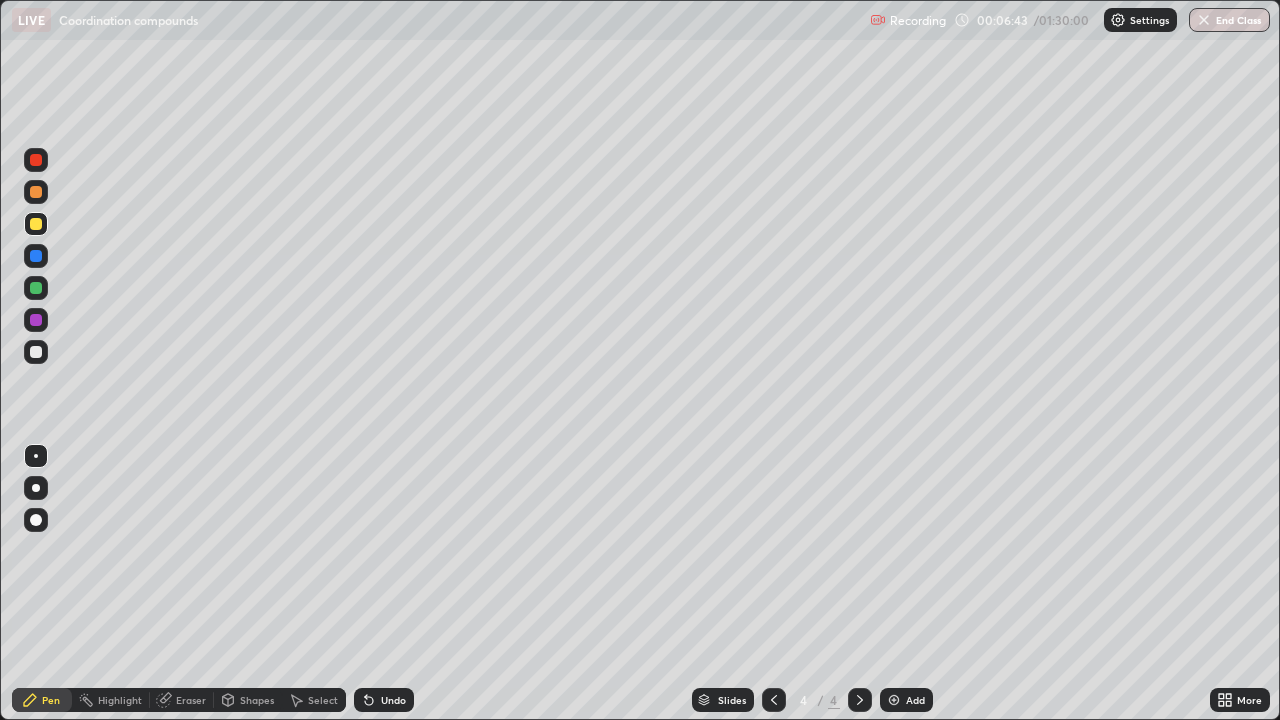 click at bounding box center (36, 320) 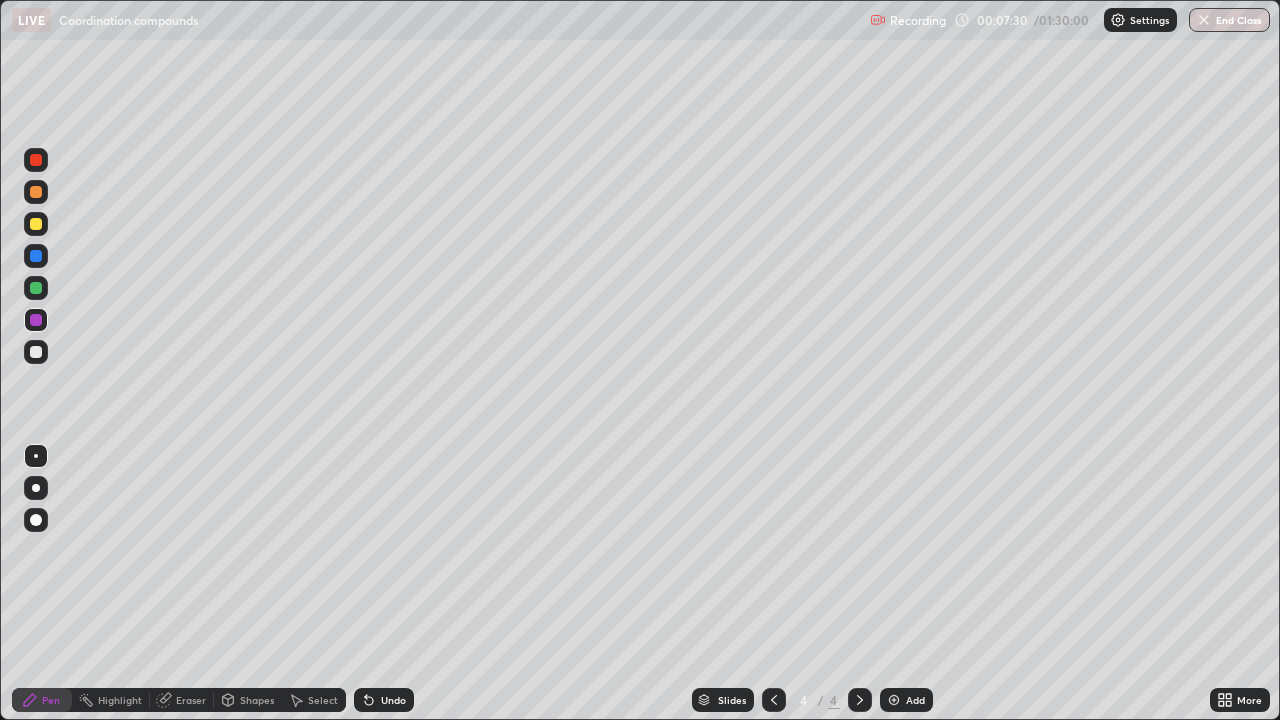 click at bounding box center [36, 160] 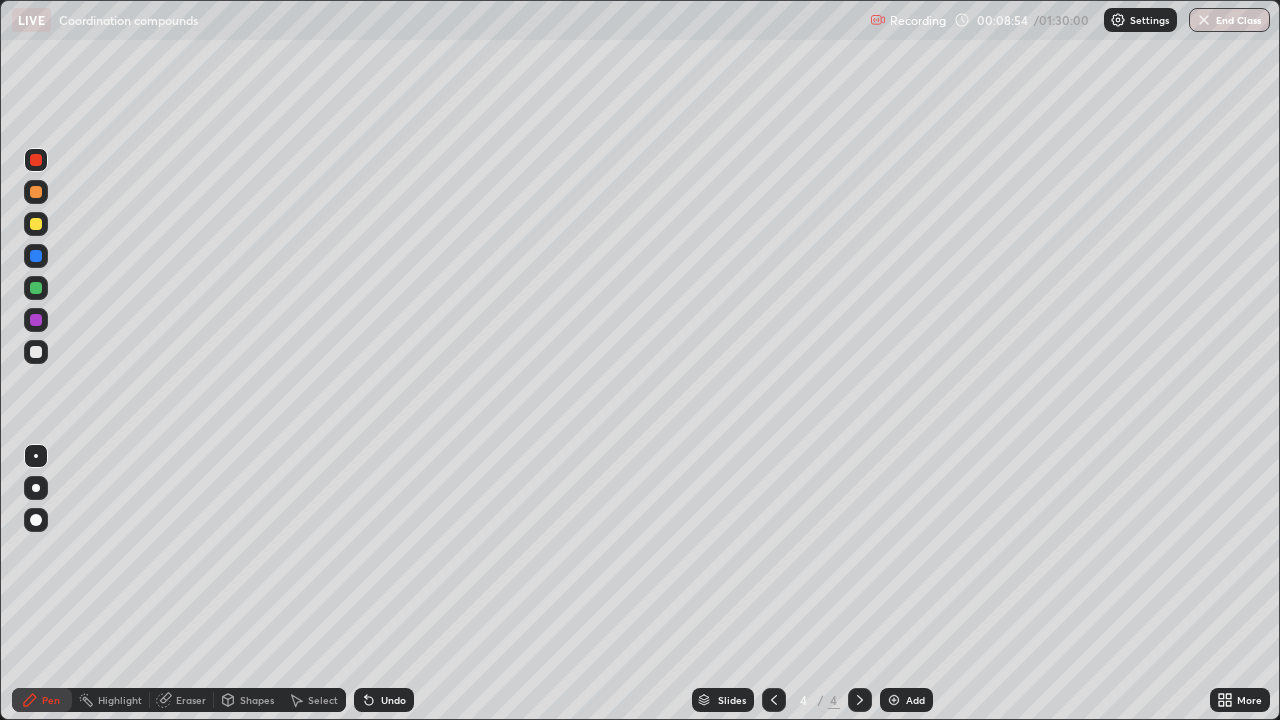 click on "Add" at bounding box center [915, 700] 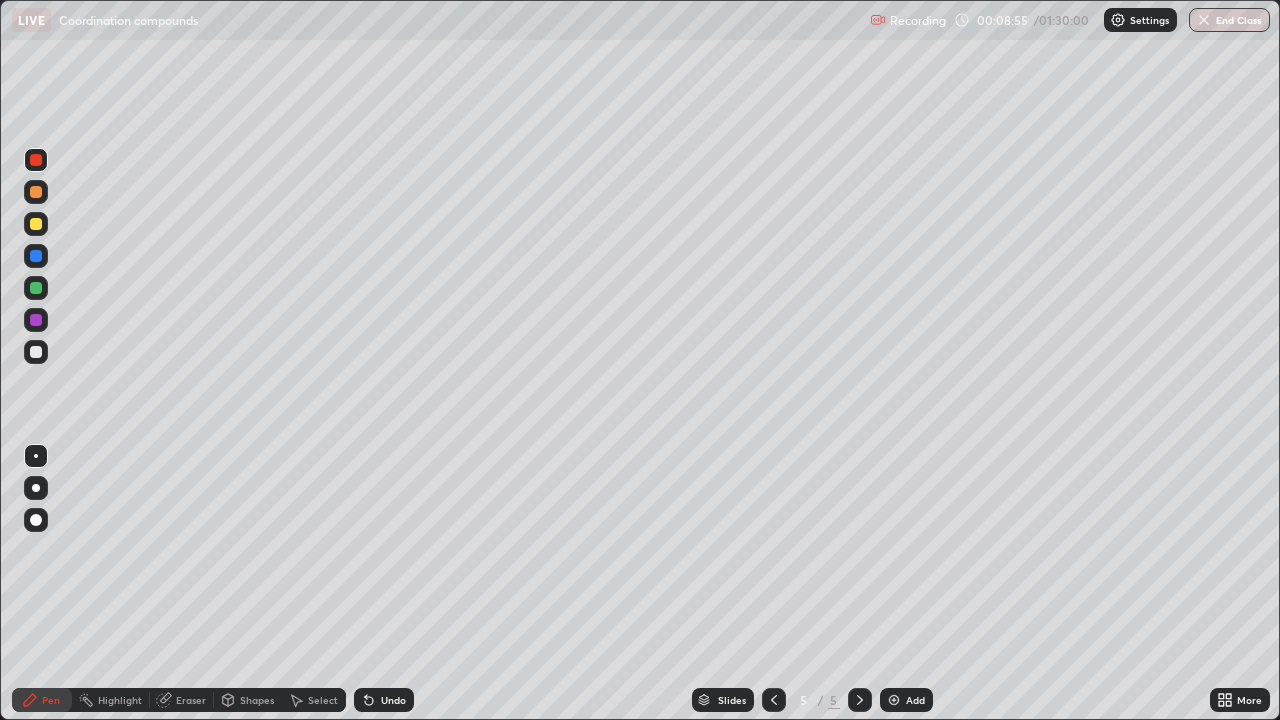 click at bounding box center (36, 224) 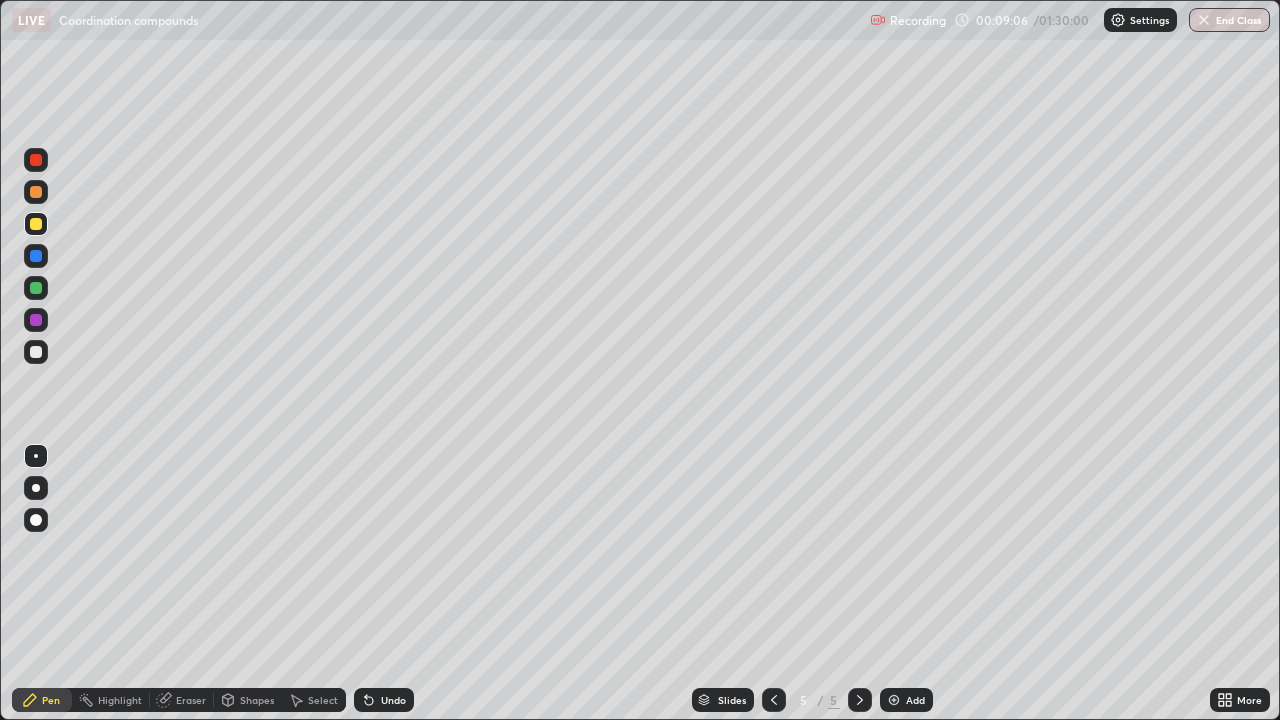 click at bounding box center [36, 256] 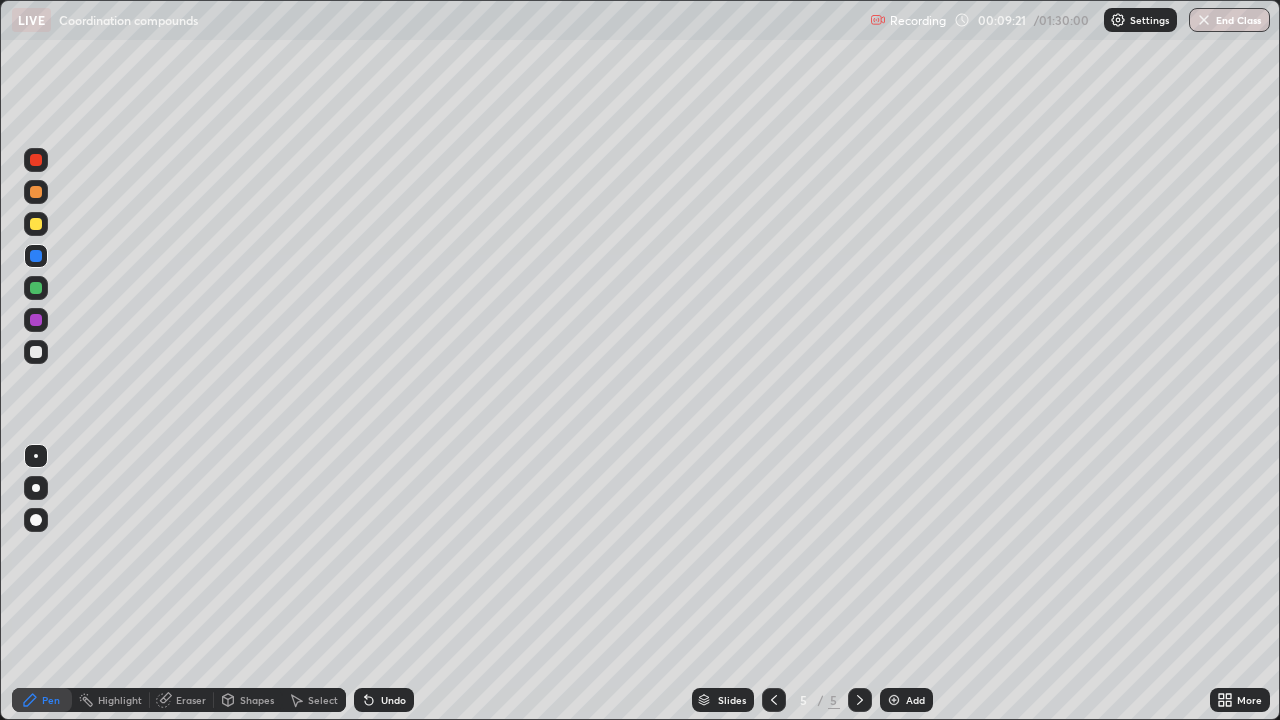click at bounding box center [36, 320] 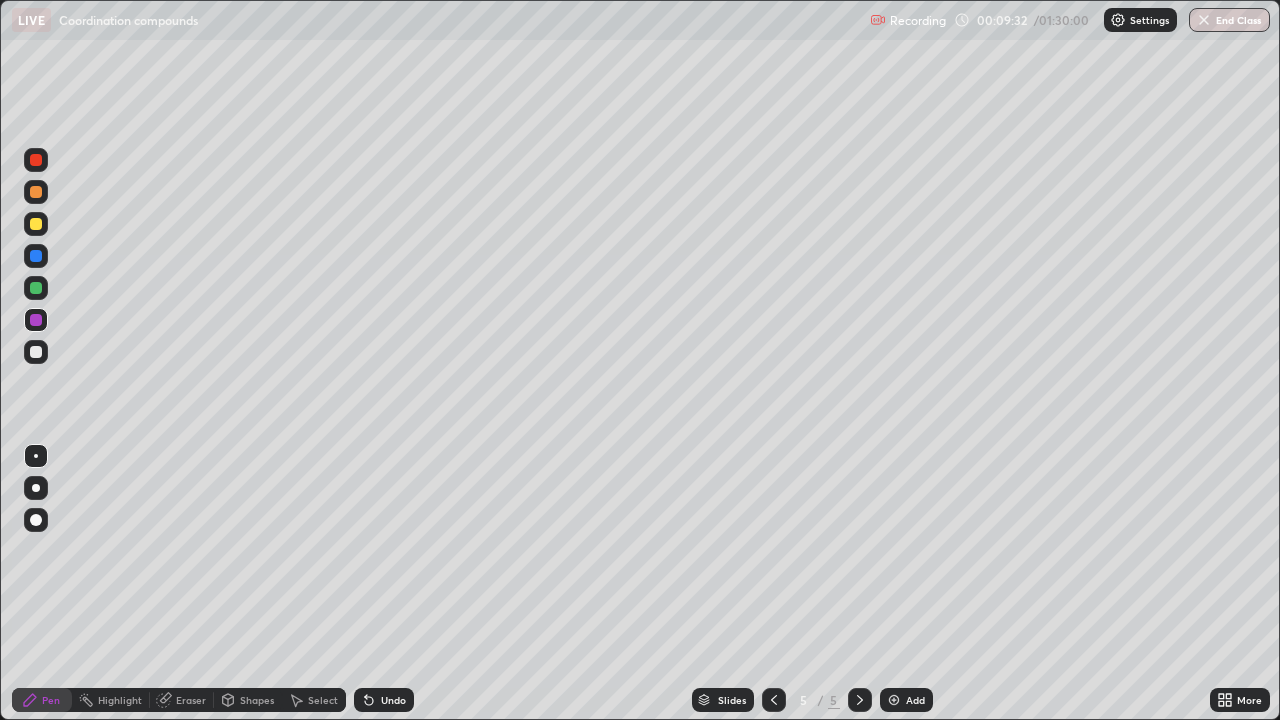 click at bounding box center (36, 288) 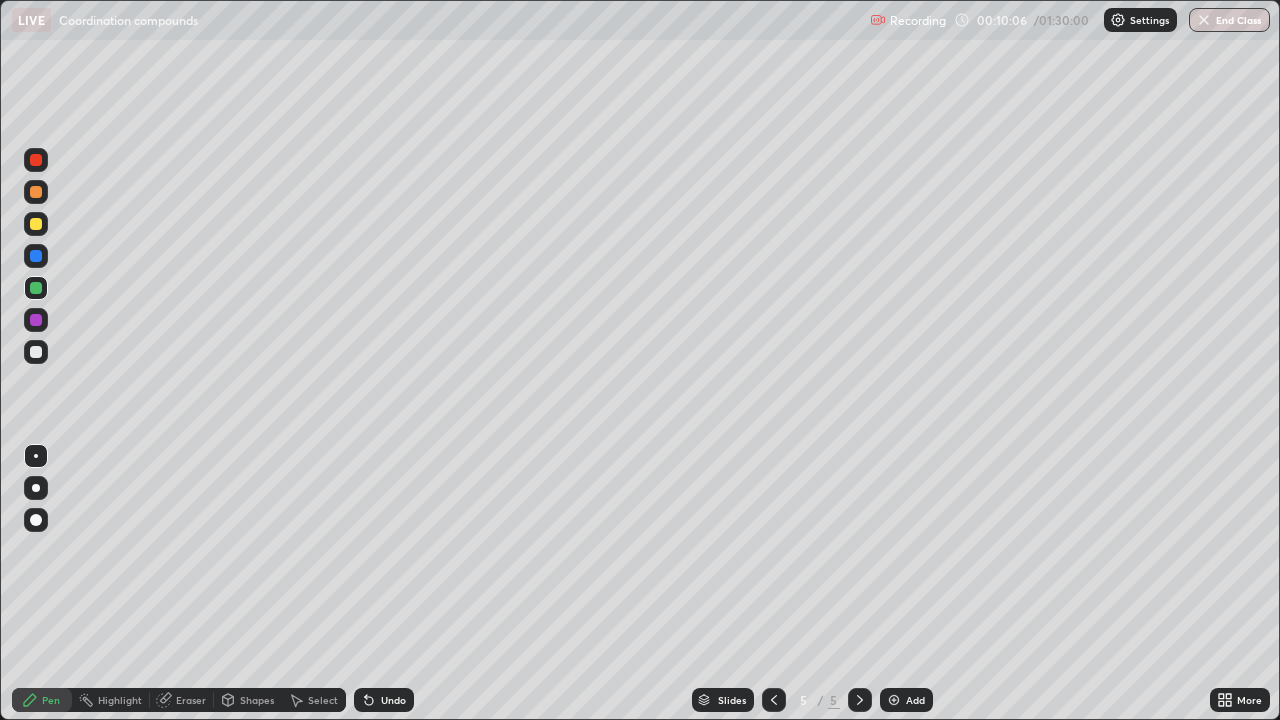 click at bounding box center (36, 320) 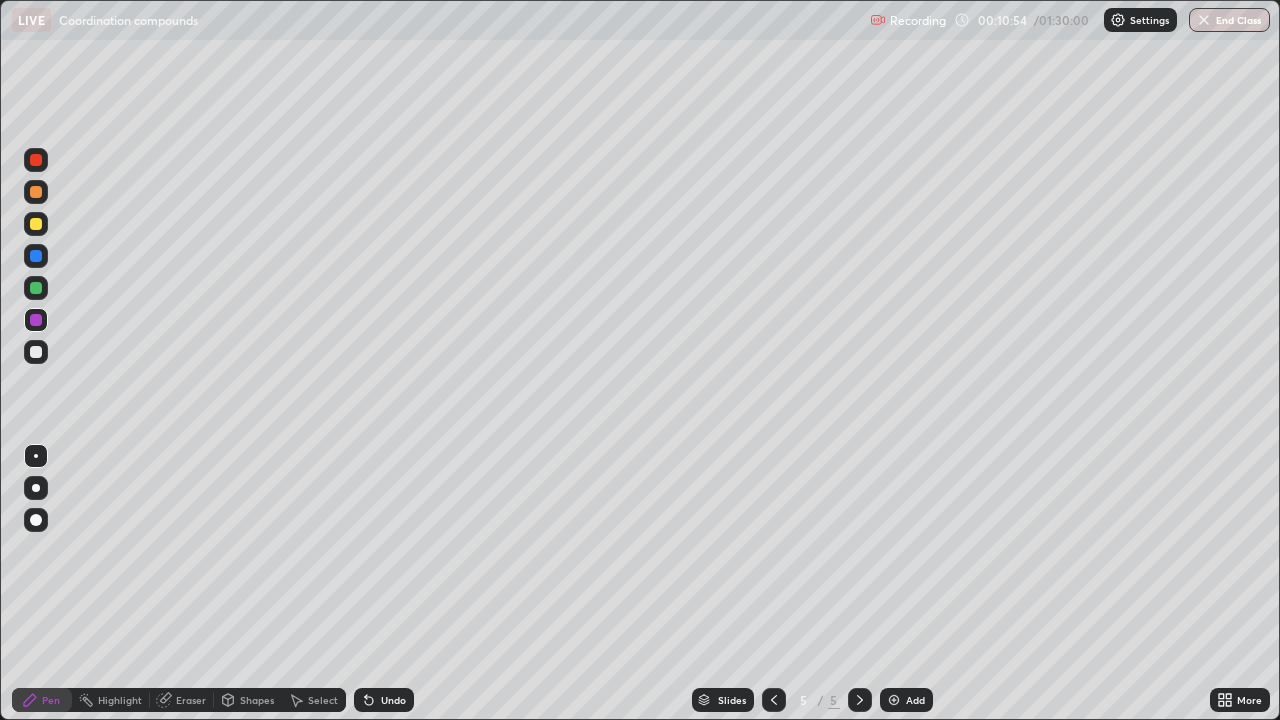 click at bounding box center (36, 288) 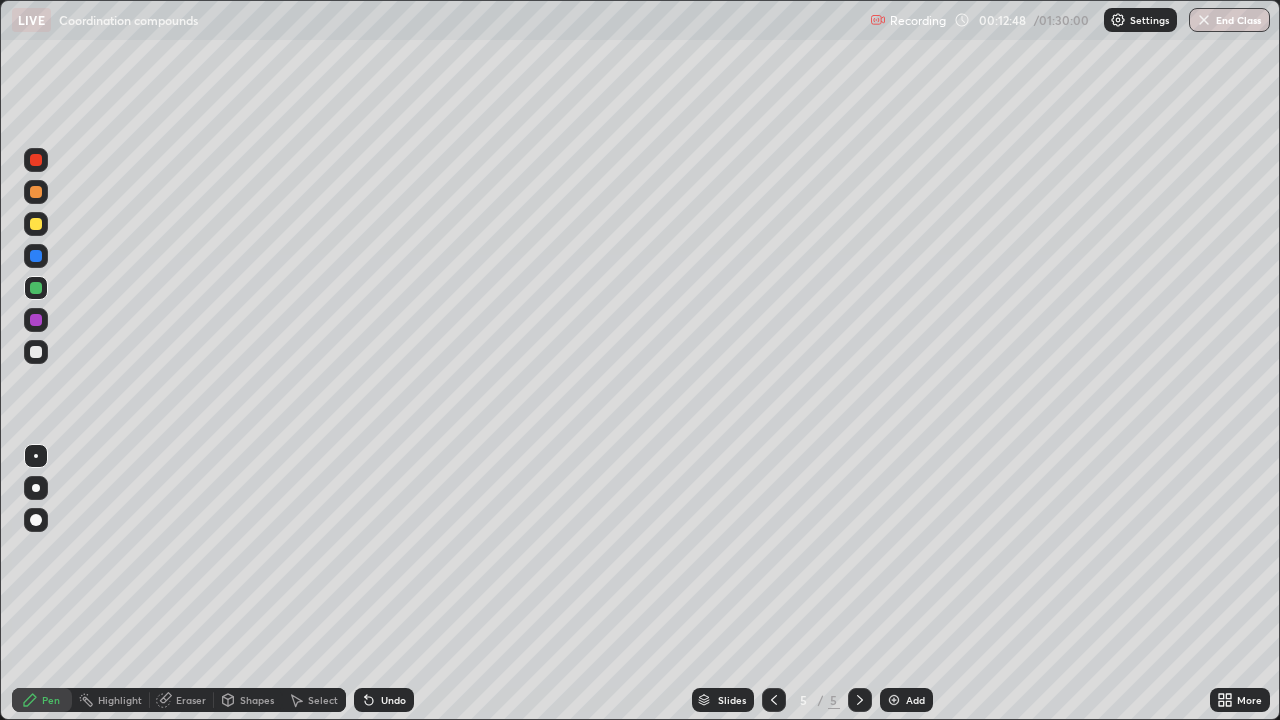 click at bounding box center (36, 256) 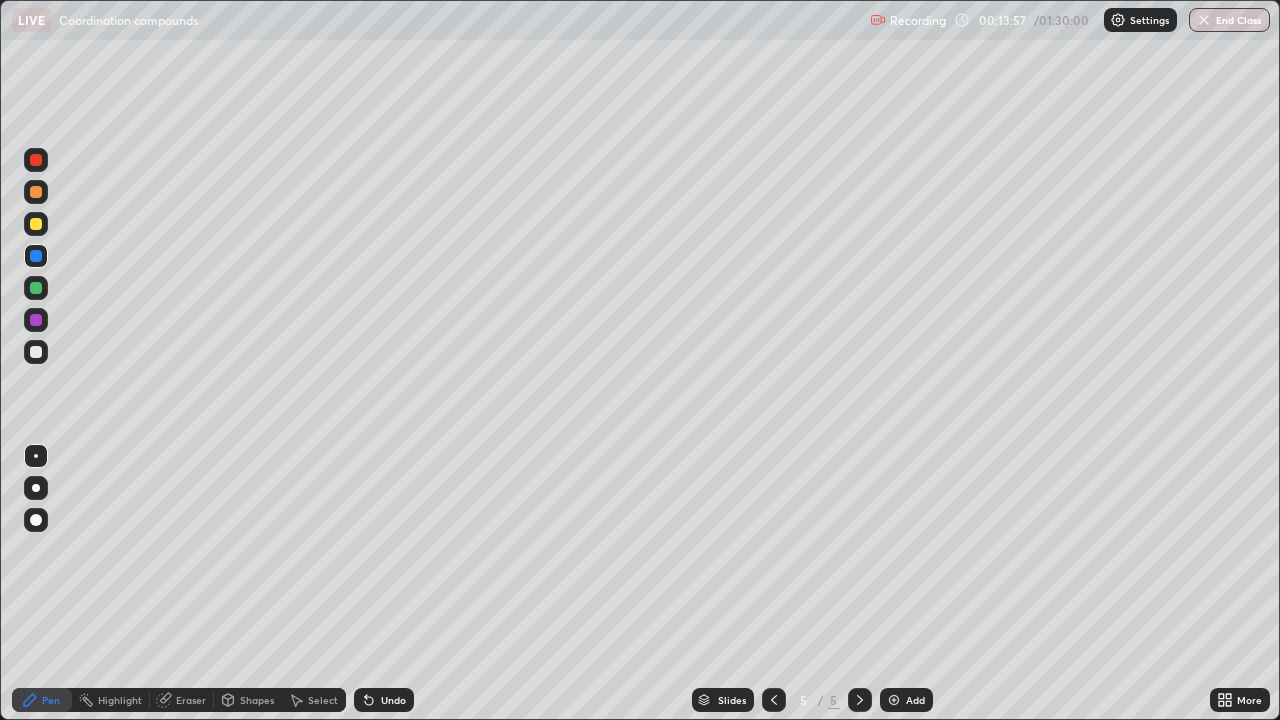click at bounding box center (36, 224) 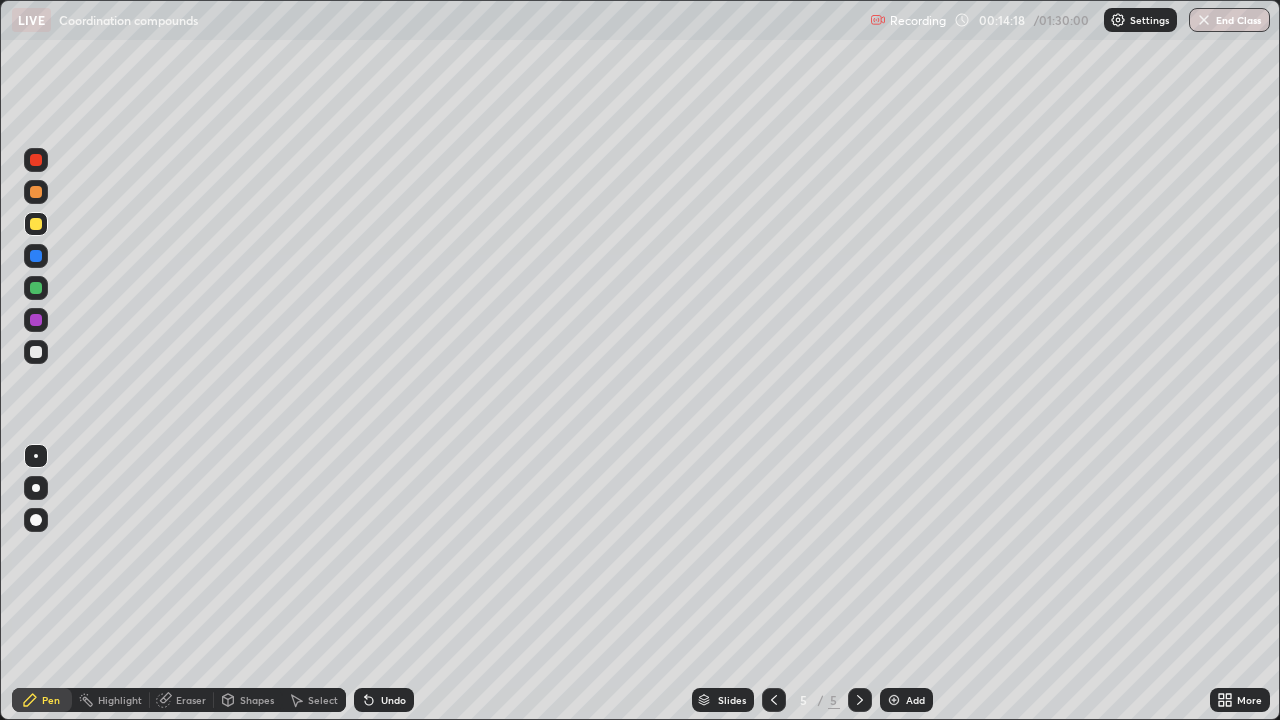 click at bounding box center (36, 192) 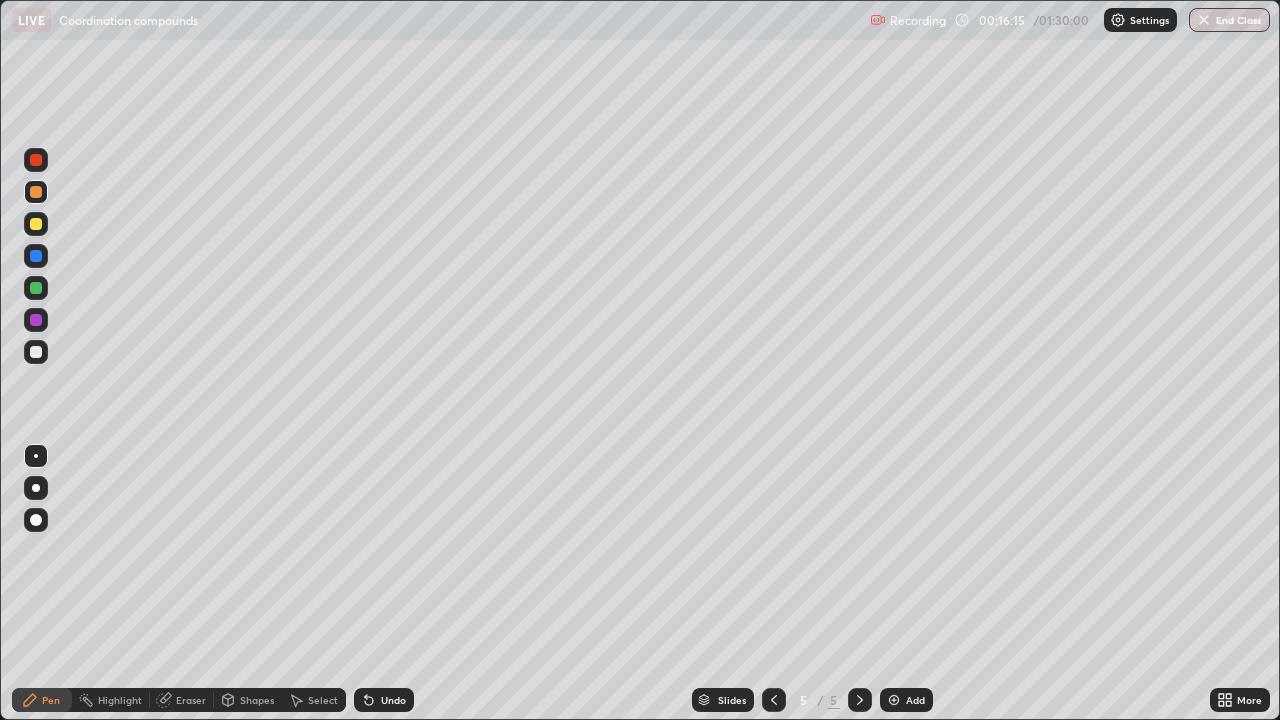 click at bounding box center [894, 700] 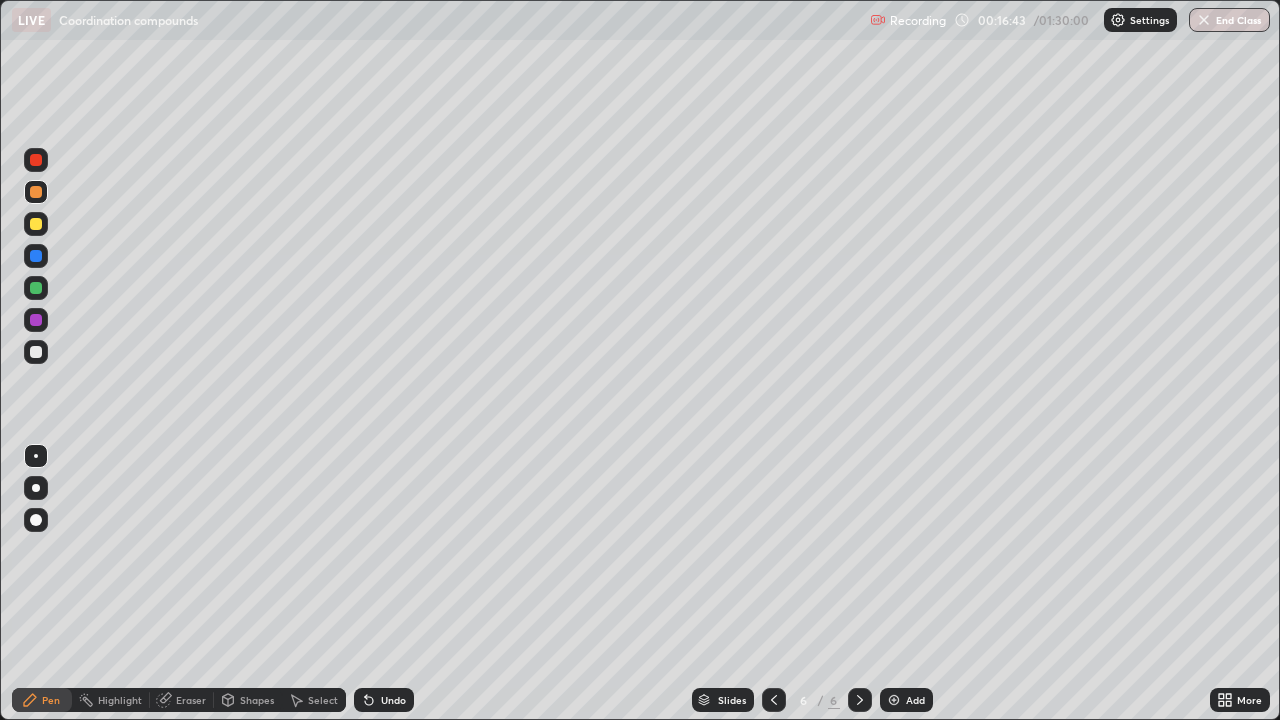 click at bounding box center (36, 320) 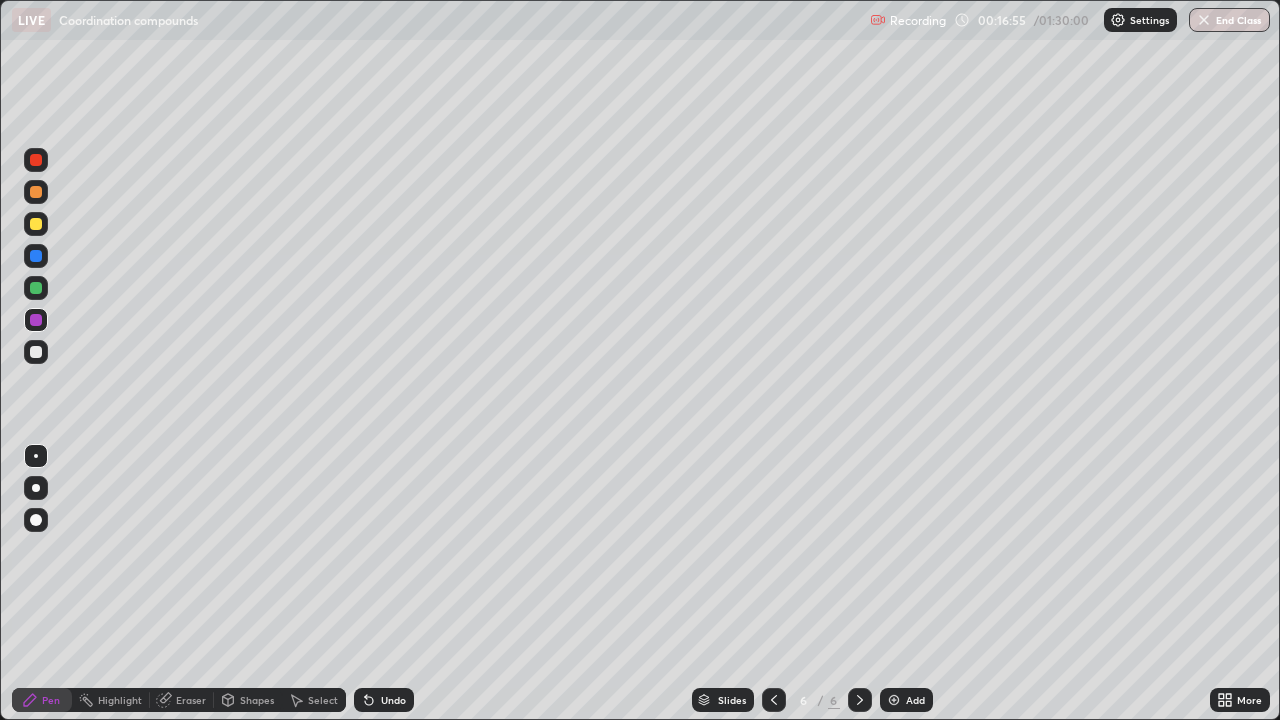 click at bounding box center [36, 288] 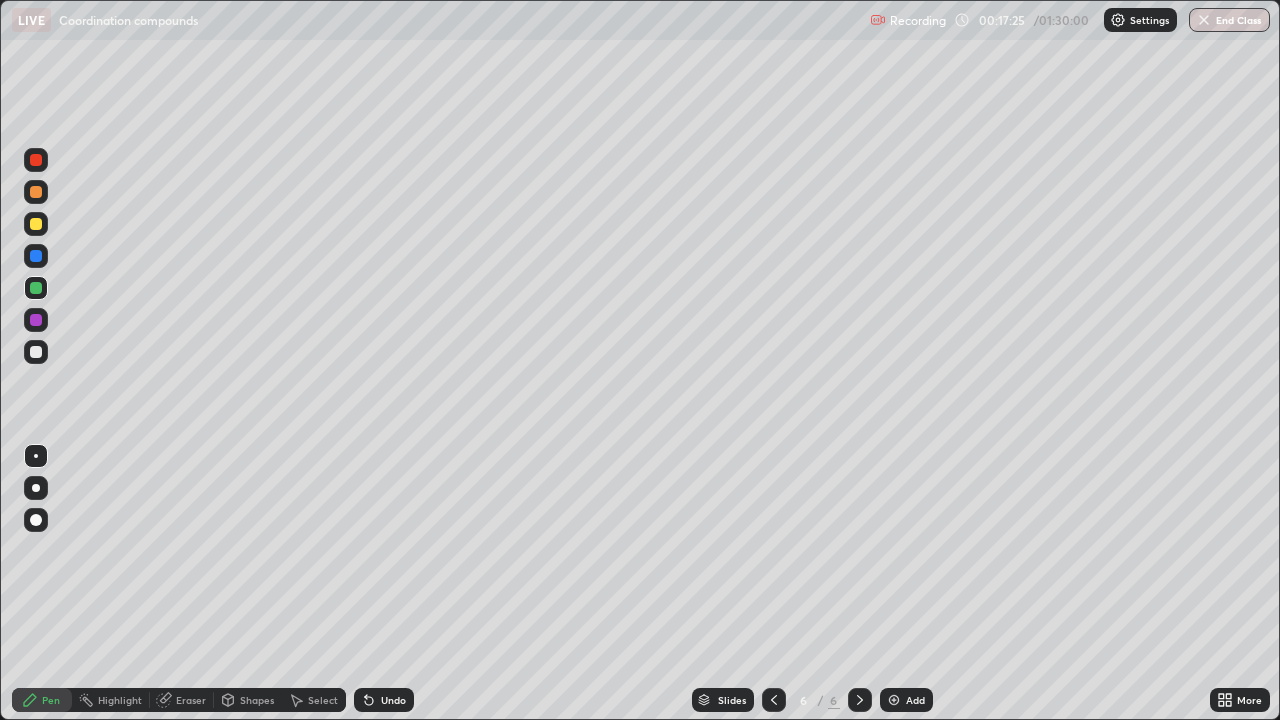 click at bounding box center (36, 256) 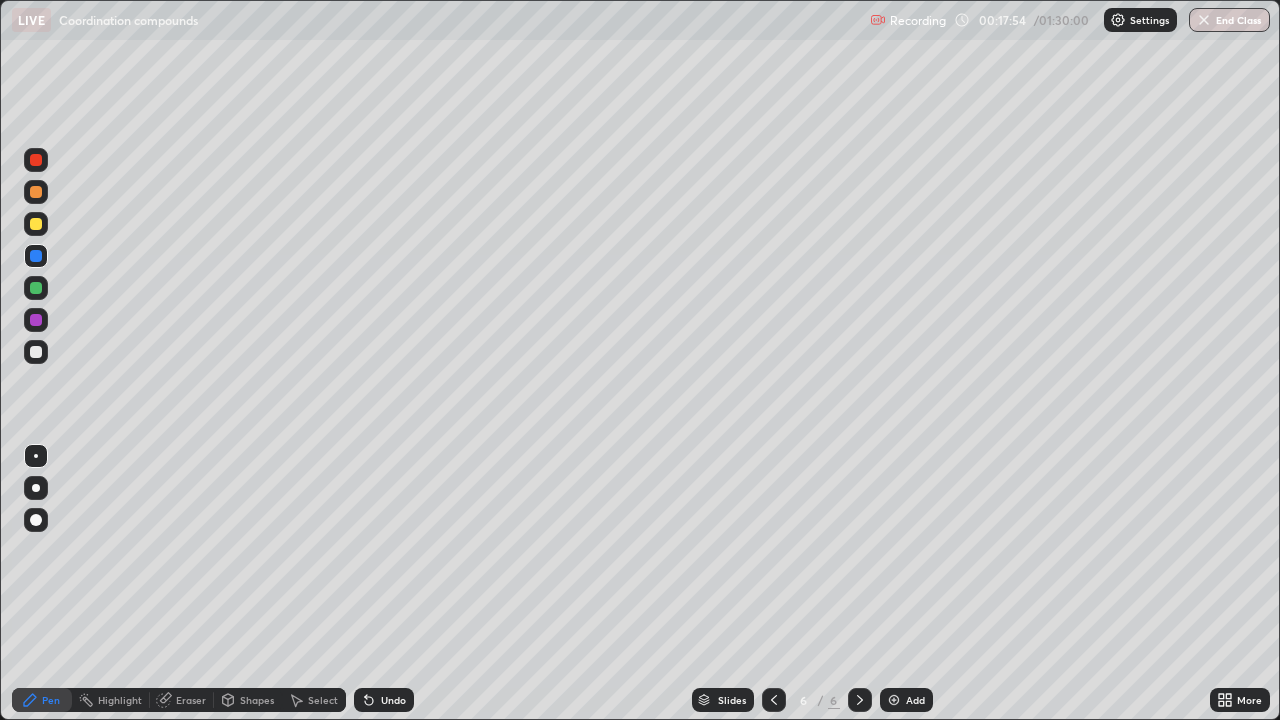 click at bounding box center [36, 224] 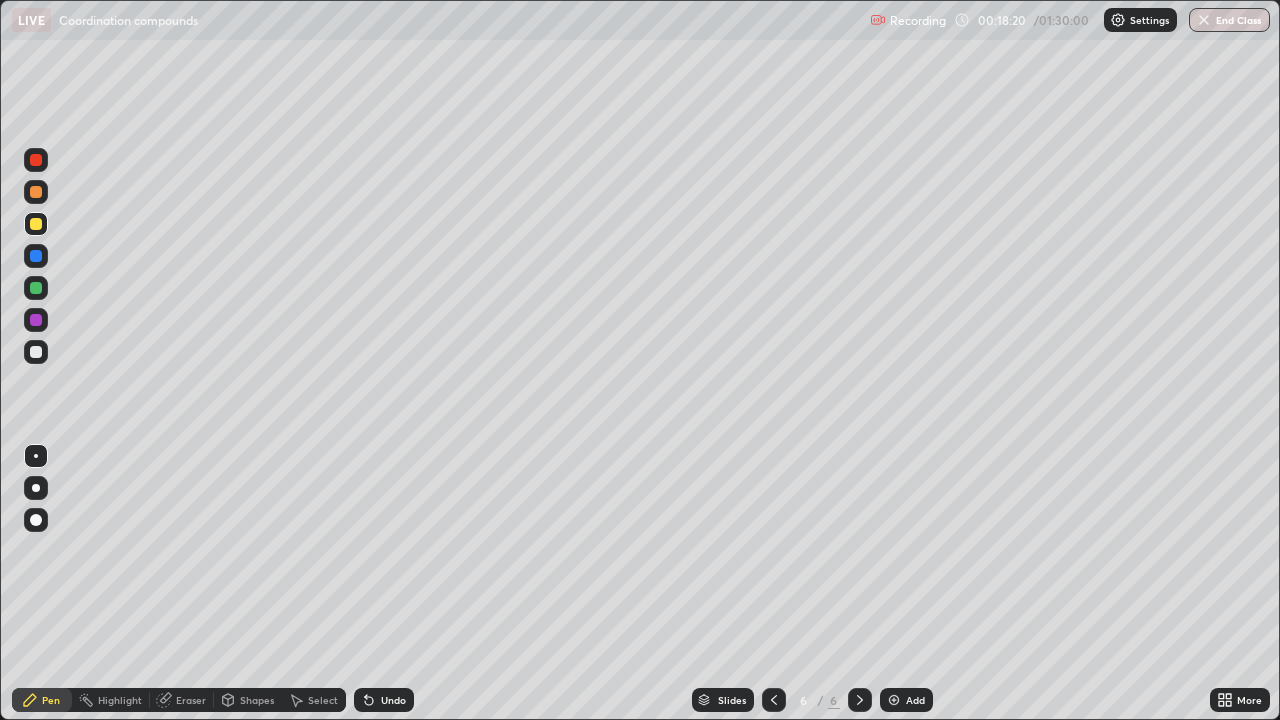 click at bounding box center (36, 320) 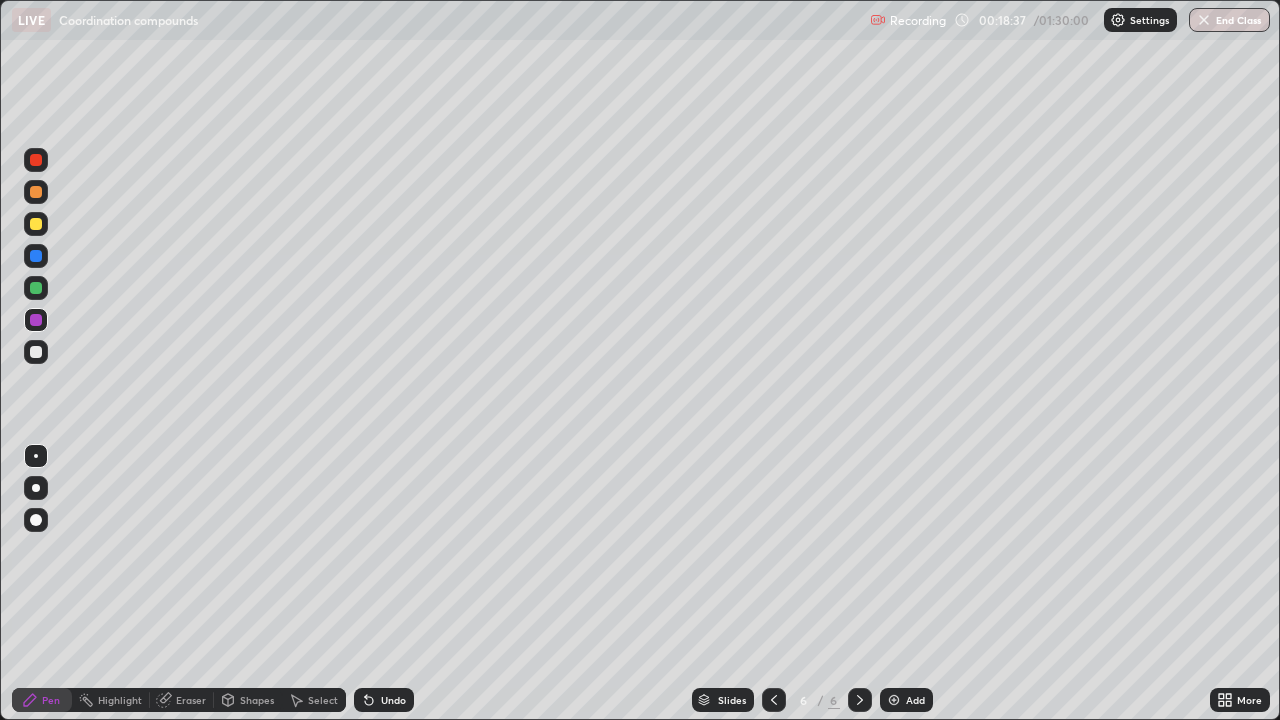 click at bounding box center (36, 160) 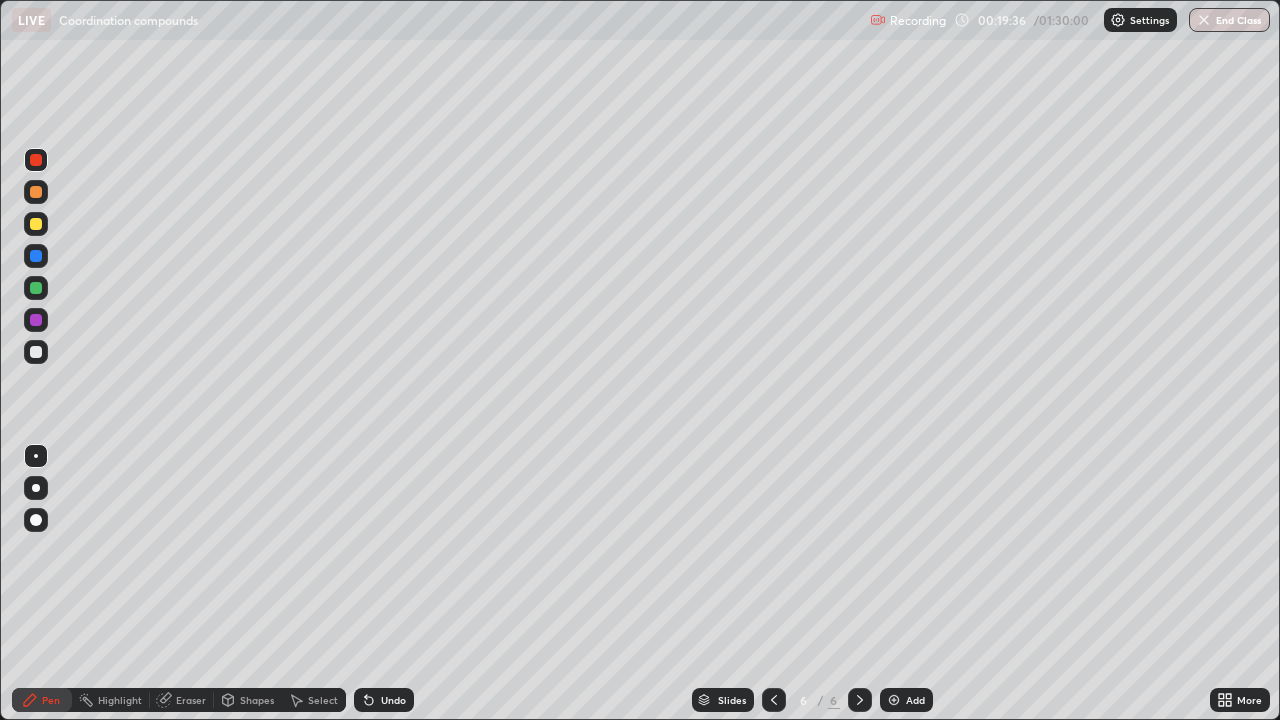 click at bounding box center (36, 288) 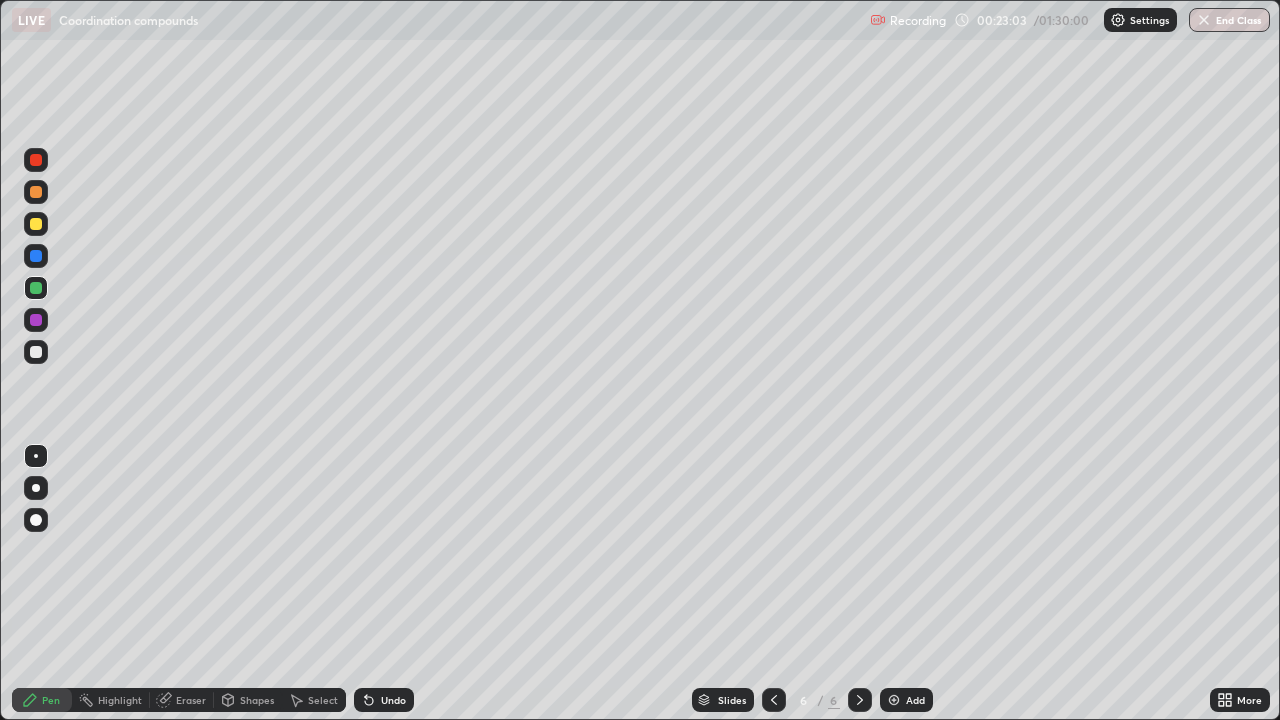 click on "Add" at bounding box center [906, 700] 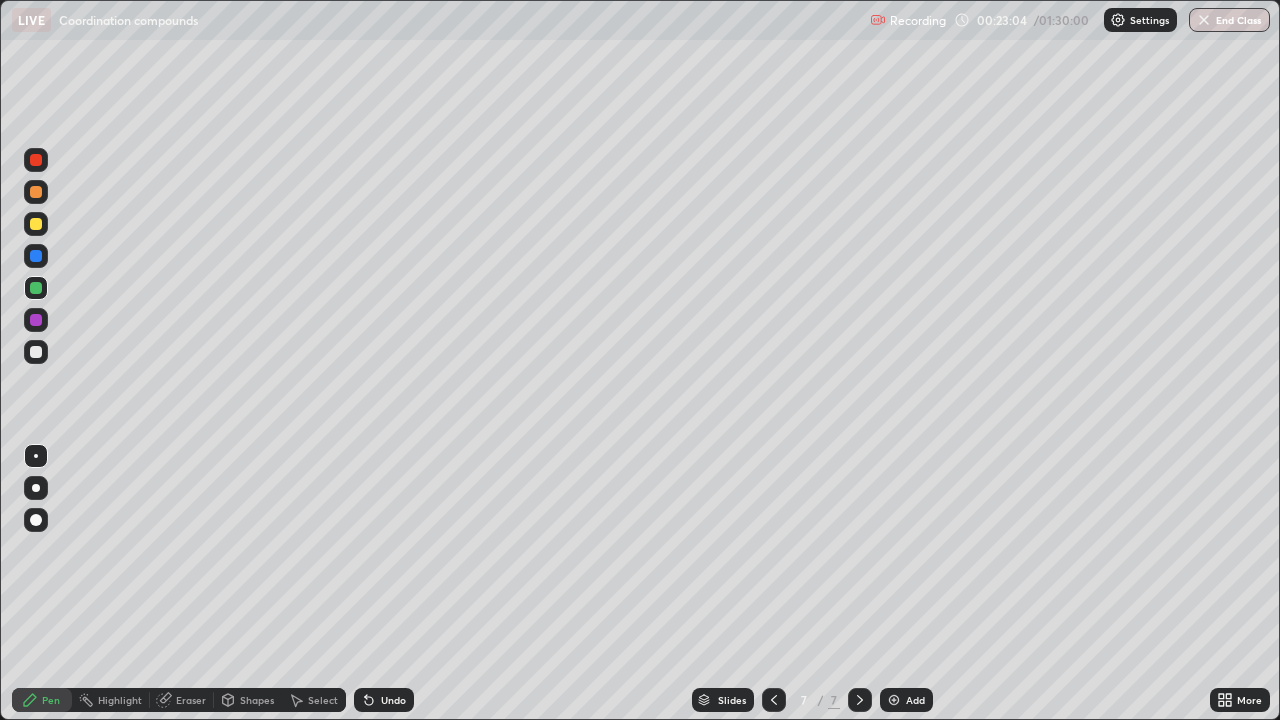 click at bounding box center (36, 256) 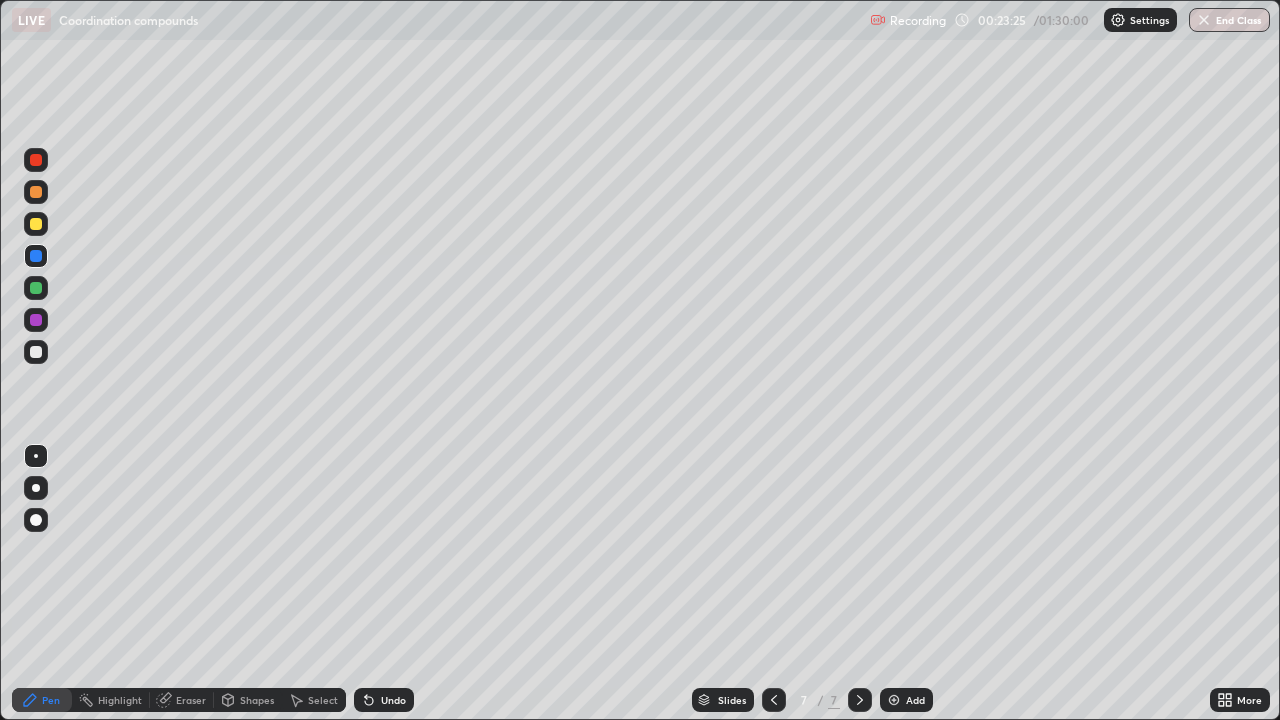 click at bounding box center (36, 288) 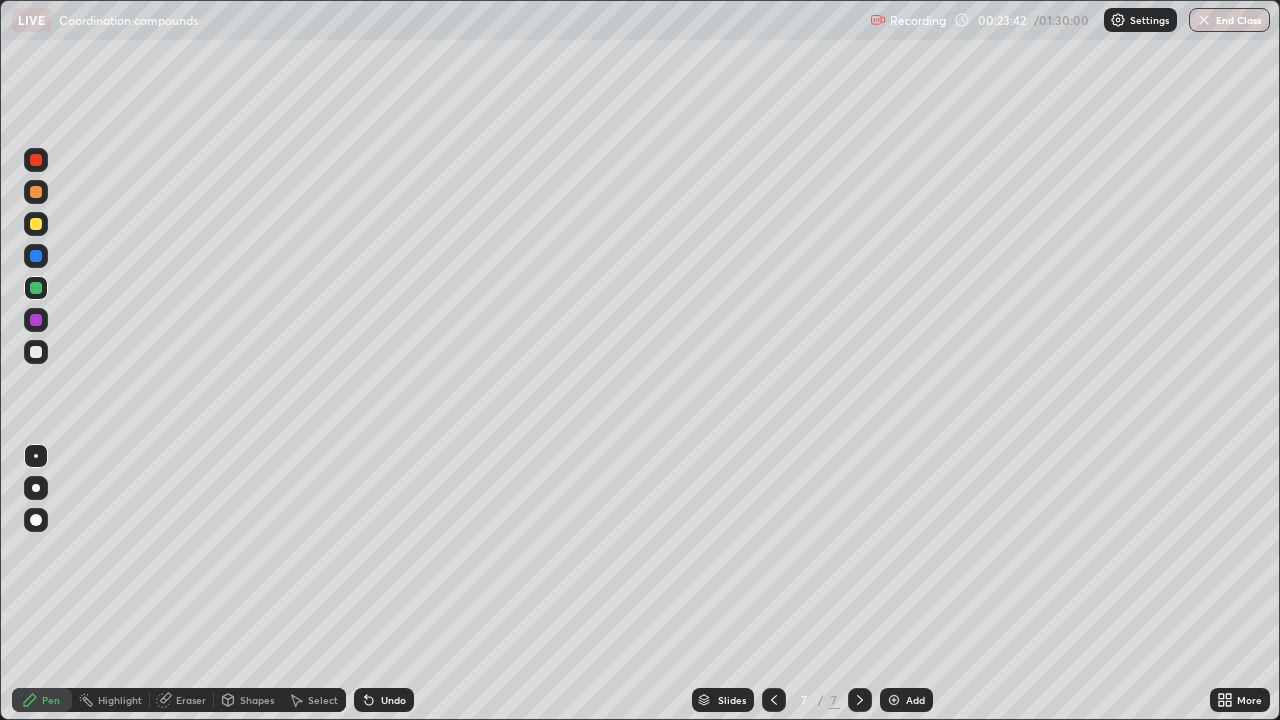 click 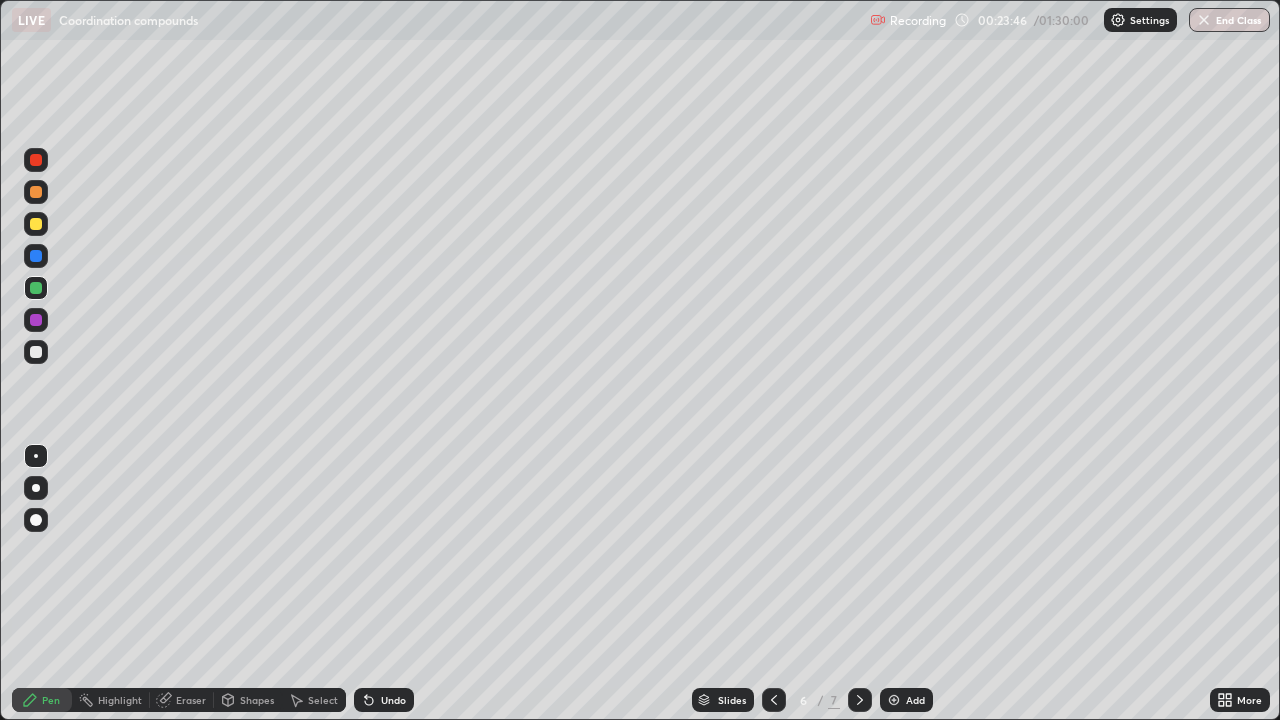 click 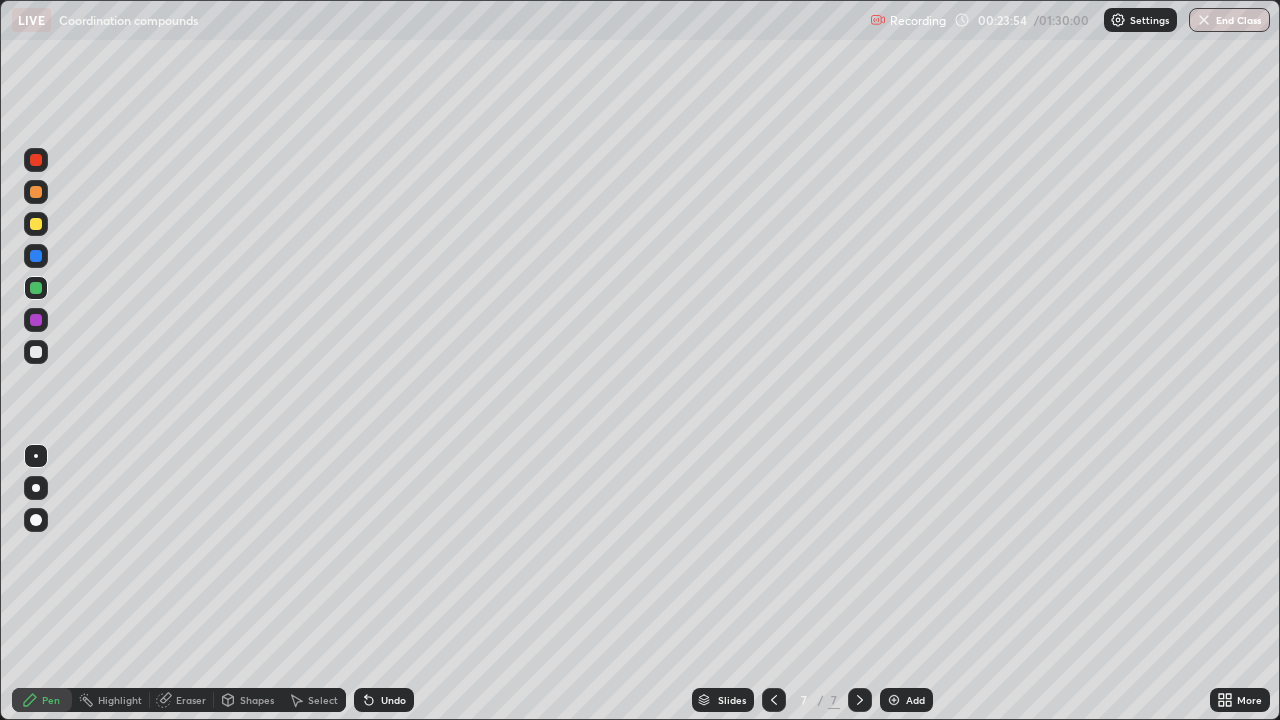 click 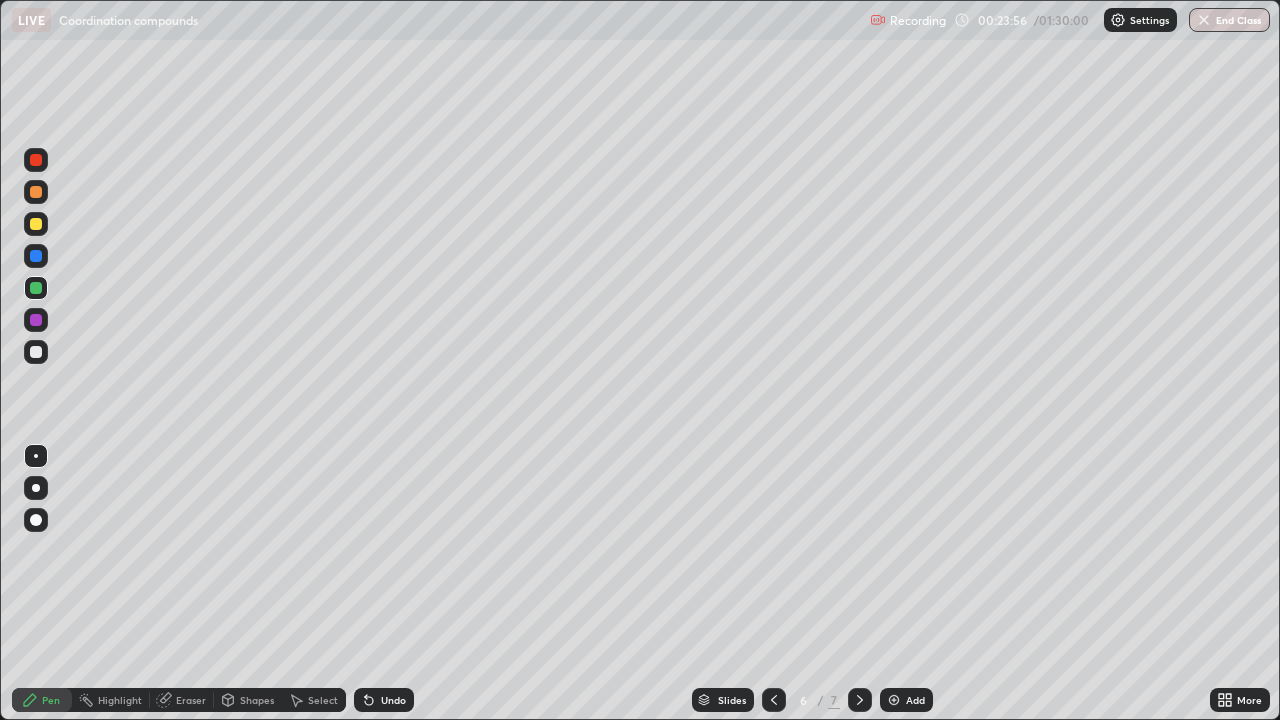 click 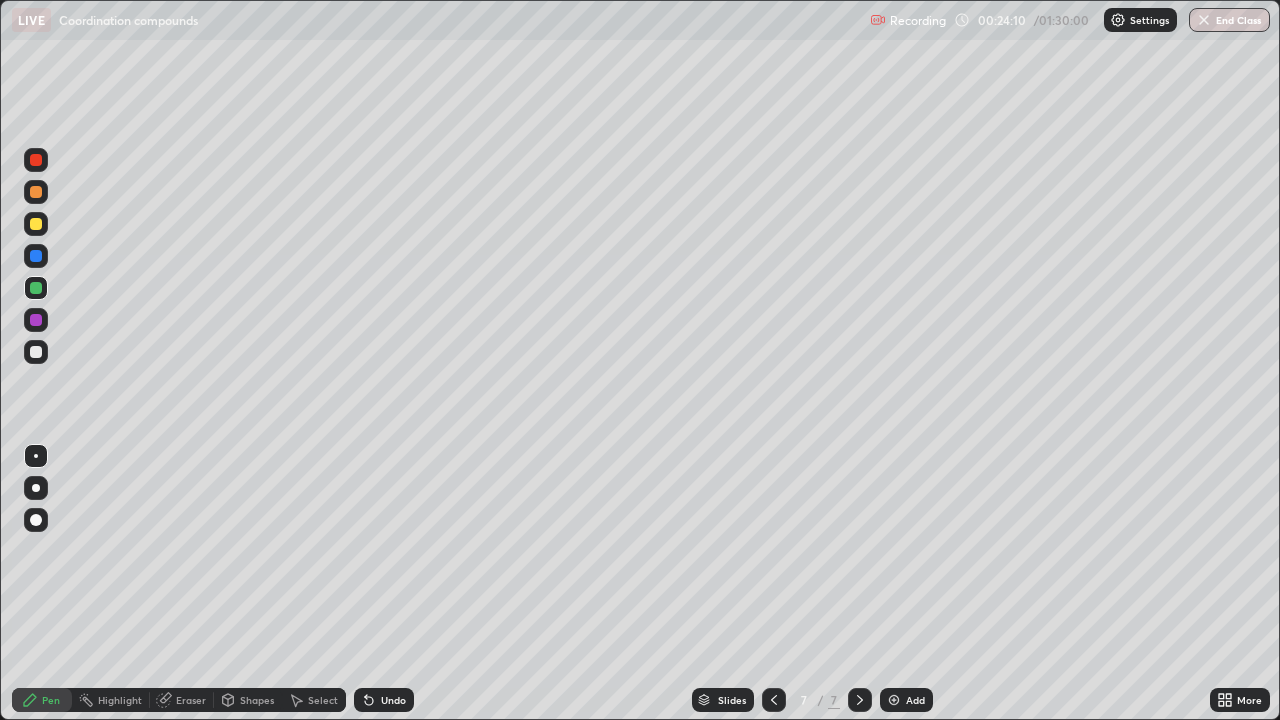click at bounding box center [36, 192] 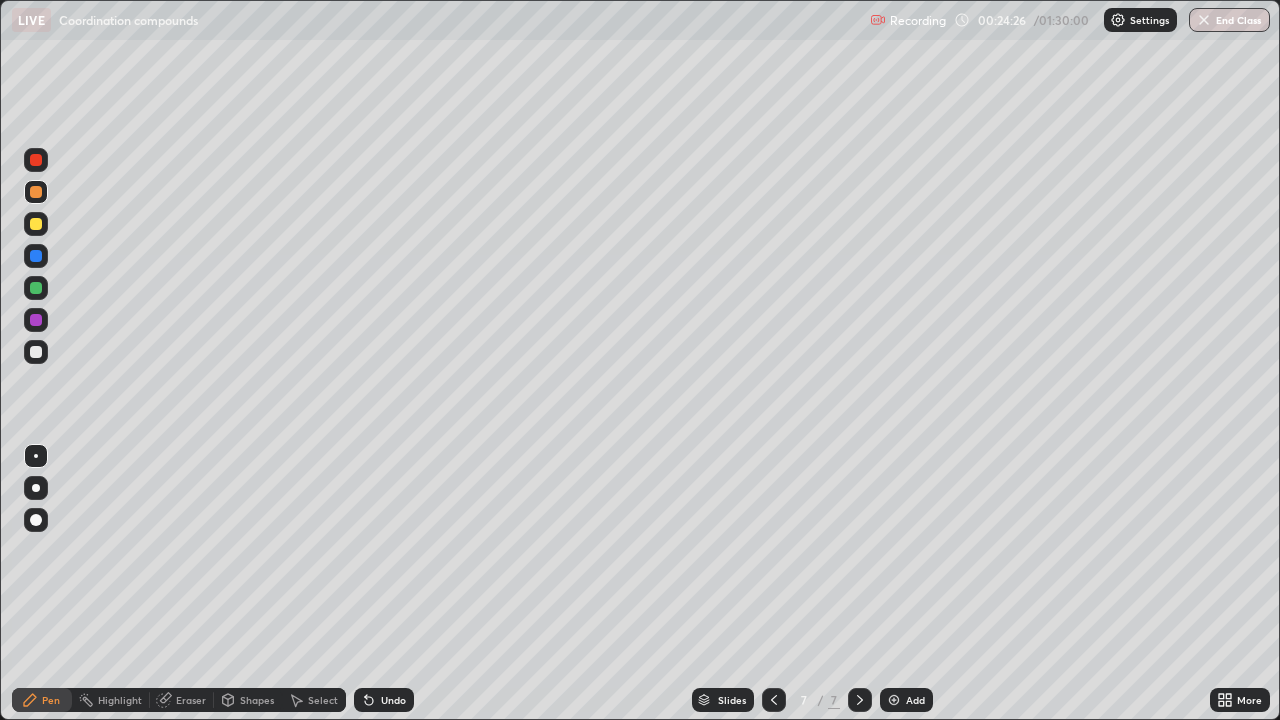click at bounding box center (36, 256) 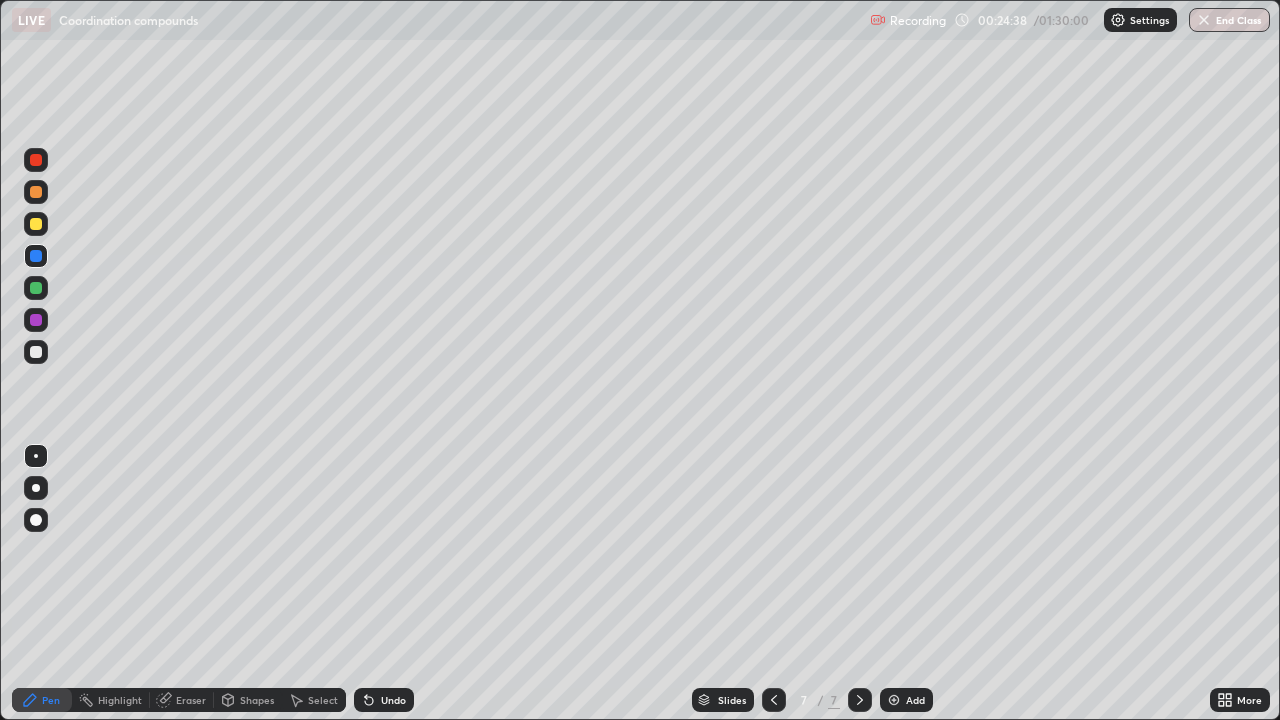 click 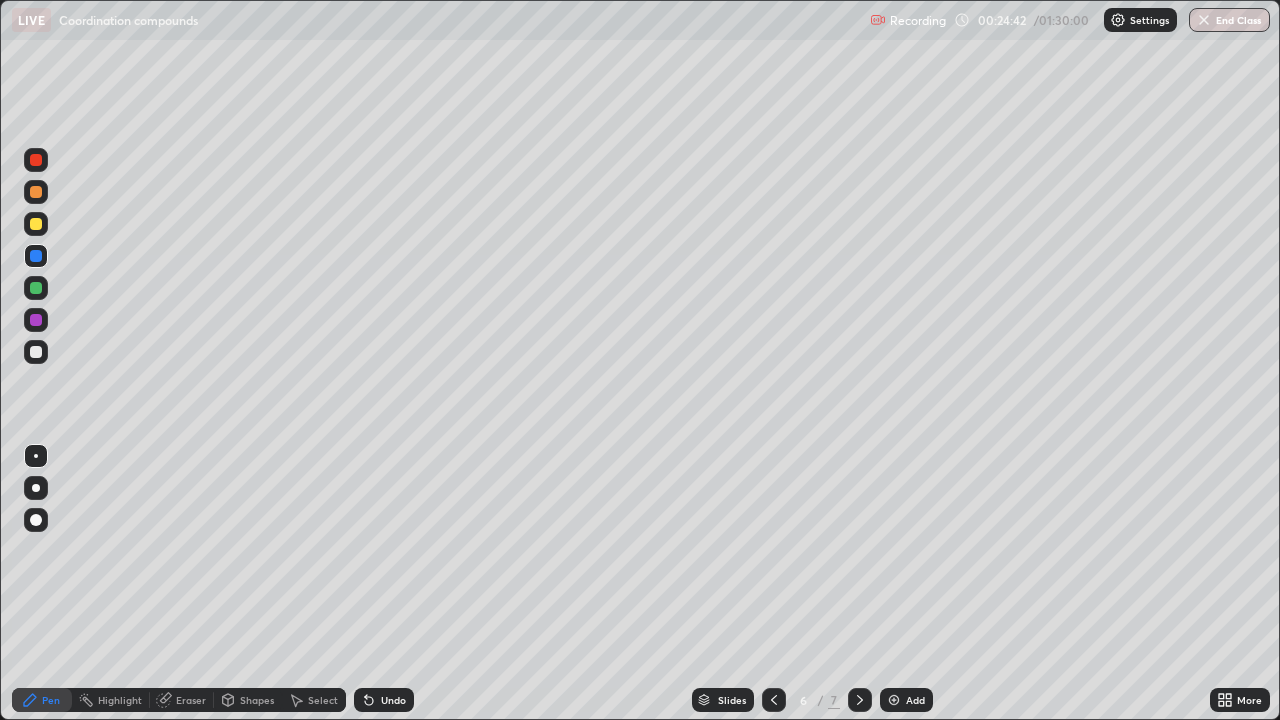 click 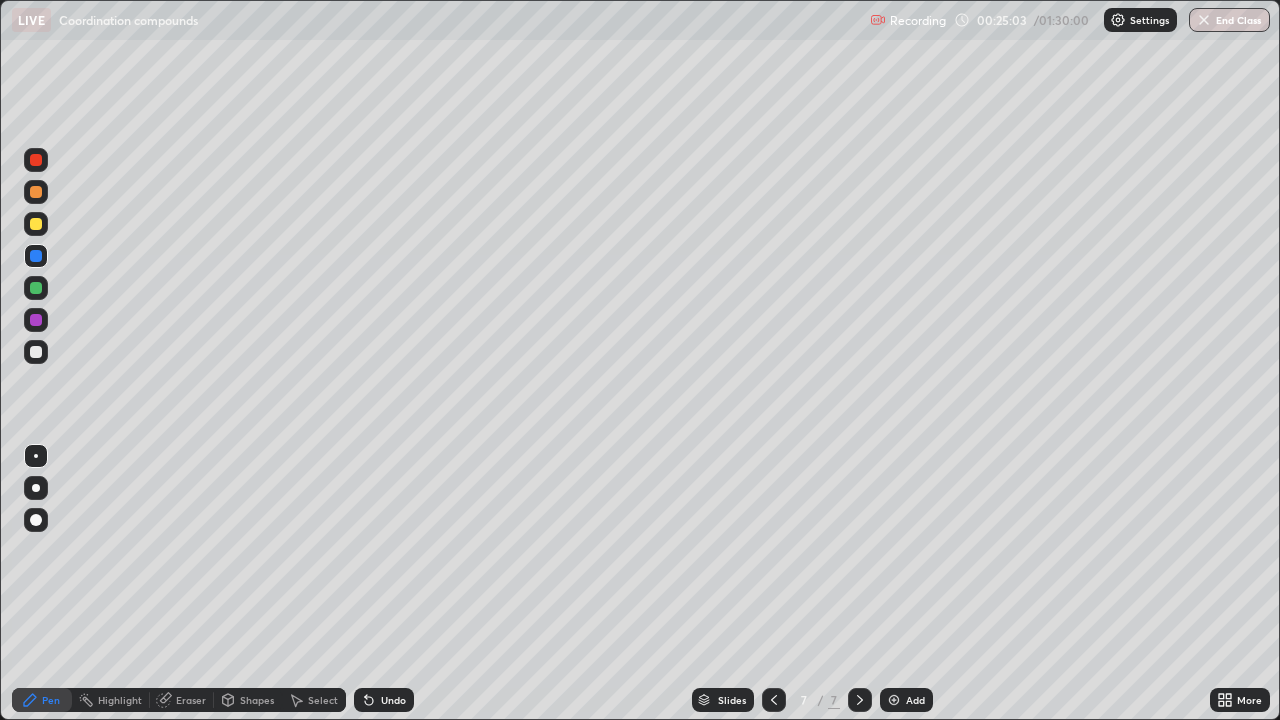 click at bounding box center (36, 192) 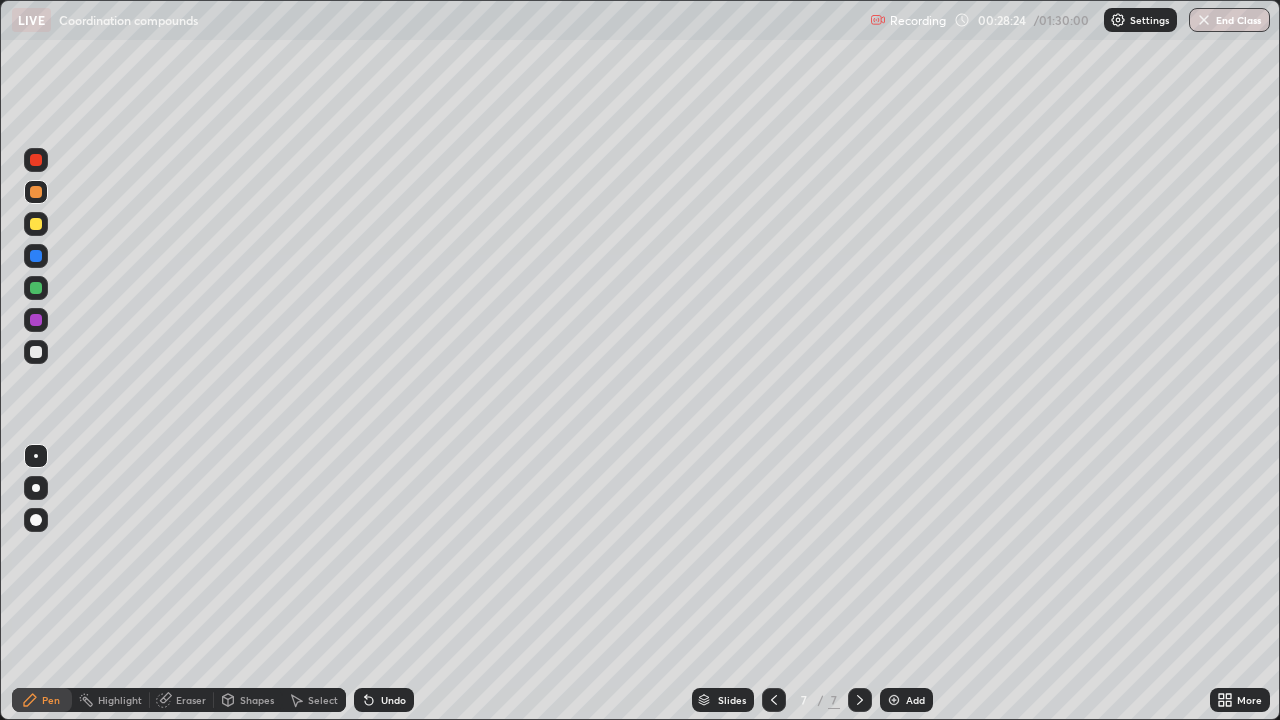 click at bounding box center [36, 320] 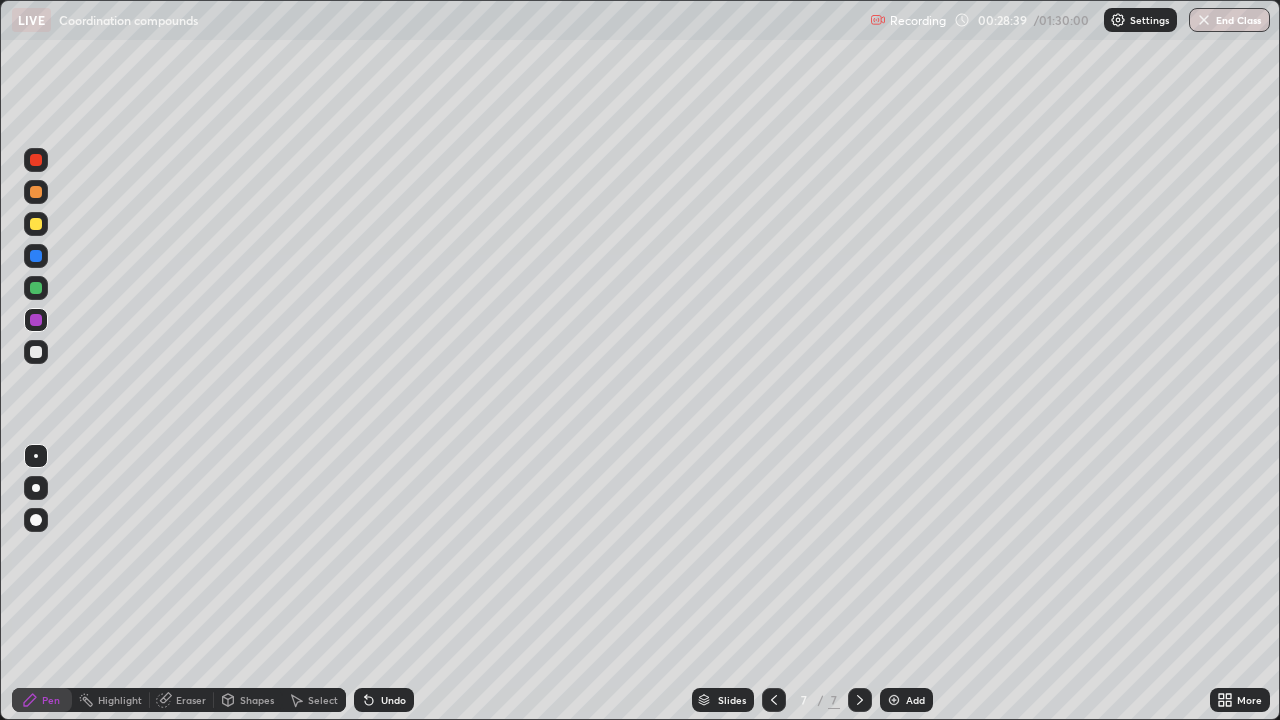 click at bounding box center [36, 288] 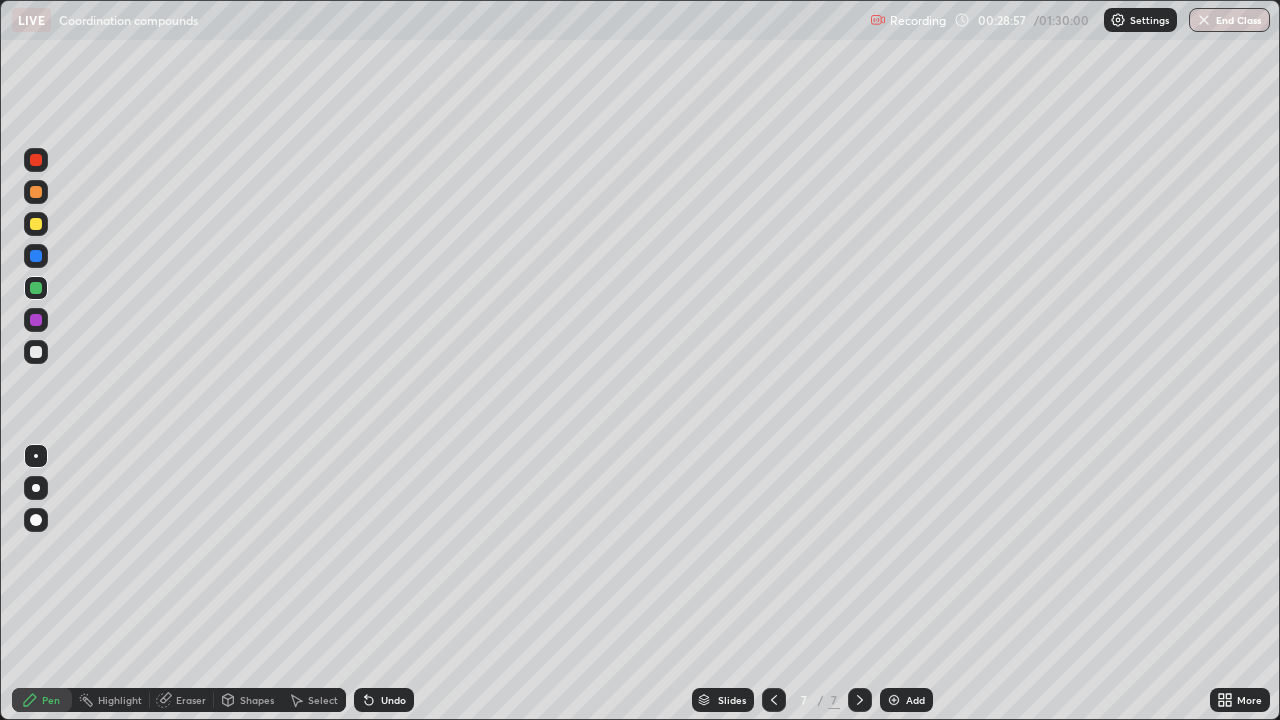 click at bounding box center (36, 224) 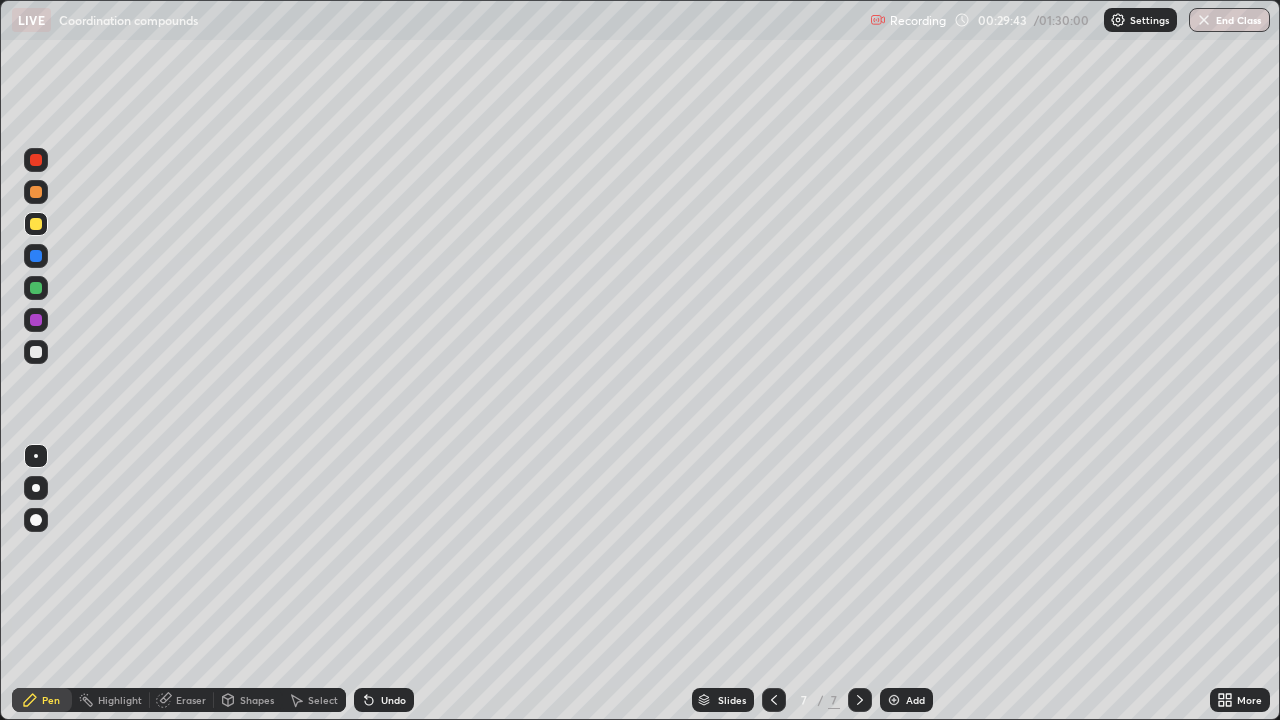 click on "Add" at bounding box center (906, 700) 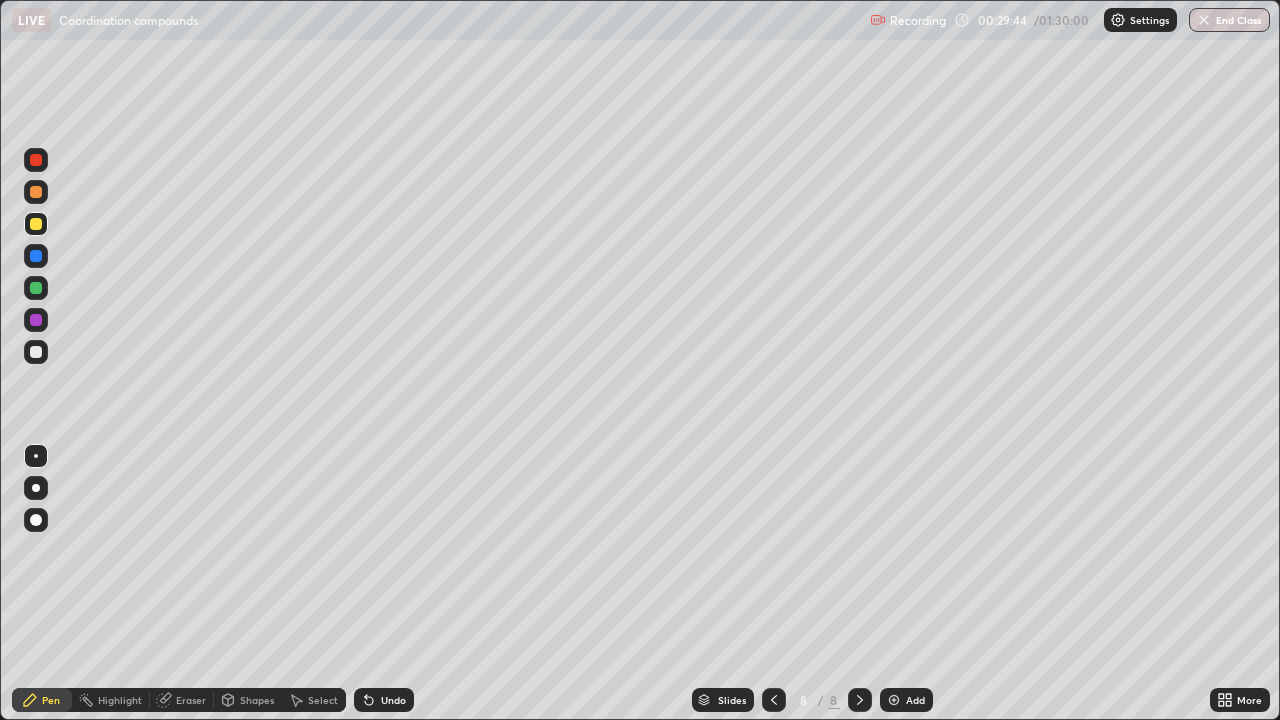 click at bounding box center [36, 320] 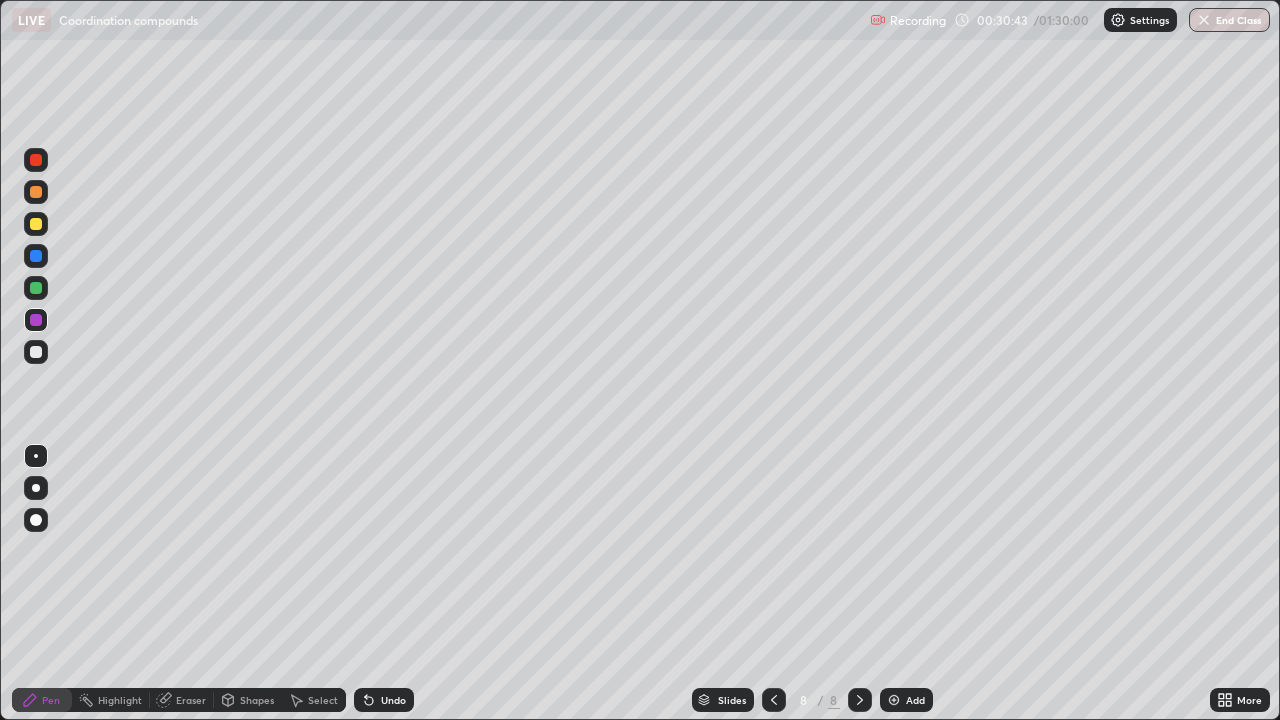 click at bounding box center (36, 288) 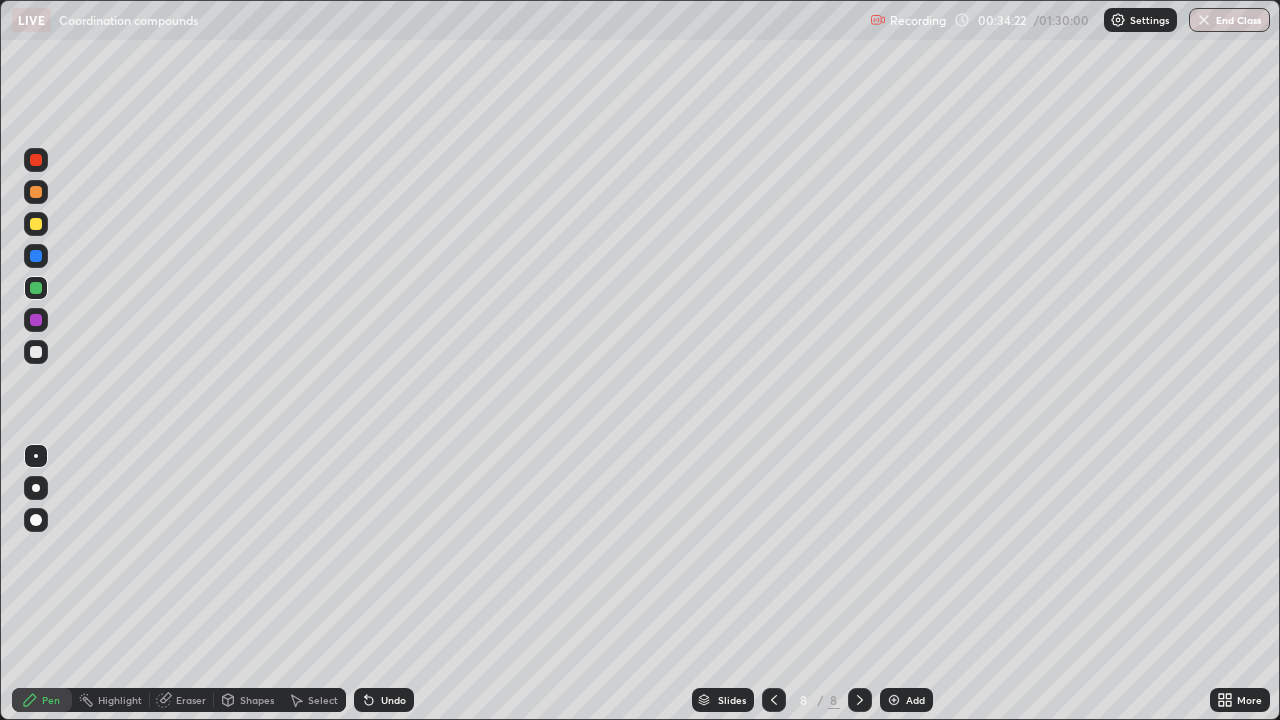 click at bounding box center (36, 192) 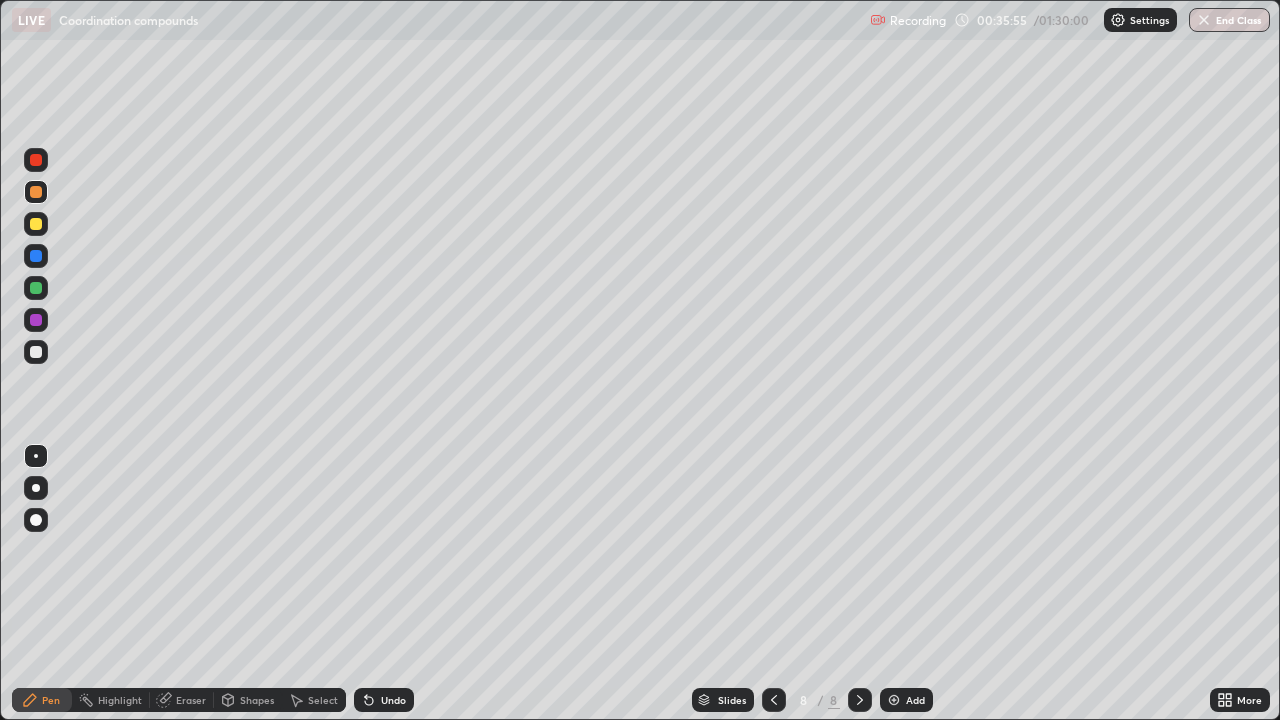 click at bounding box center [36, 256] 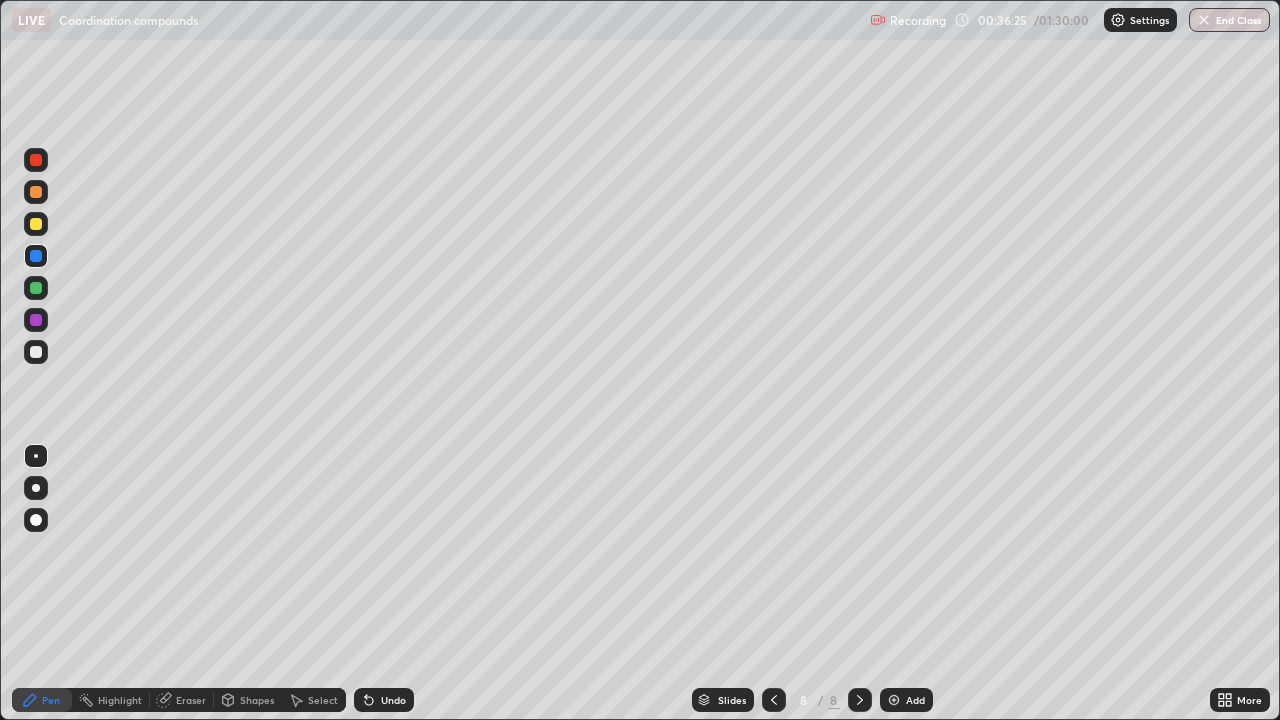 click at bounding box center [36, 160] 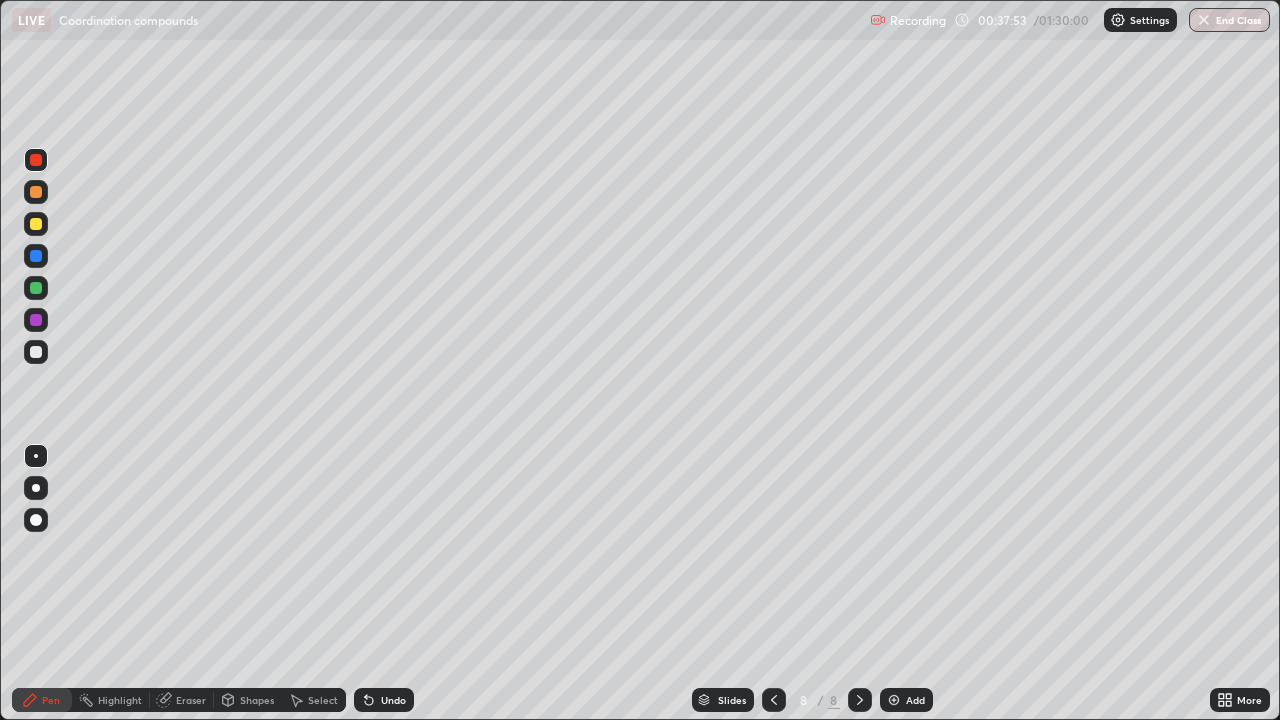 click at bounding box center (36, 224) 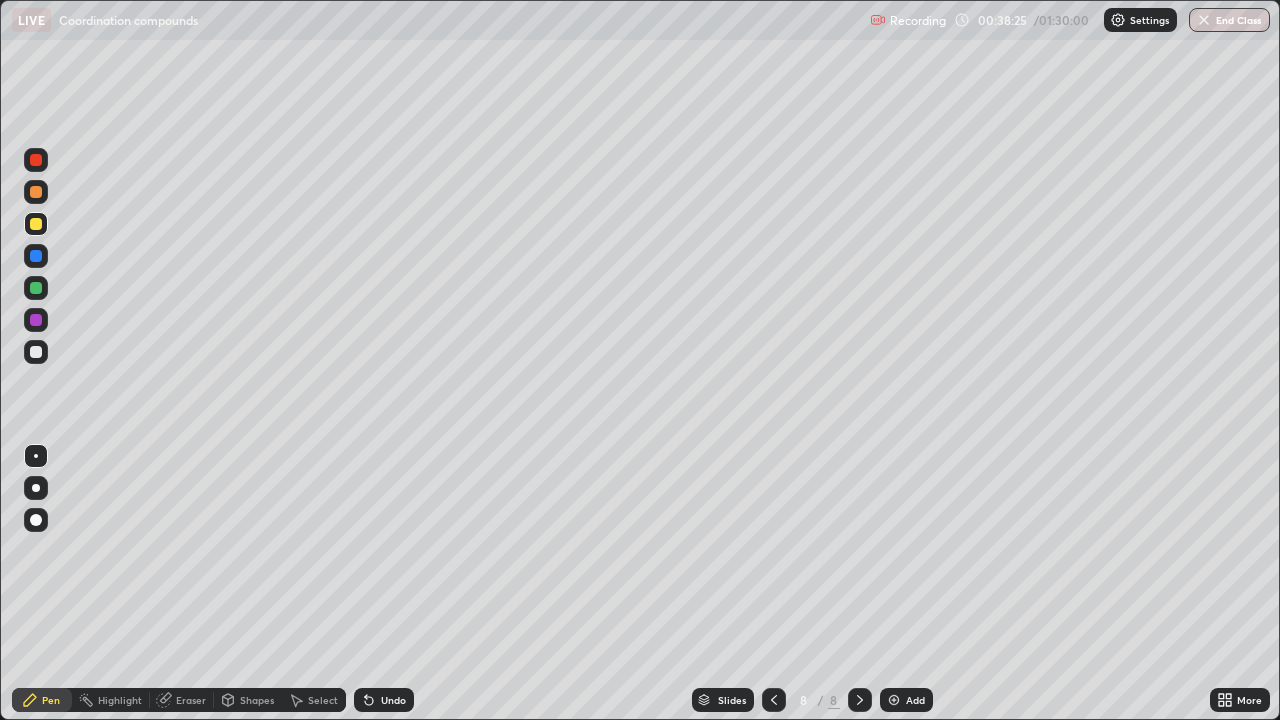 click at bounding box center (36, 192) 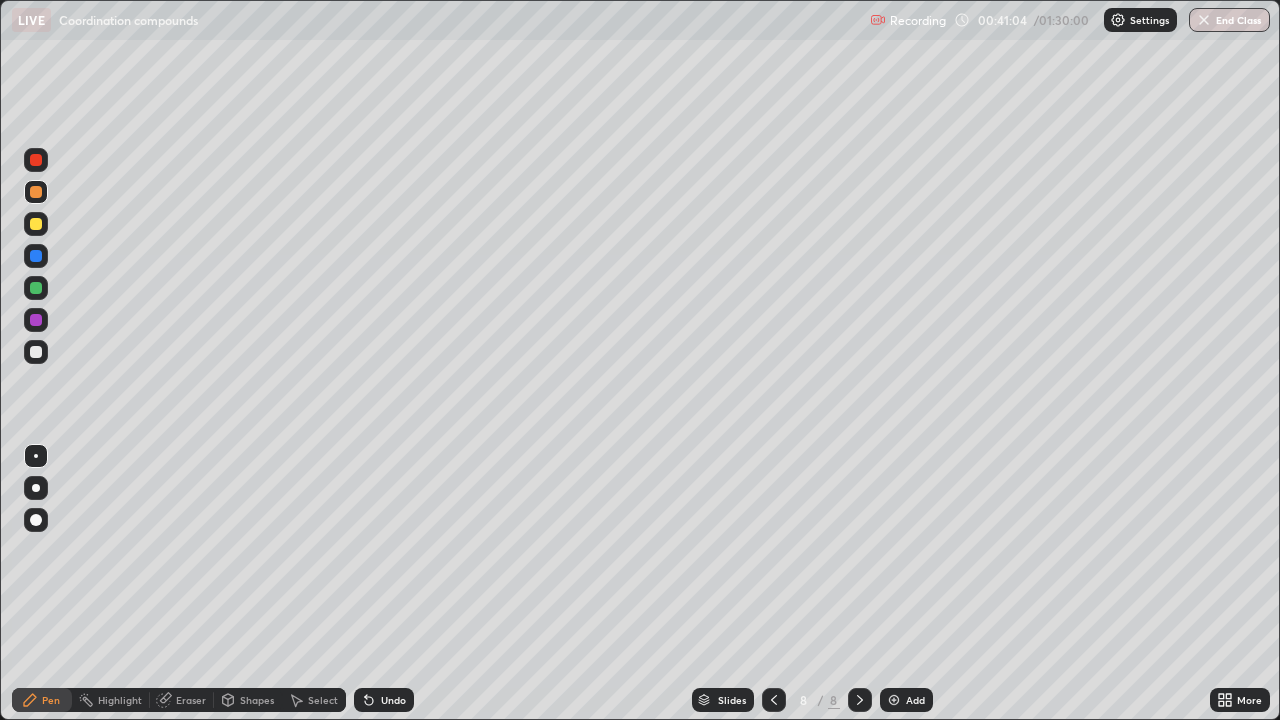 click on "Add" at bounding box center [906, 700] 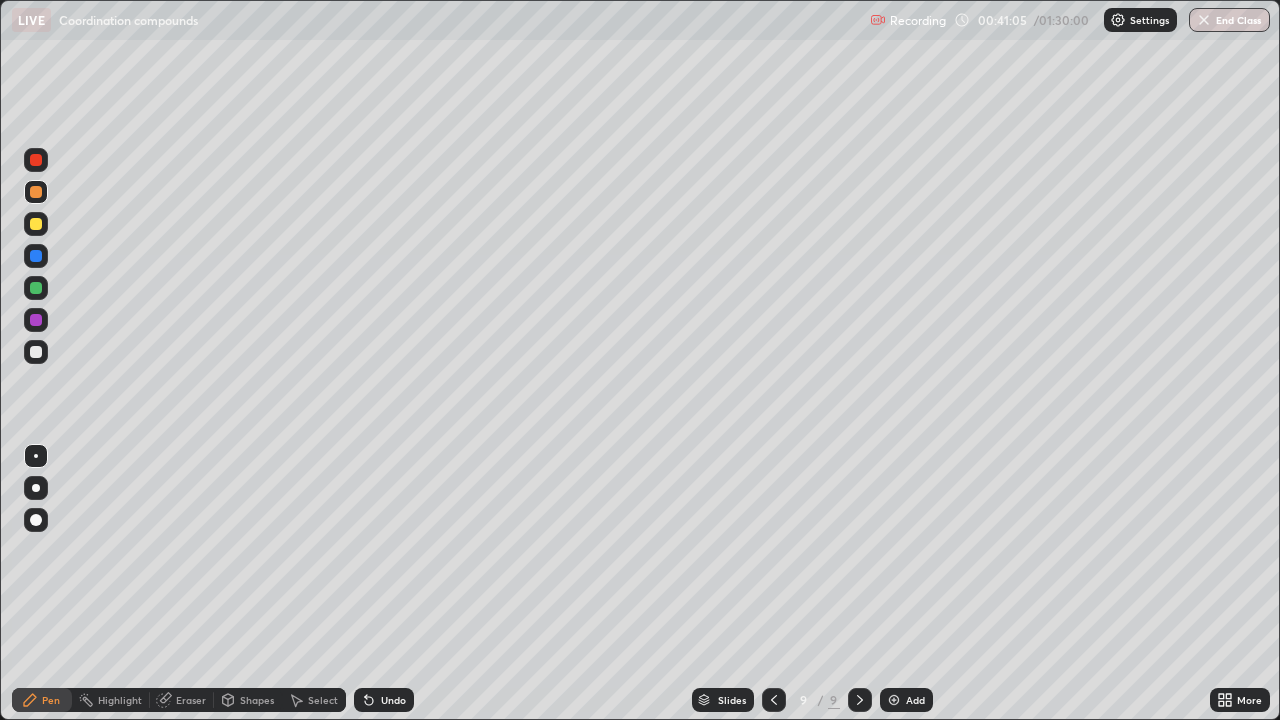 click at bounding box center [36, 256] 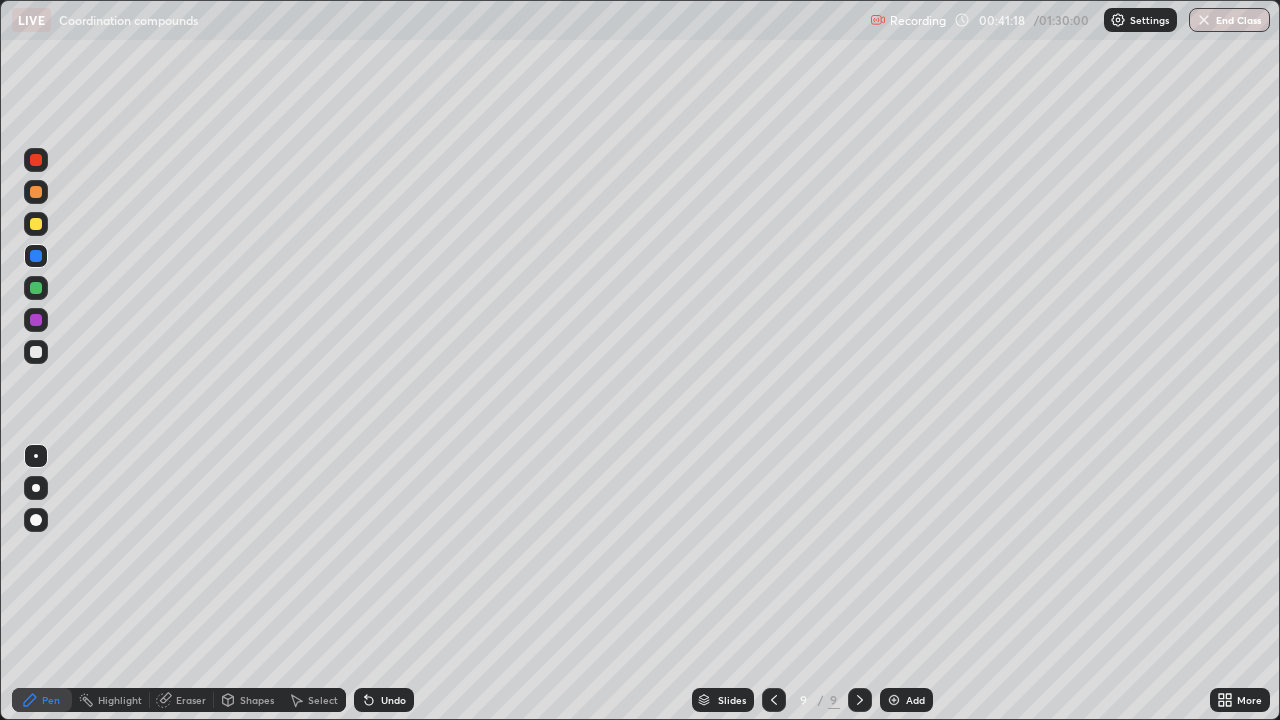 click at bounding box center [36, 192] 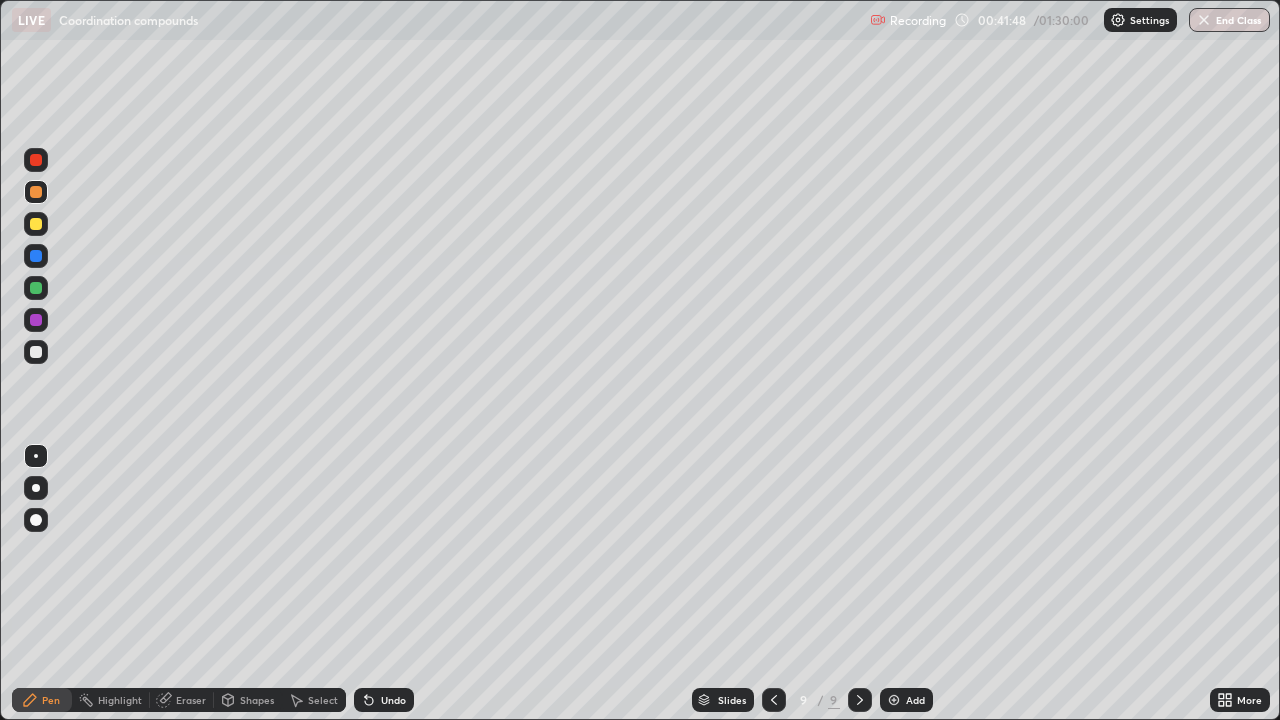 click at bounding box center (36, 288) 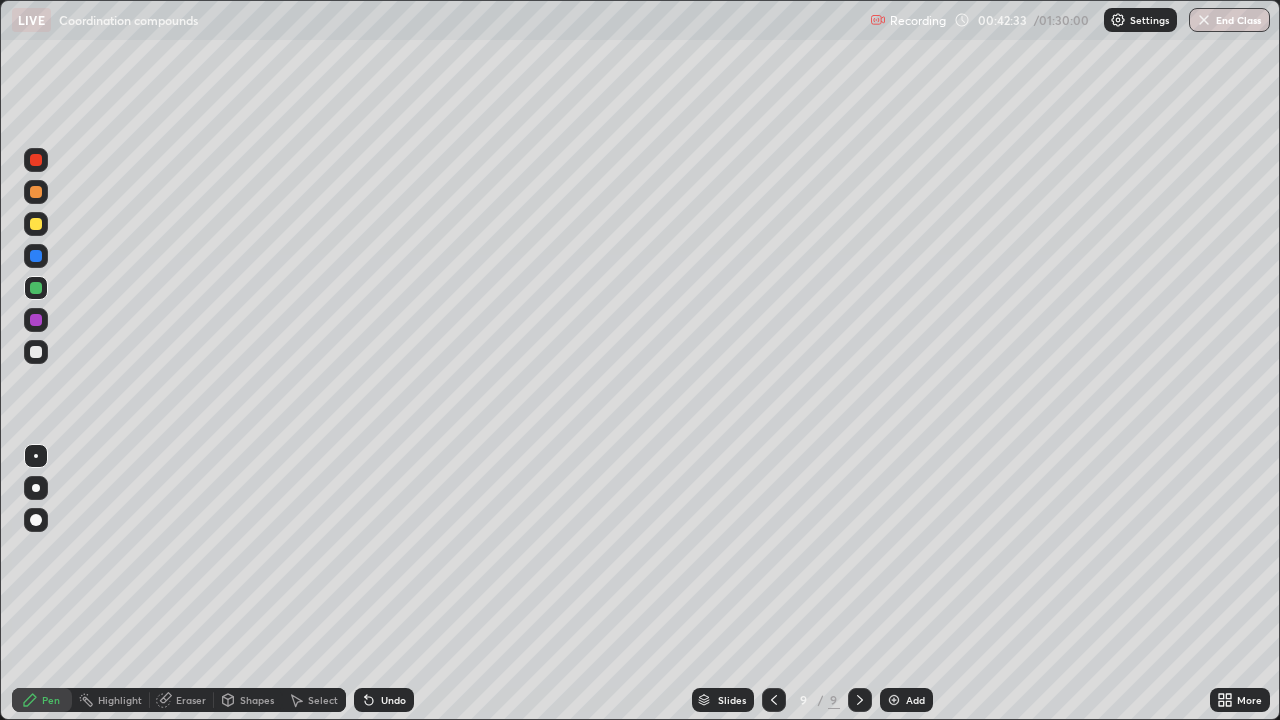 click at bounding box center (36, 256) 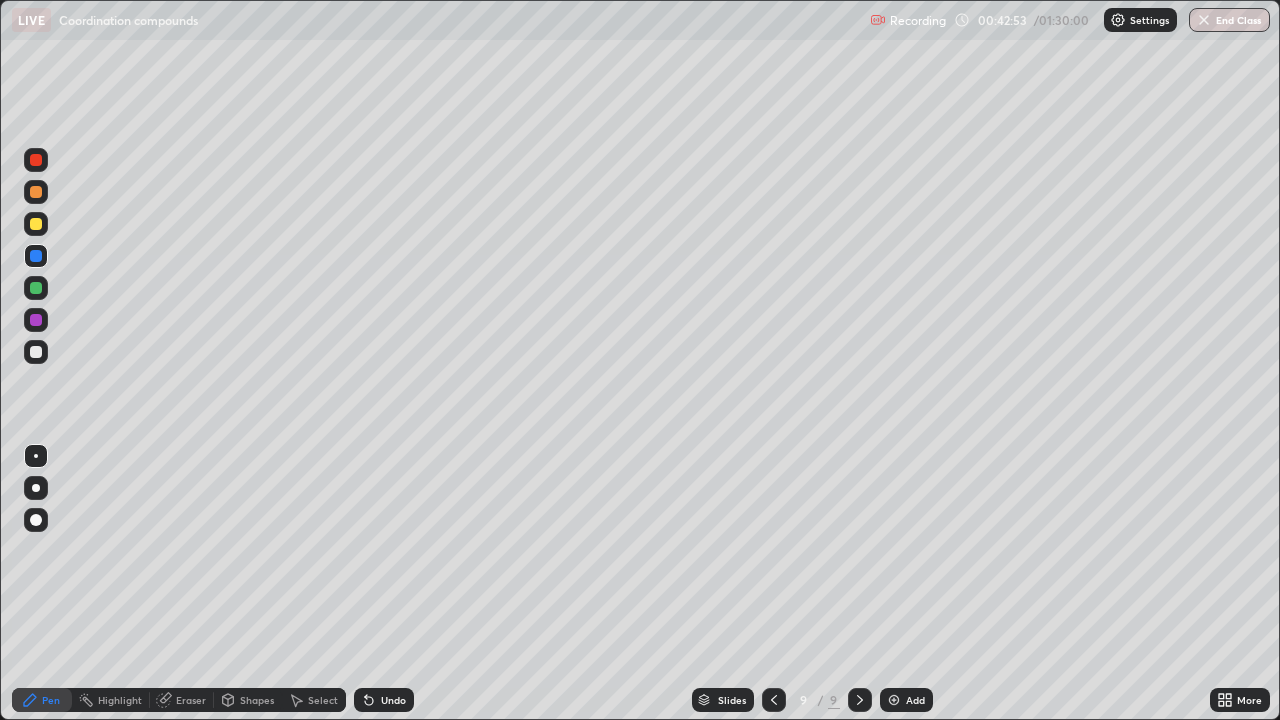 click at bounding box center (36, 288) 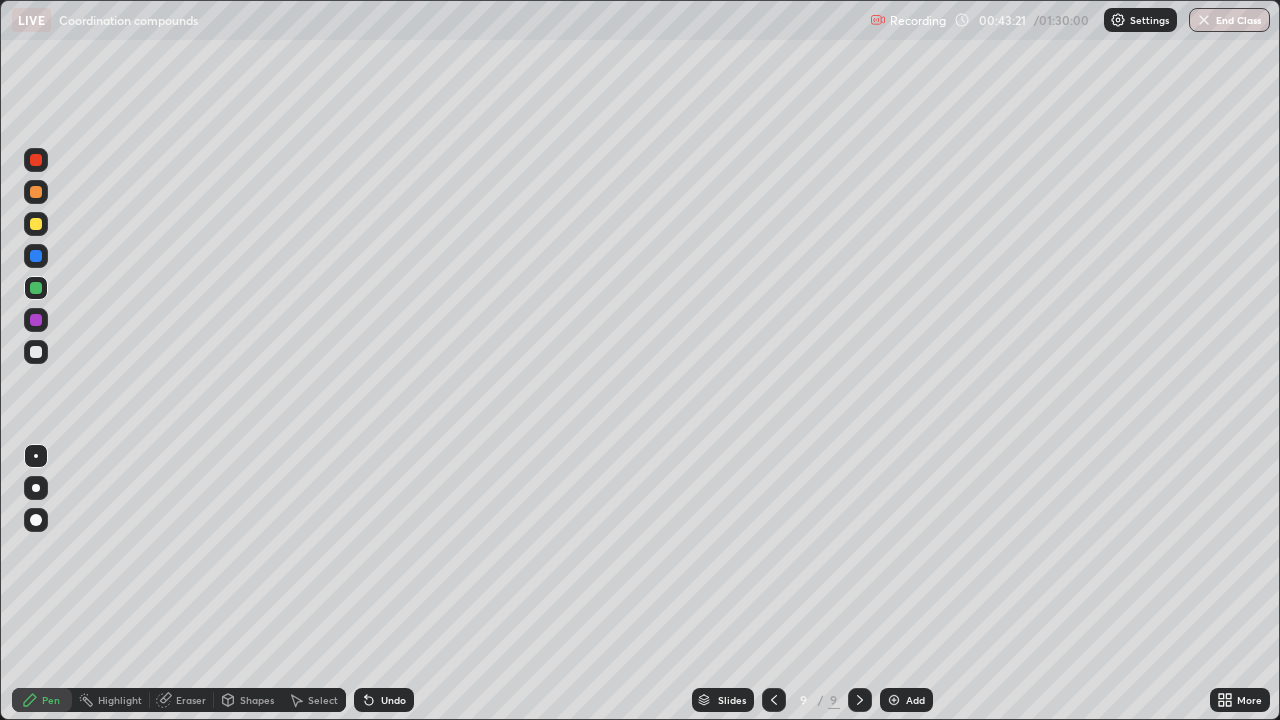 click at bounding box center (36, 320) 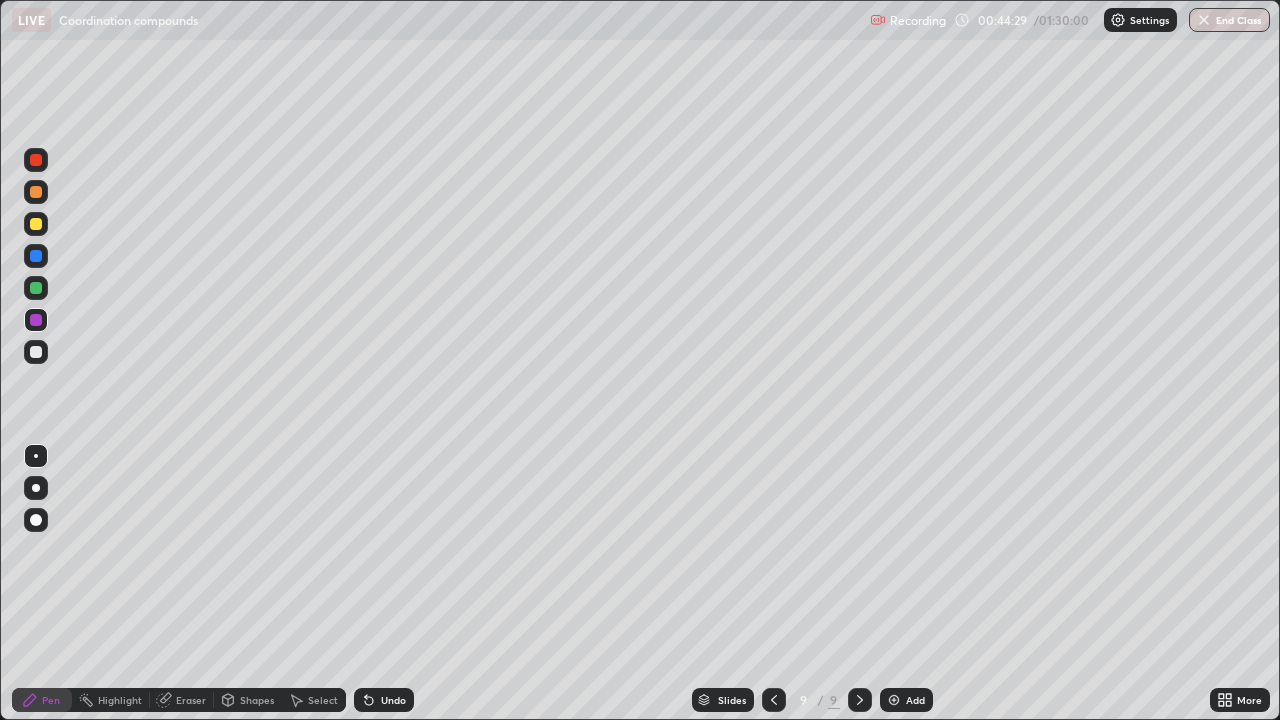 click on "Add" at bounding box center (915, 700) 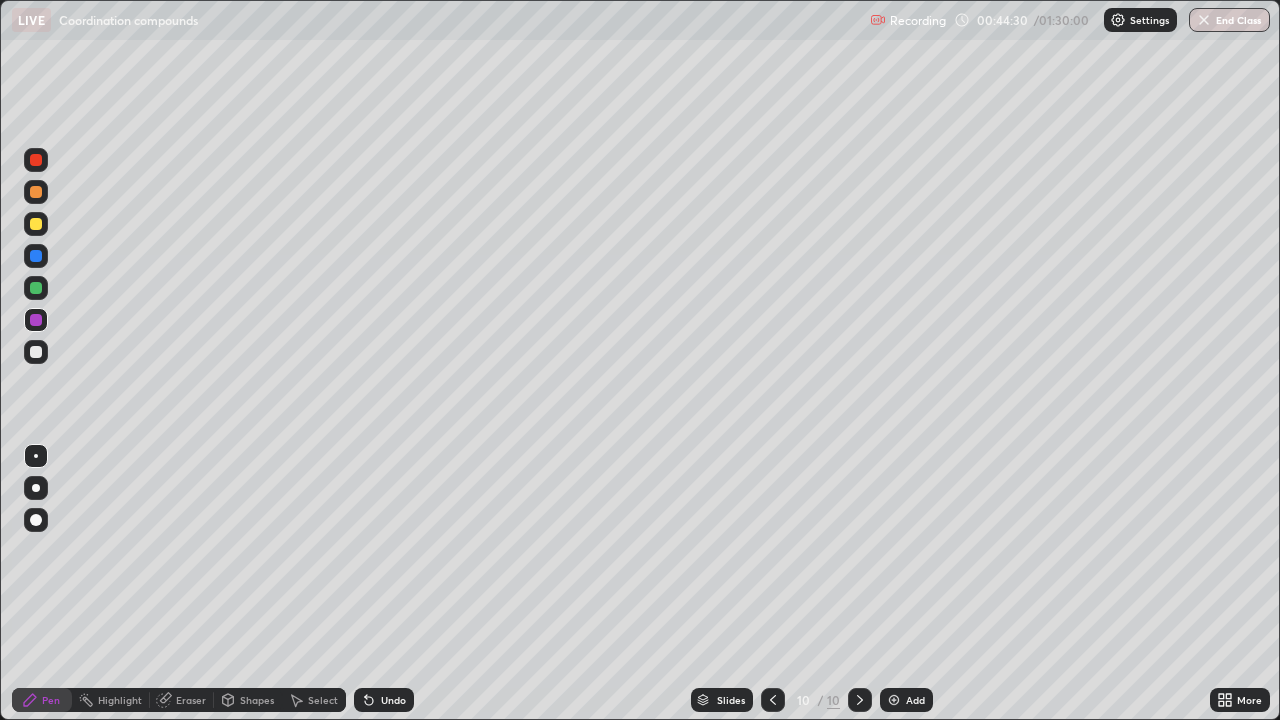 click at bounding box center [36, 256] 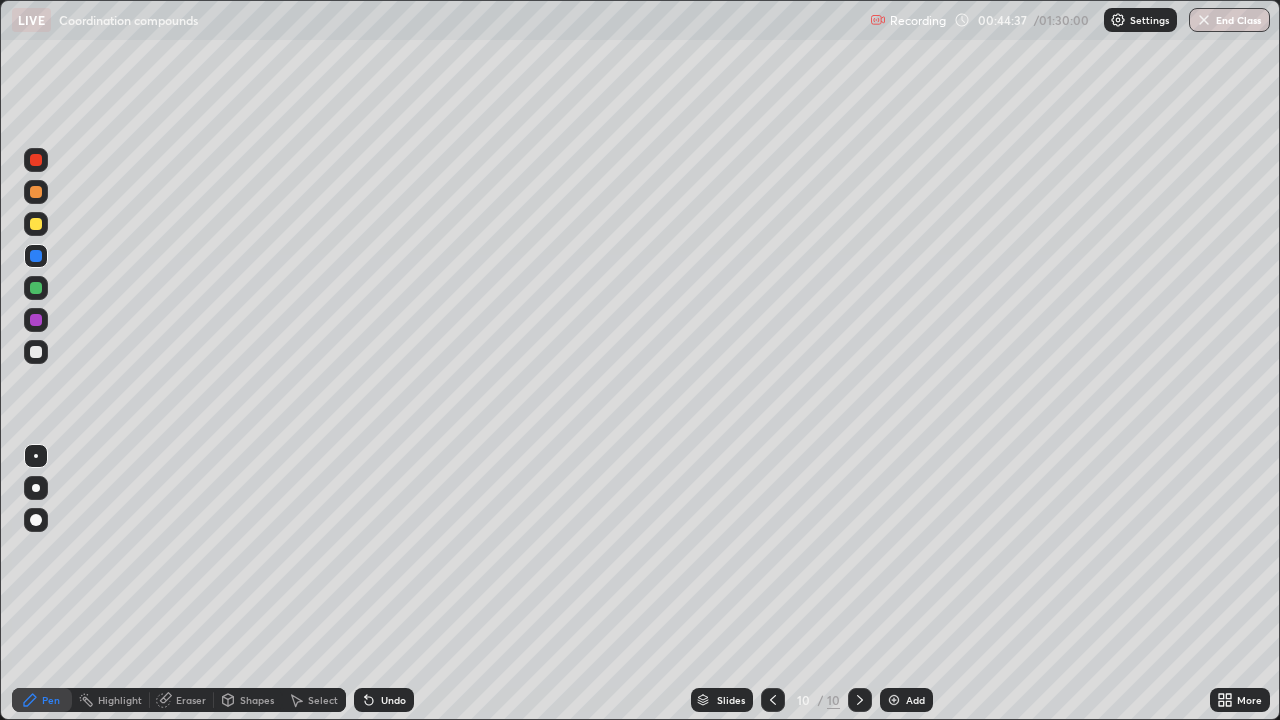 click at bounding box center (36, 224) 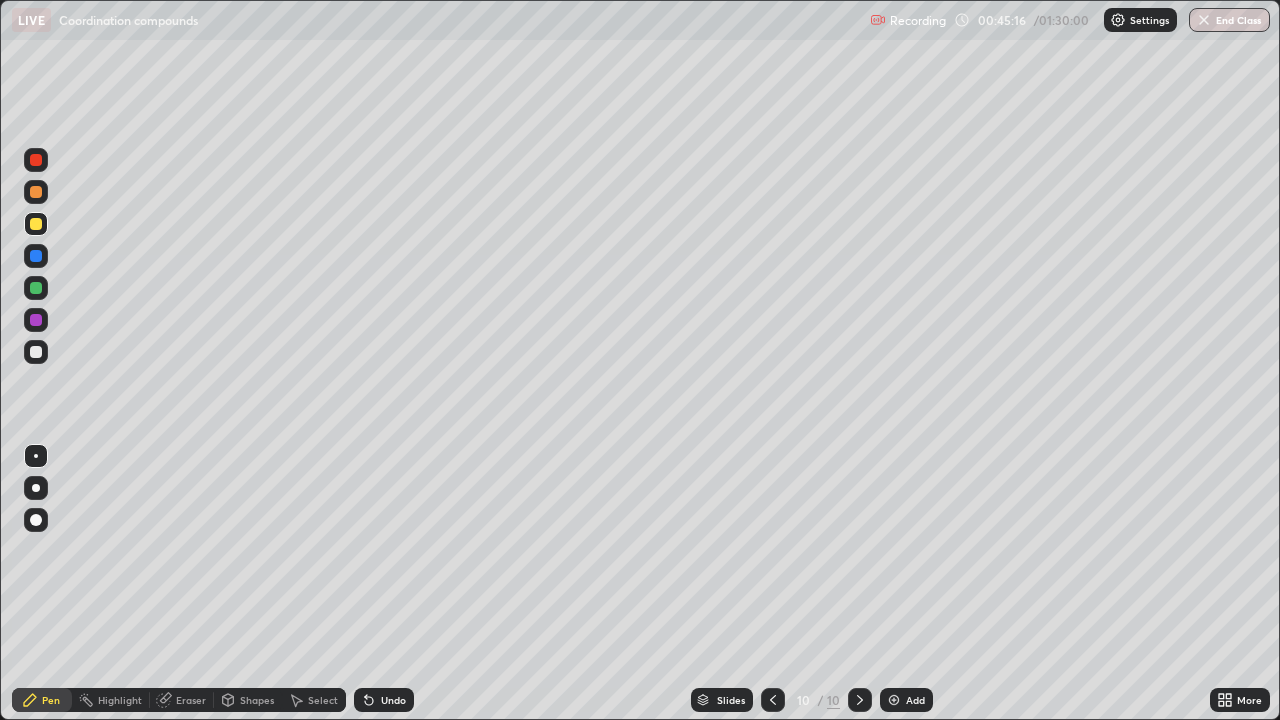 click at bounding box center [36, 320] 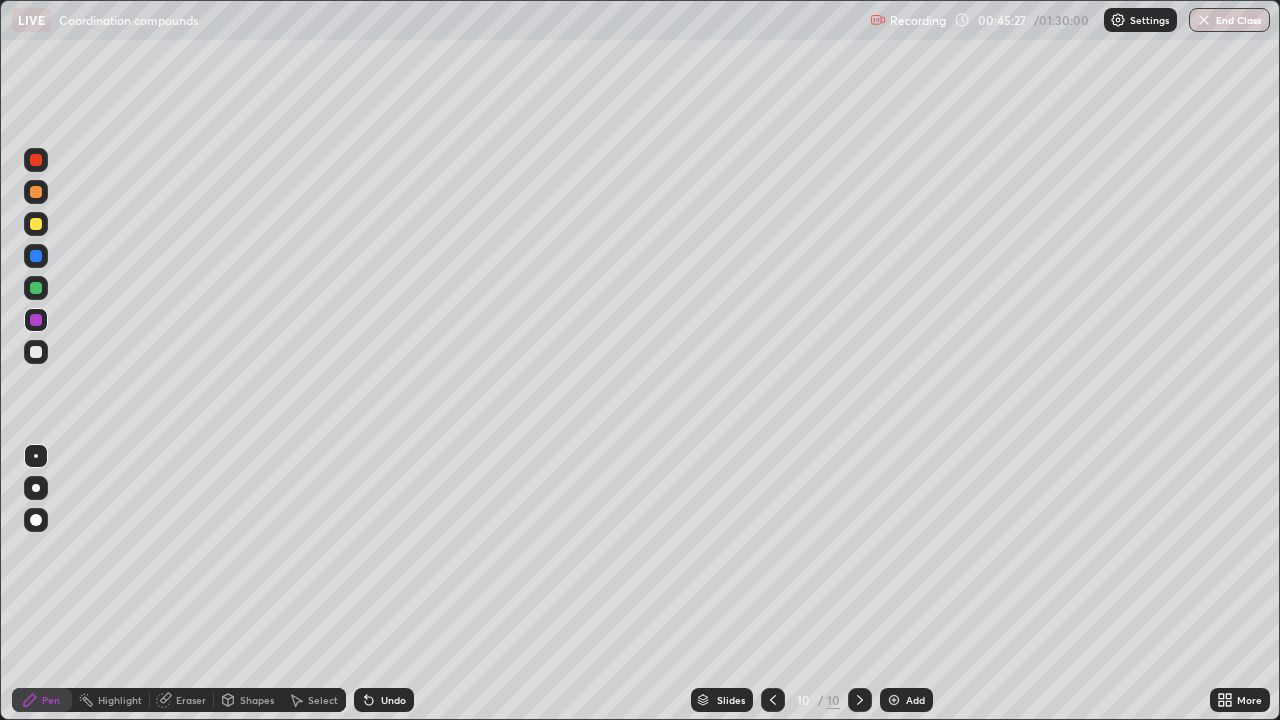 click at bounding box center [36, 256] 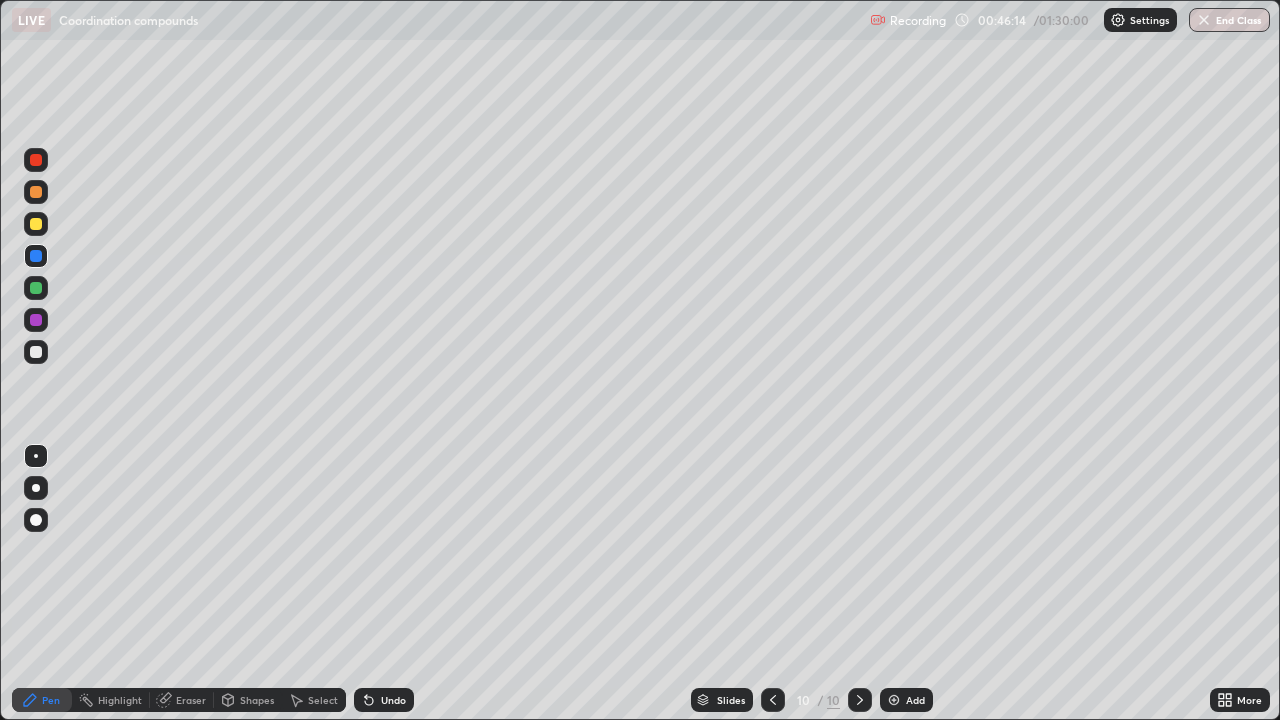 click at bounding box center (36, 288) 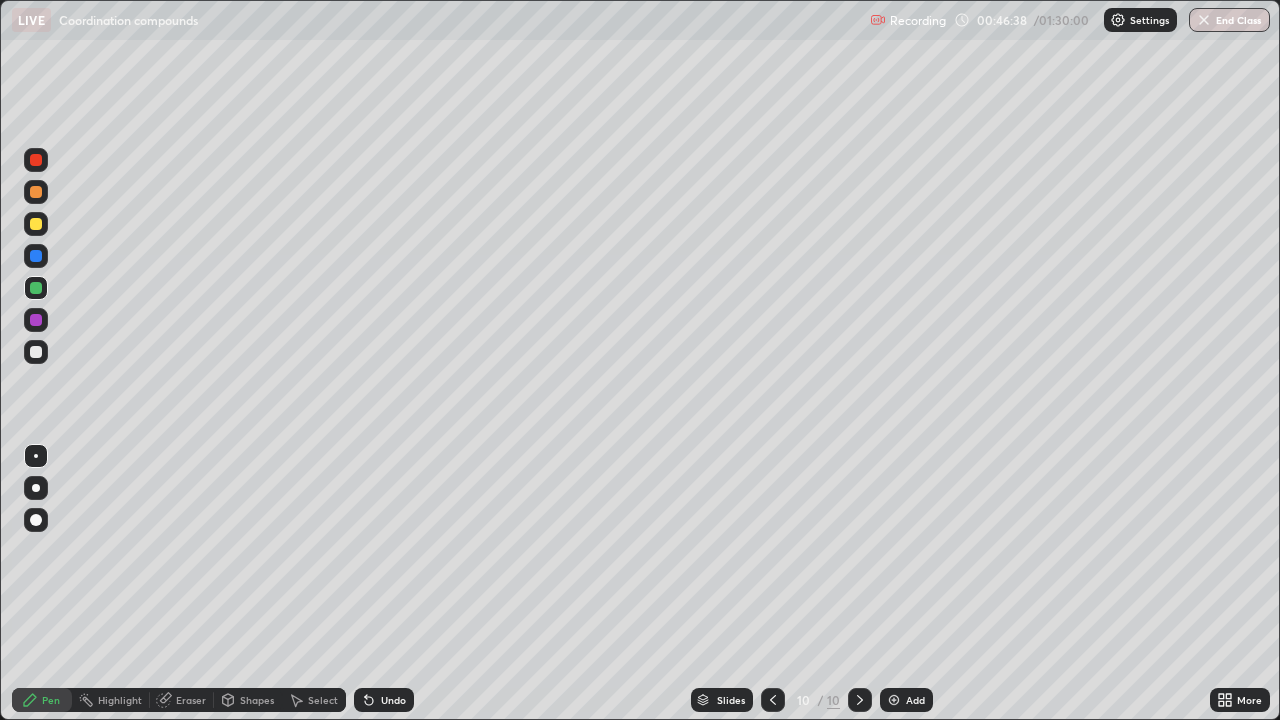 click 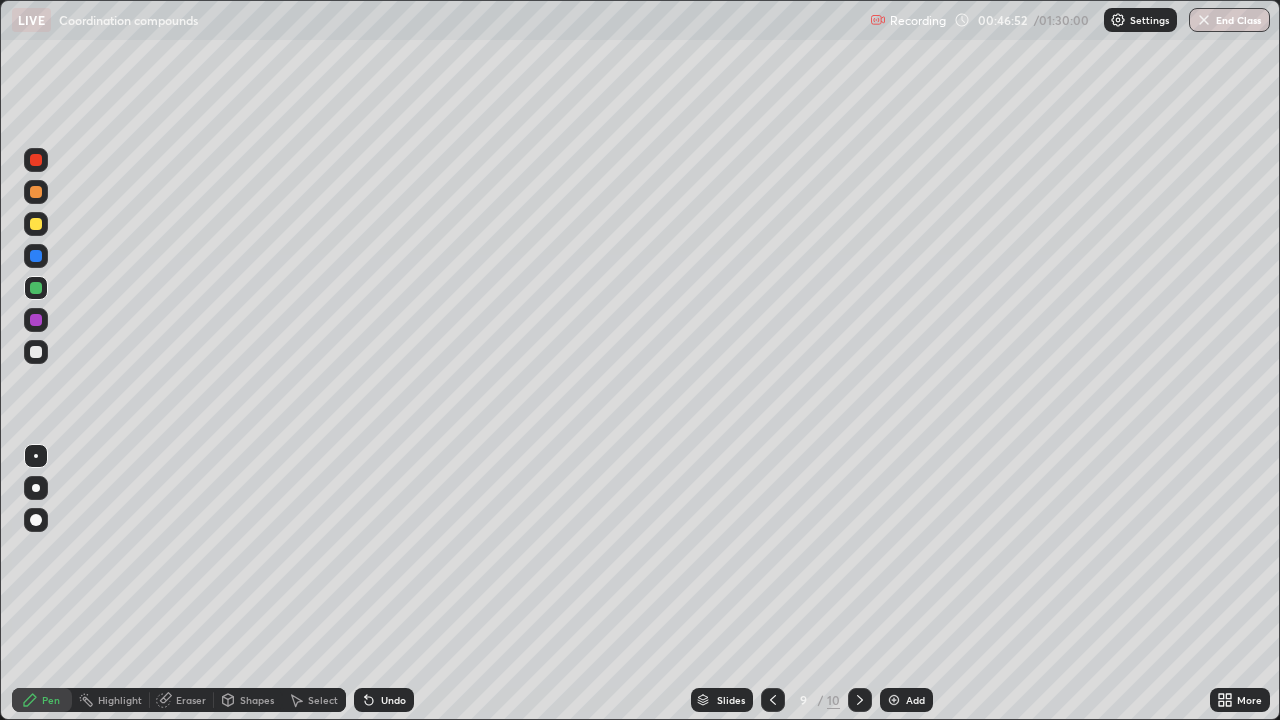 click 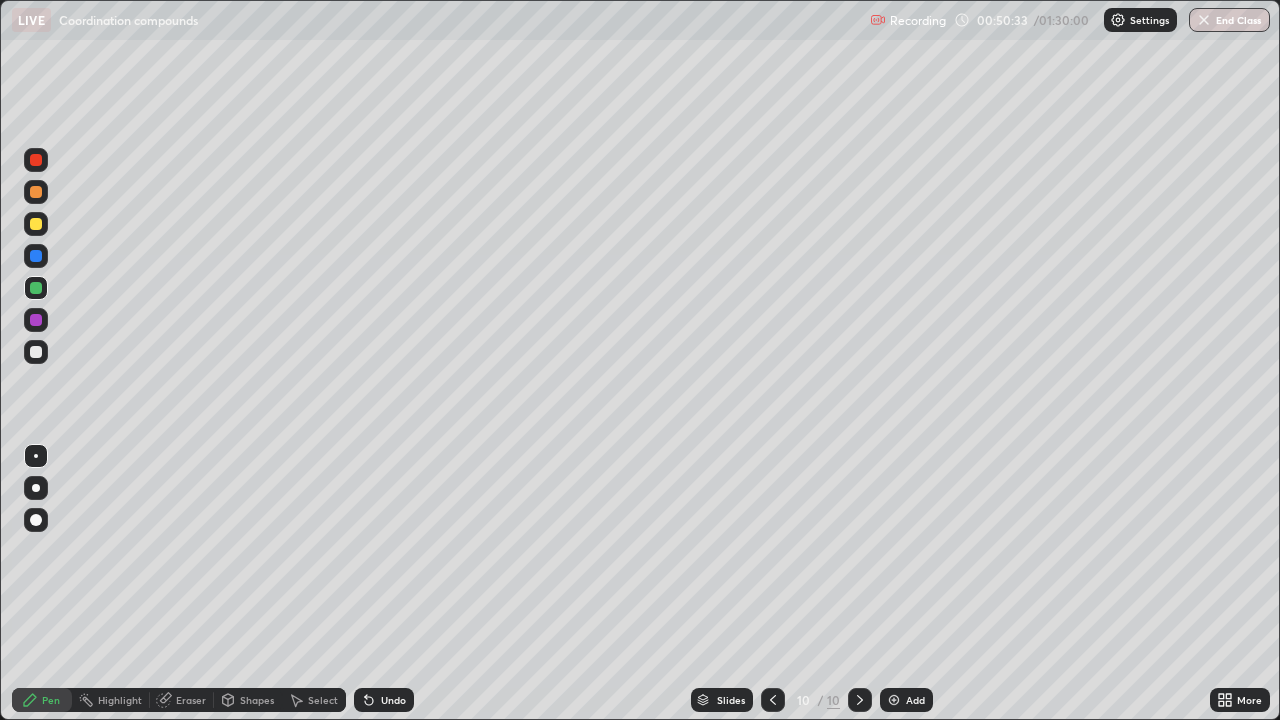 click at bounding box center (894, 700) 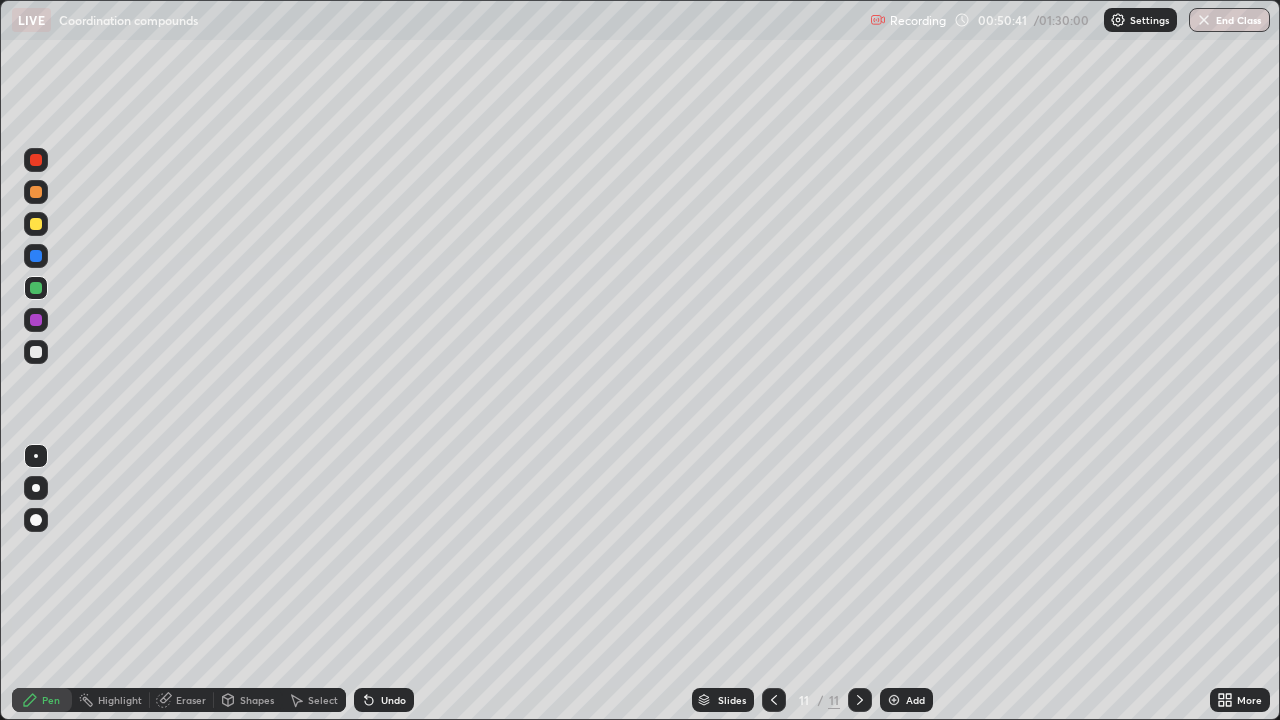 click at bounding box center [36, 192] 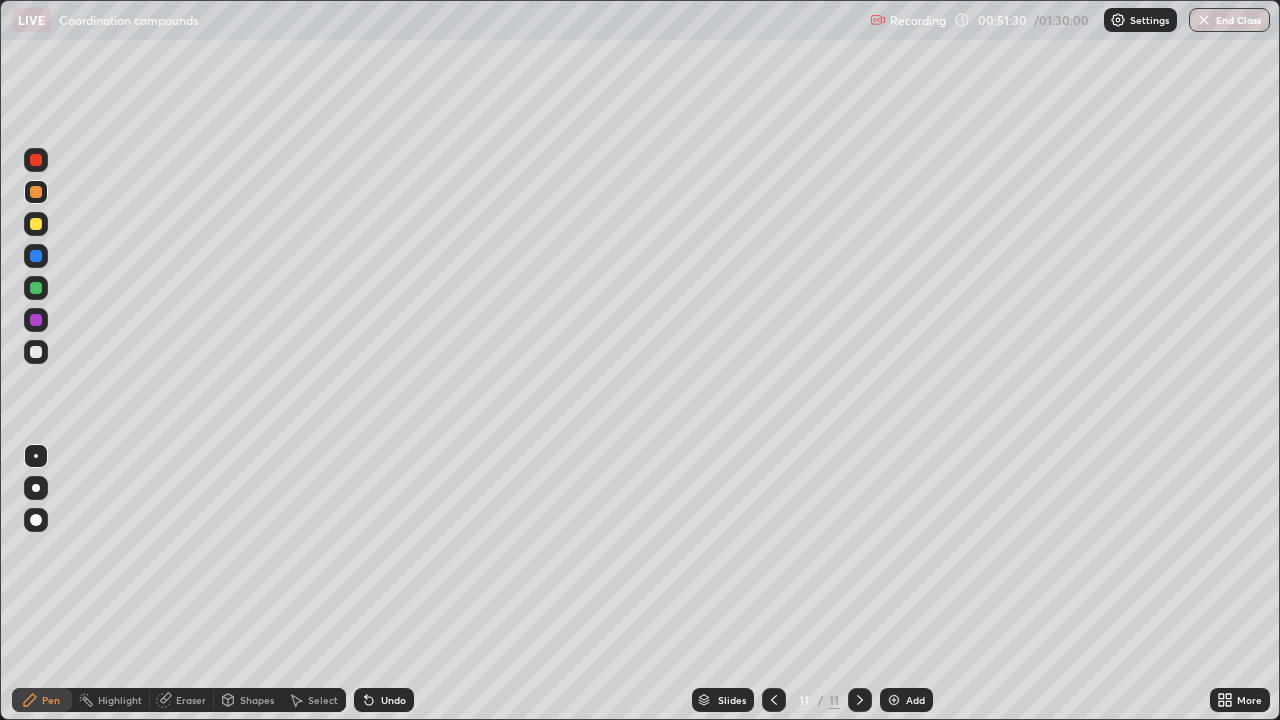 click at bounding box center [36, 256] 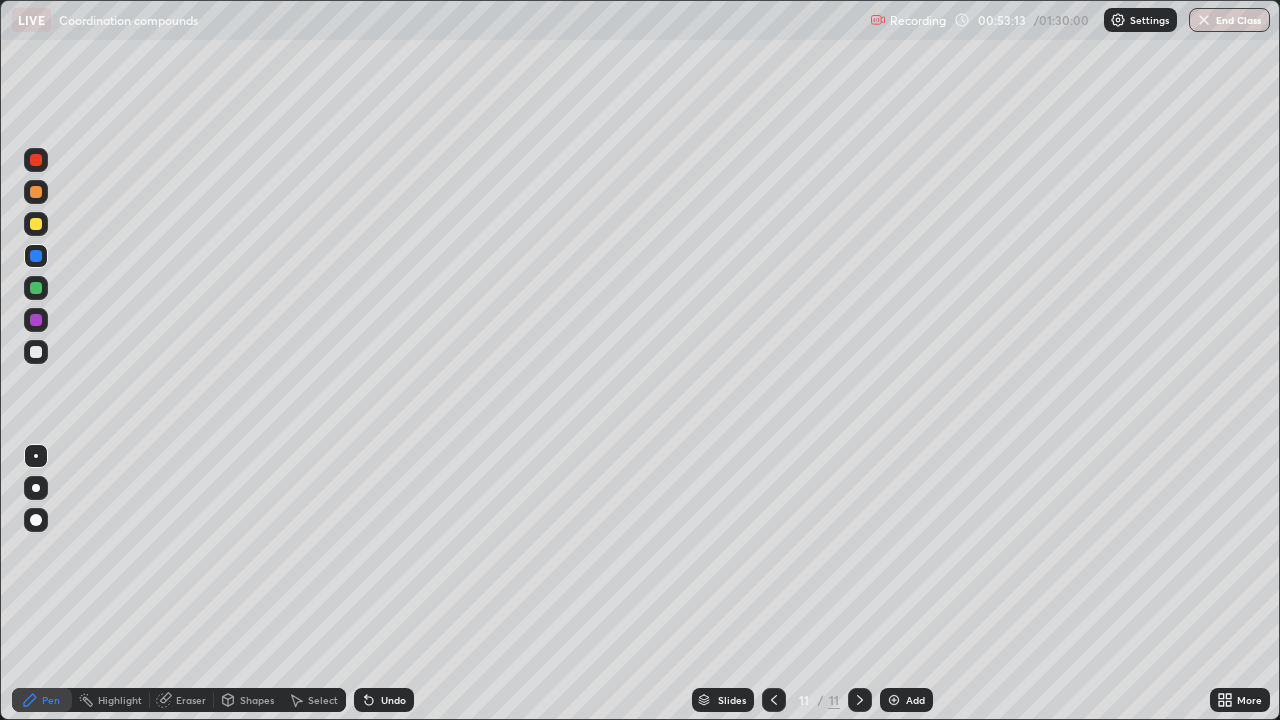 click at bounding box center (36, 160) 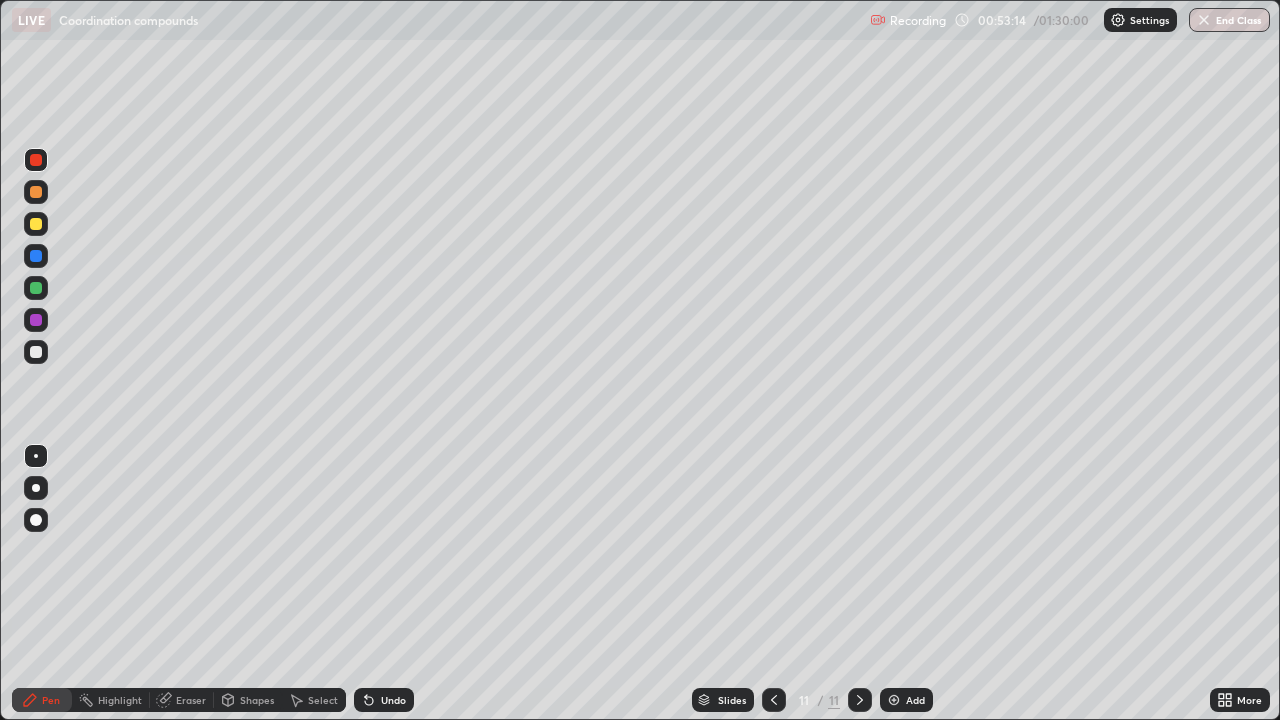 click on "Add" at bounding box center (915, 700) 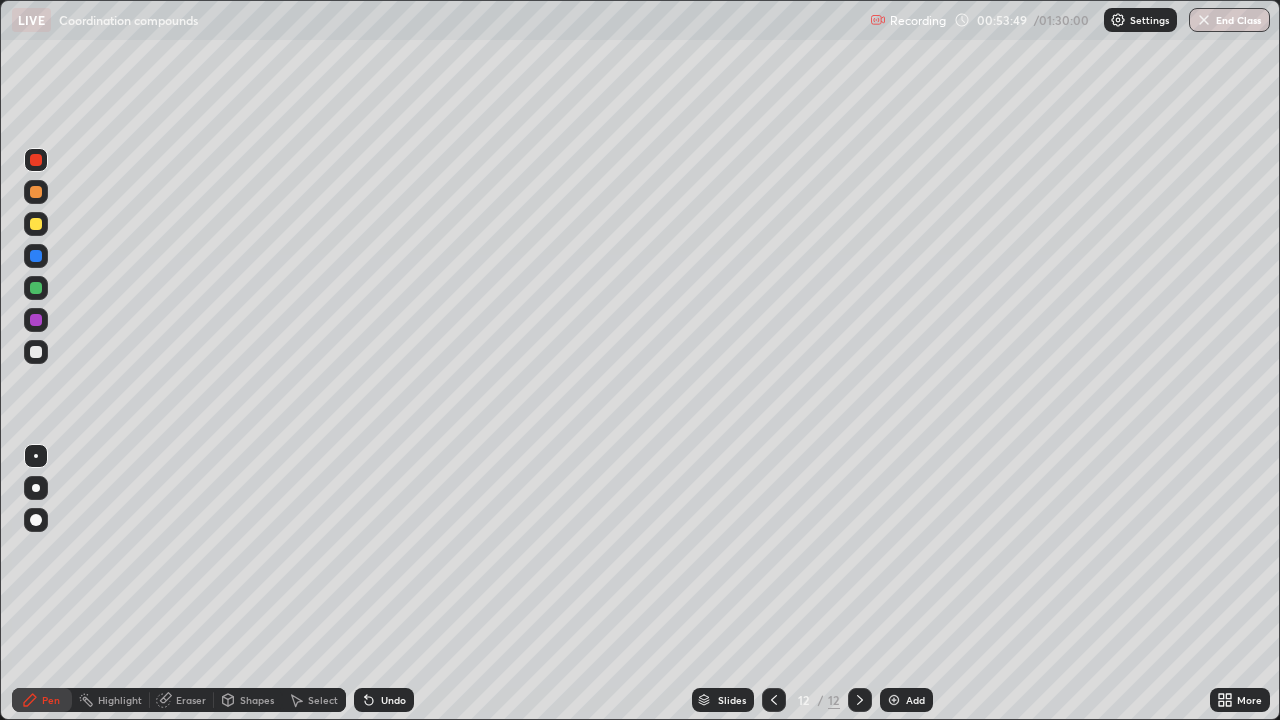 click at bounding box center (36, 256) 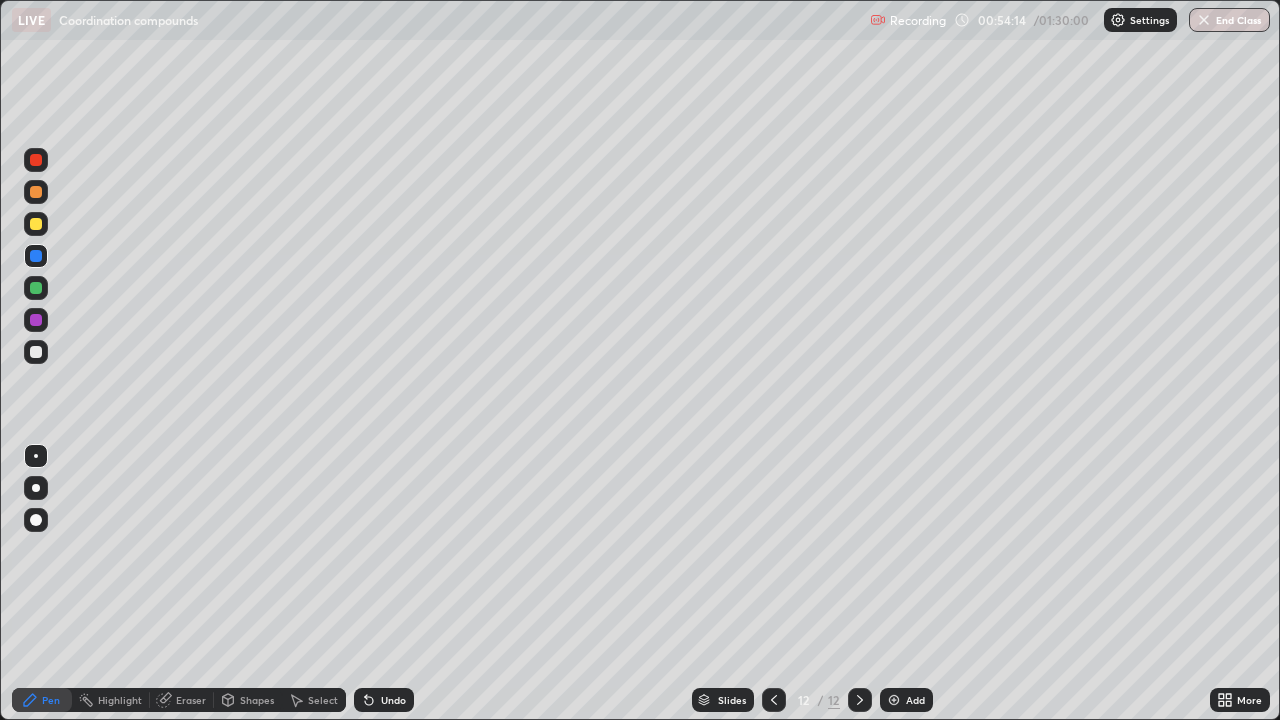 click at bounding box center (36, 224) 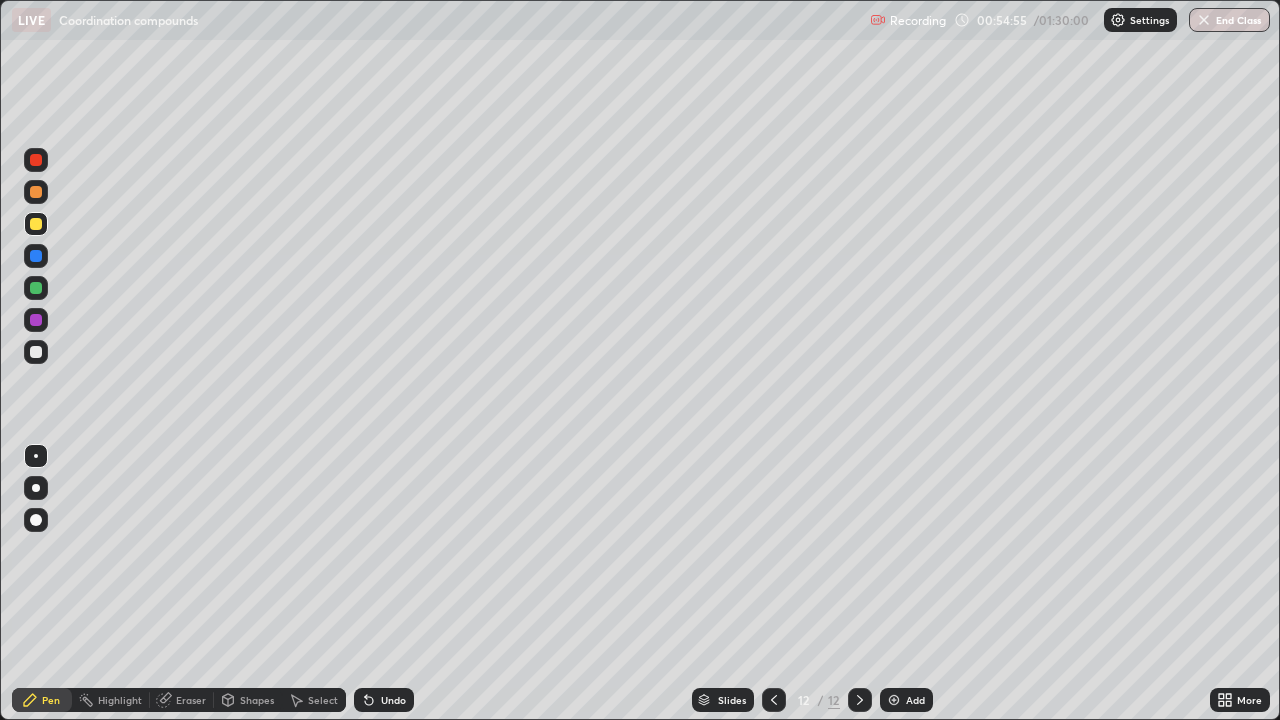 click at bounding box center [36, 320] 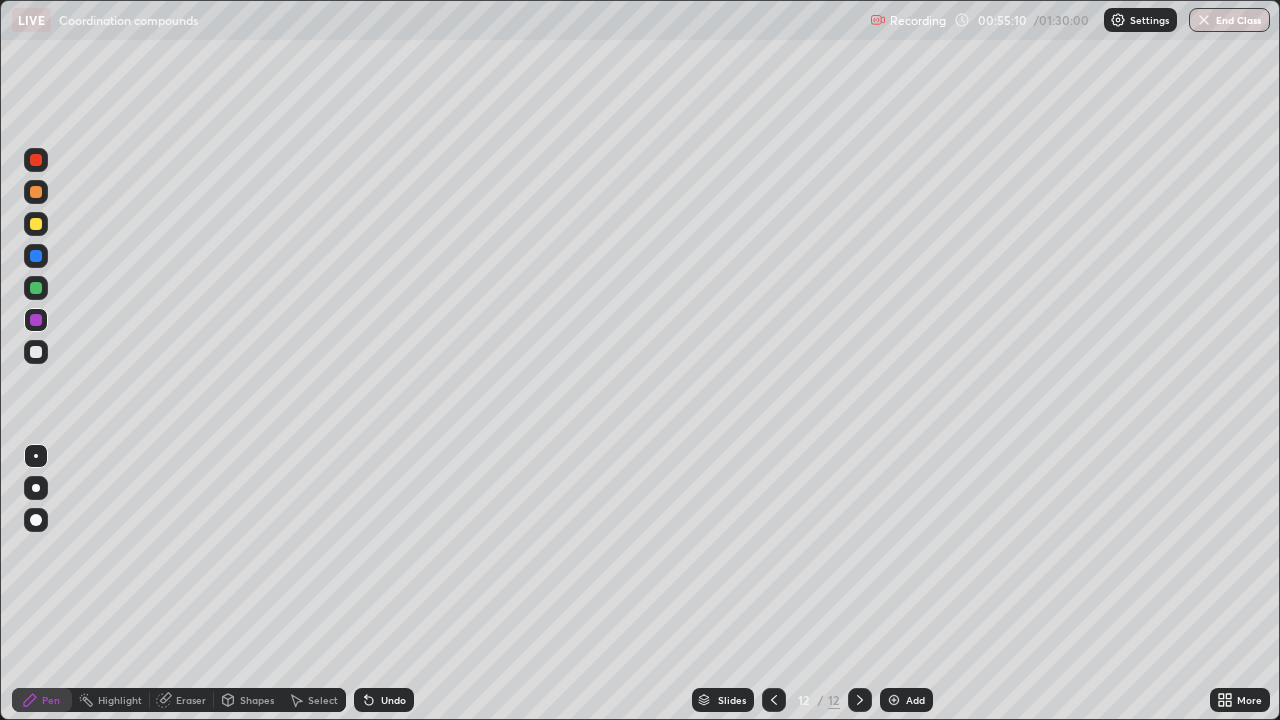 click 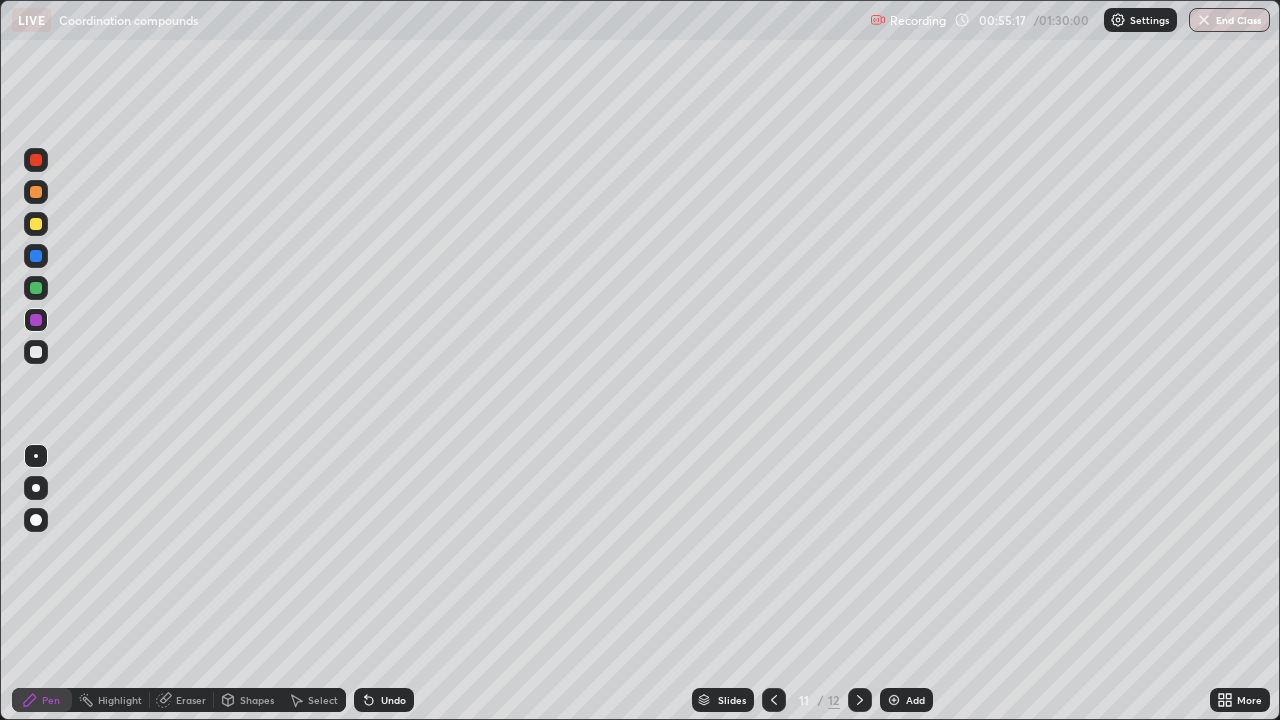 click at bounding box center (36, 224) 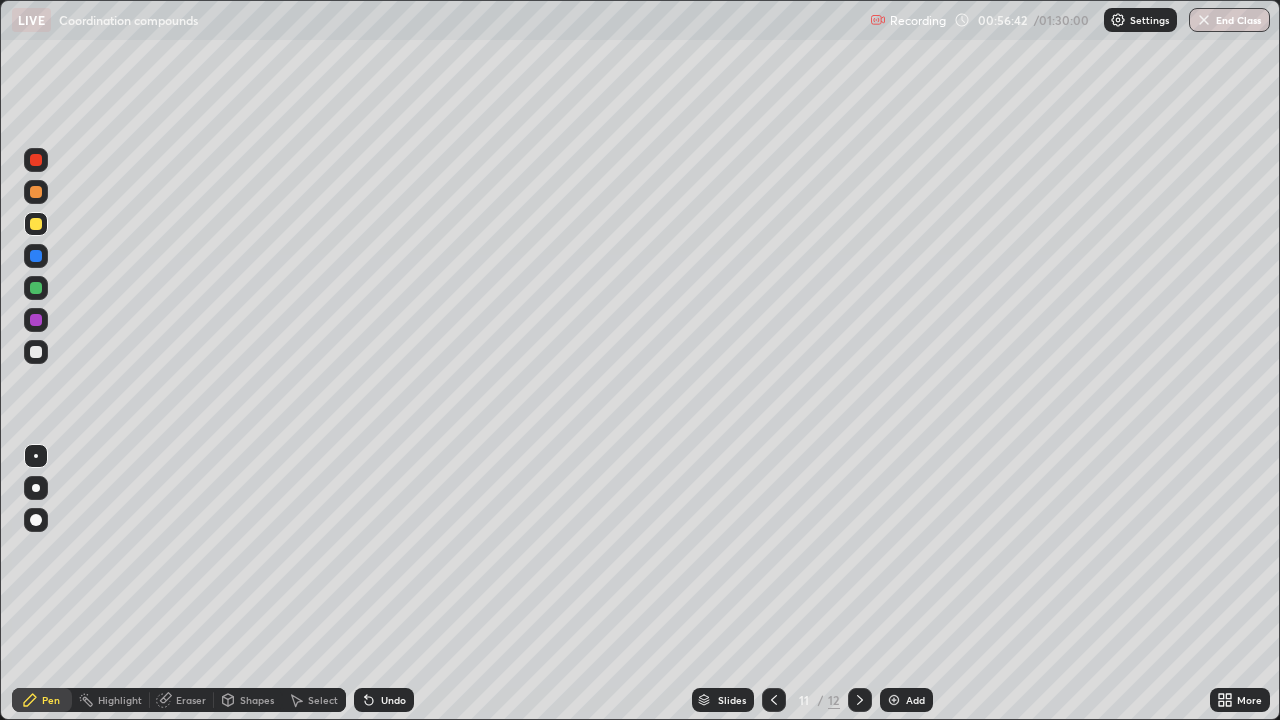 click 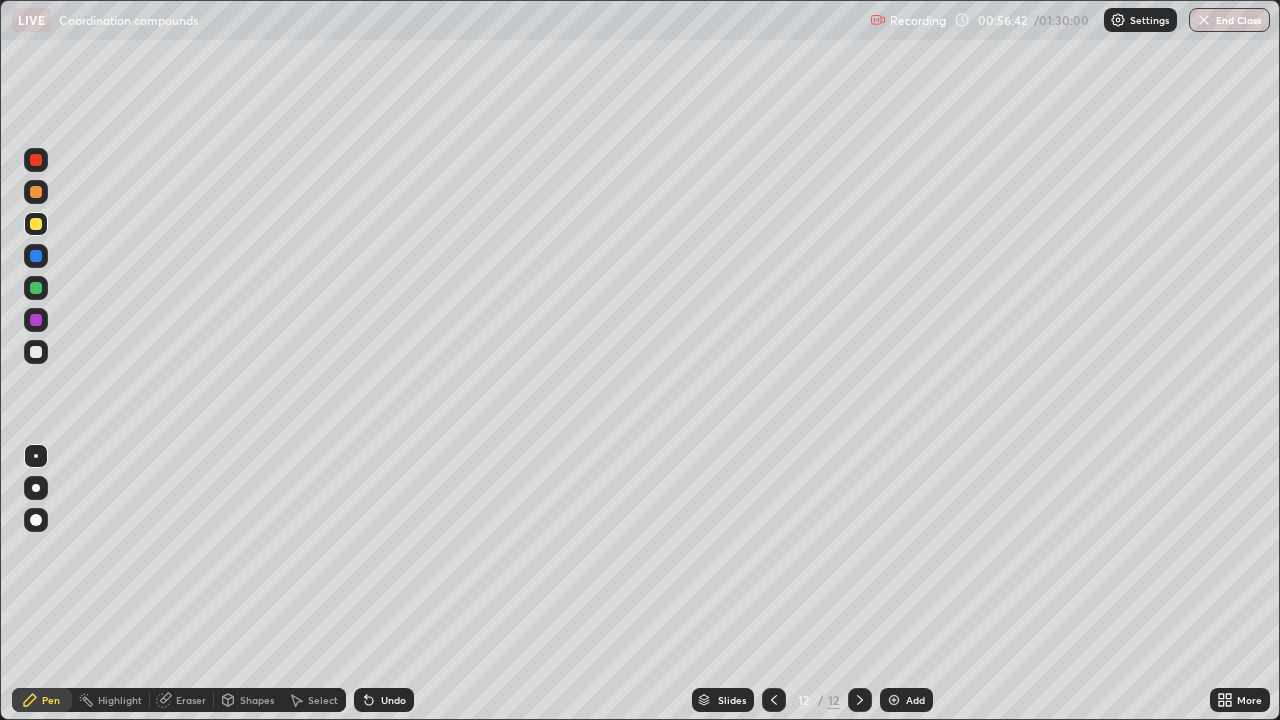 click on "Add" at bounding box center (915, 700) 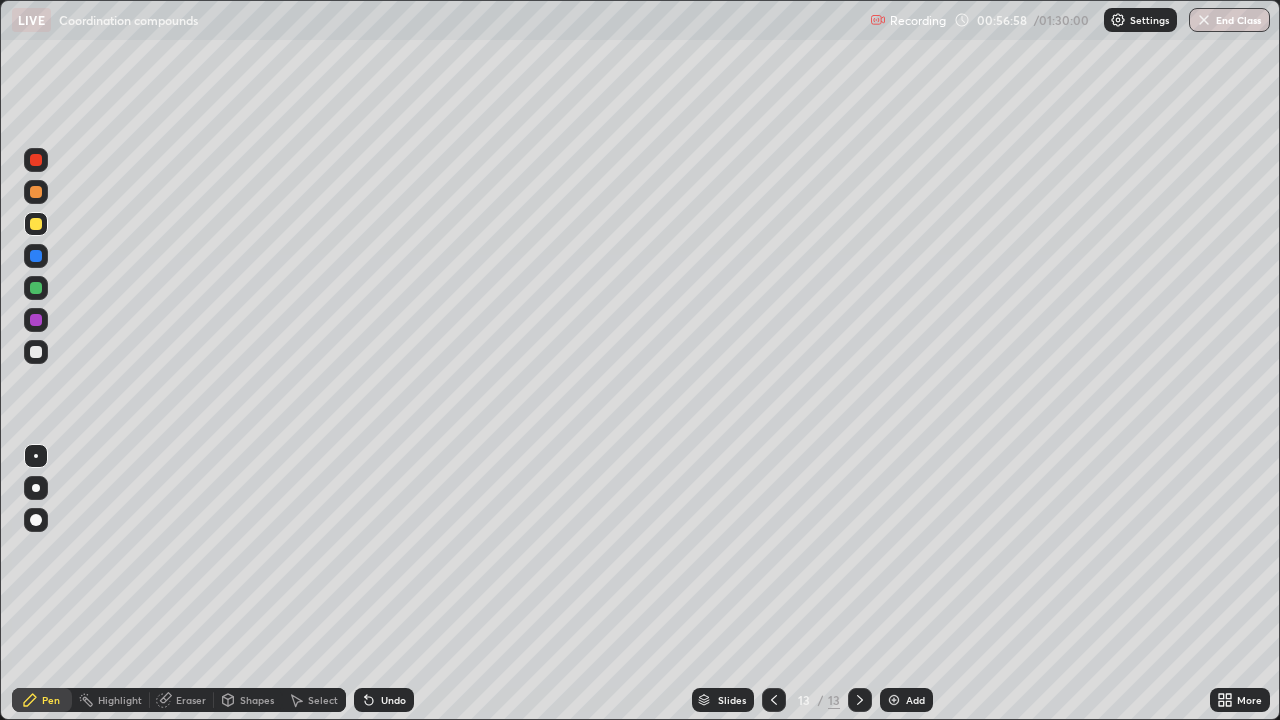 click at bounding box center [36, 288] 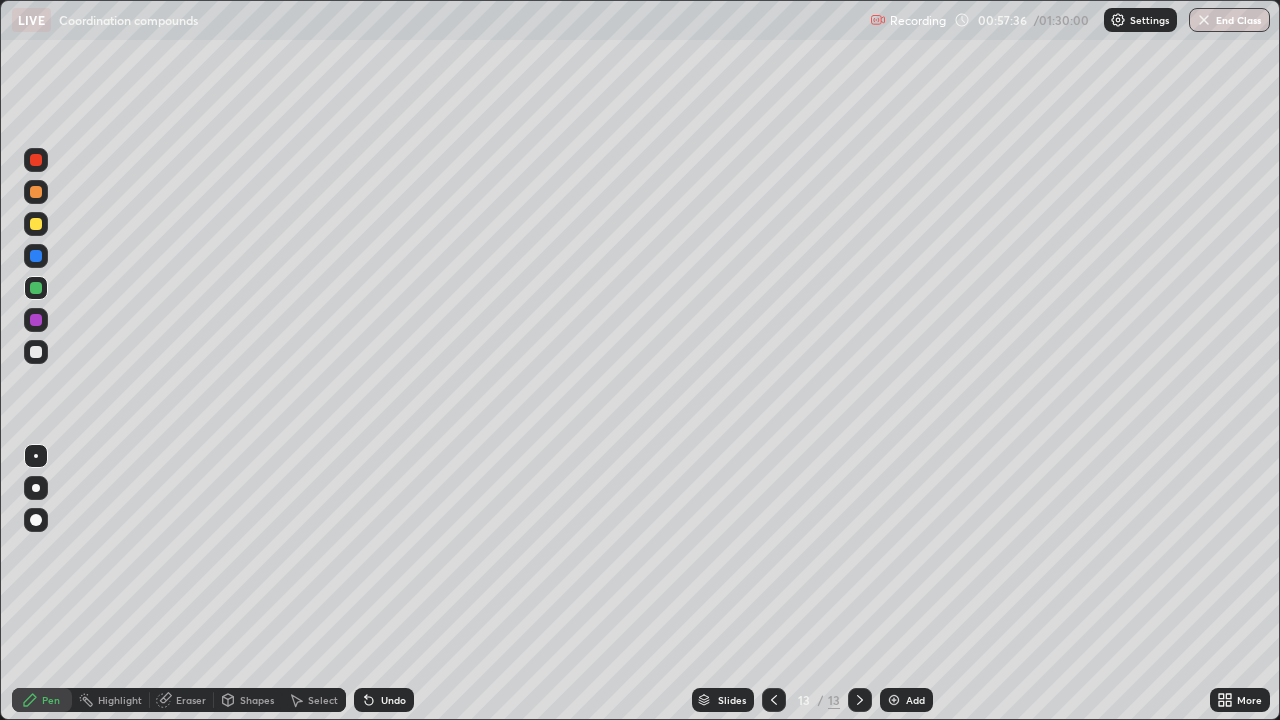 click at bounding box center [36, 320] 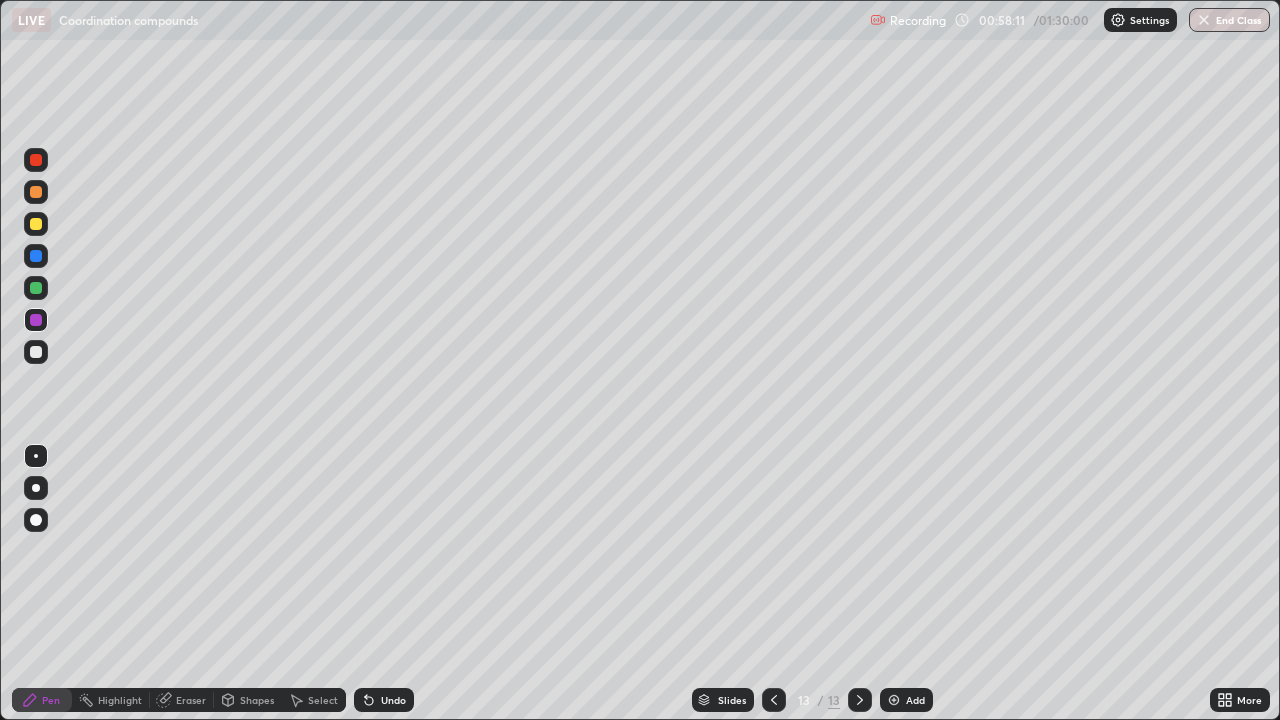 click at bounding box center (36, 256) 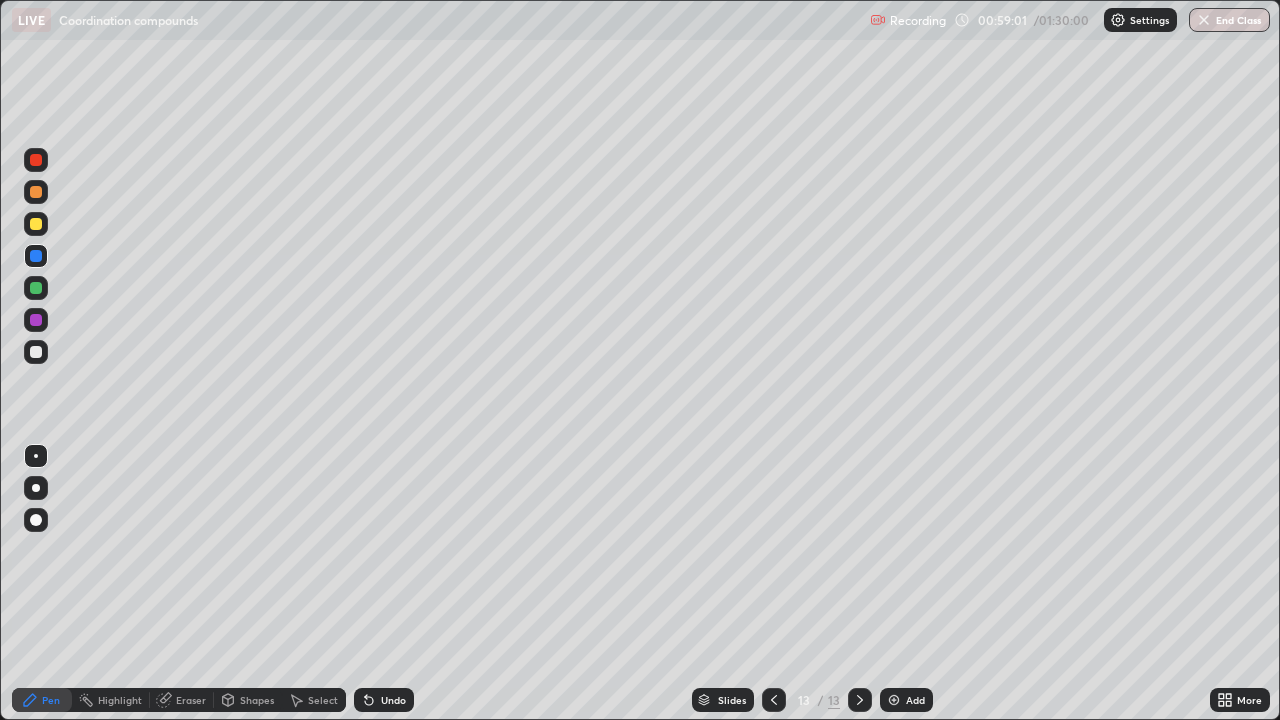 click at bounding box center (36, 224) 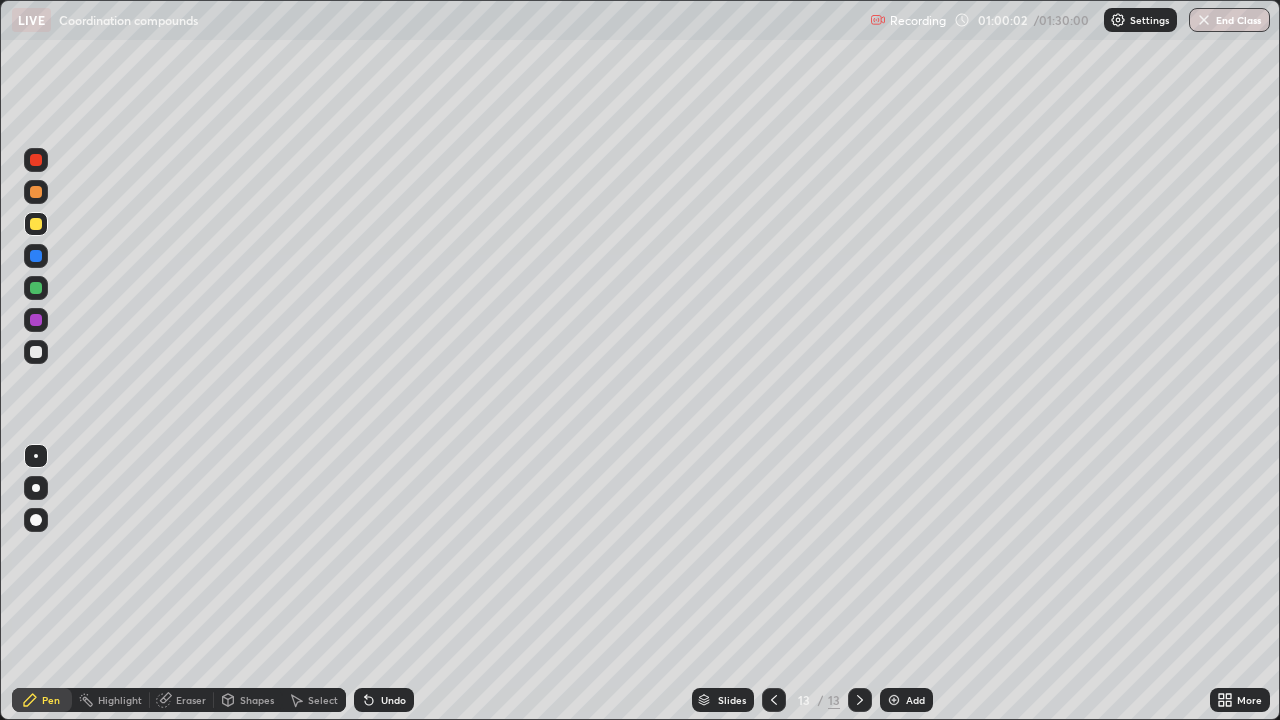 click at bounding box center [36, 256] 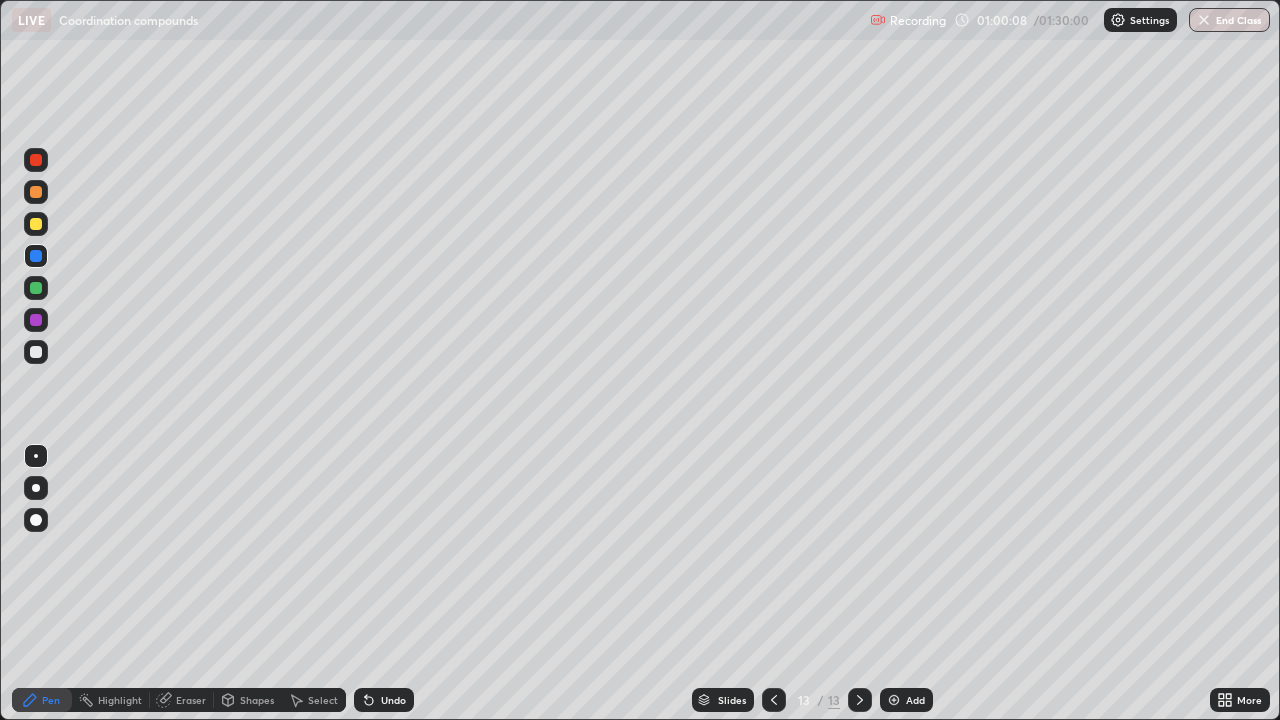 click at bounding box center [36, 224] 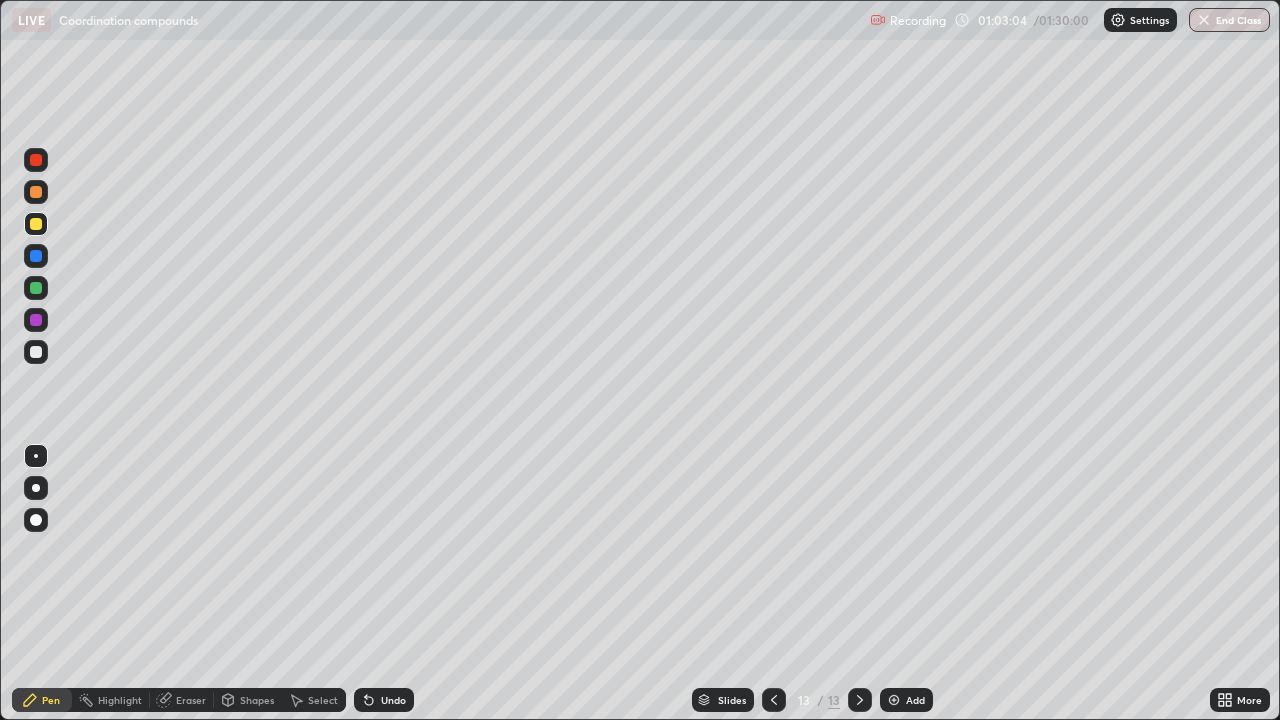 click on "Add" at bounding box center [906, 700] 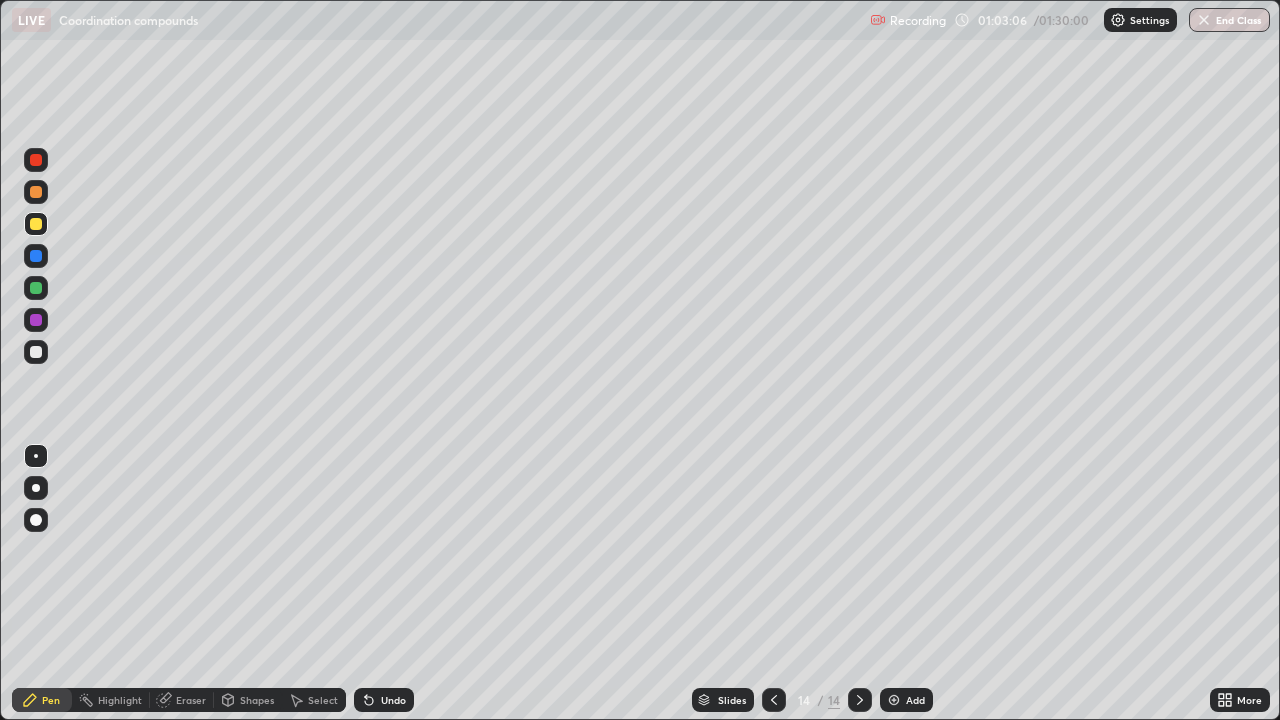 click at bounding box center [36, 256] 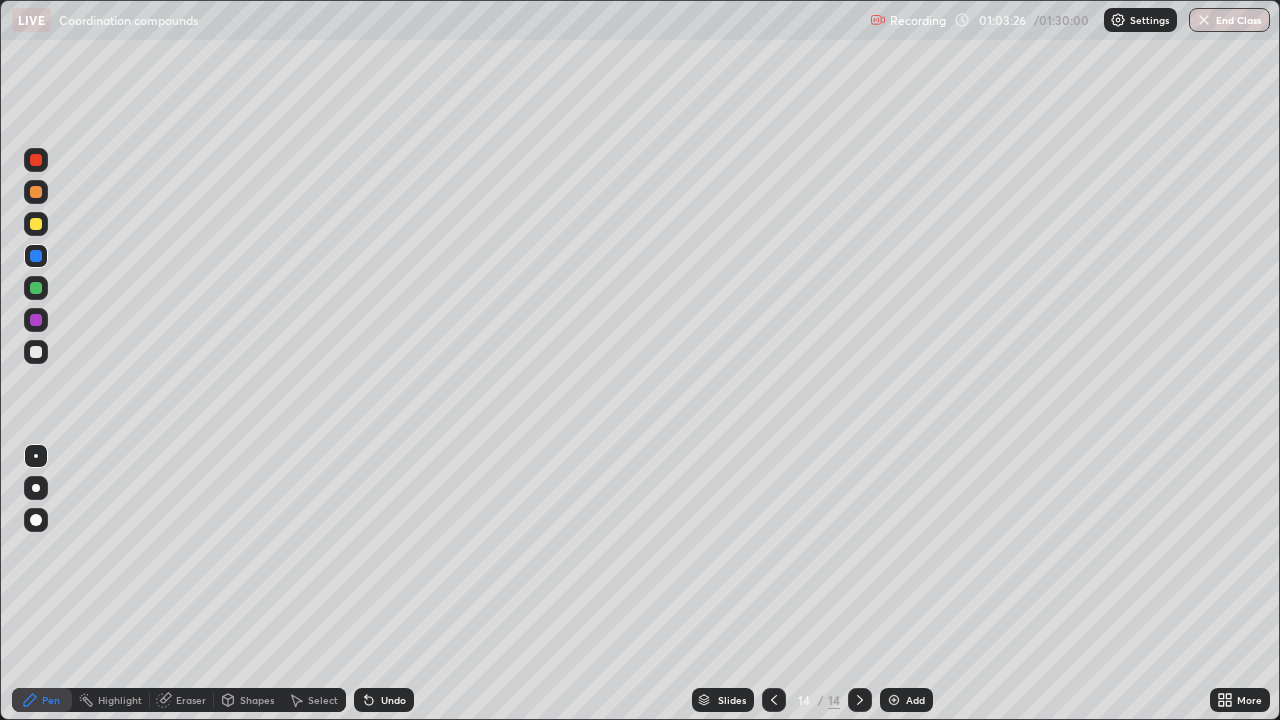 click at bounding box center (36, 224) 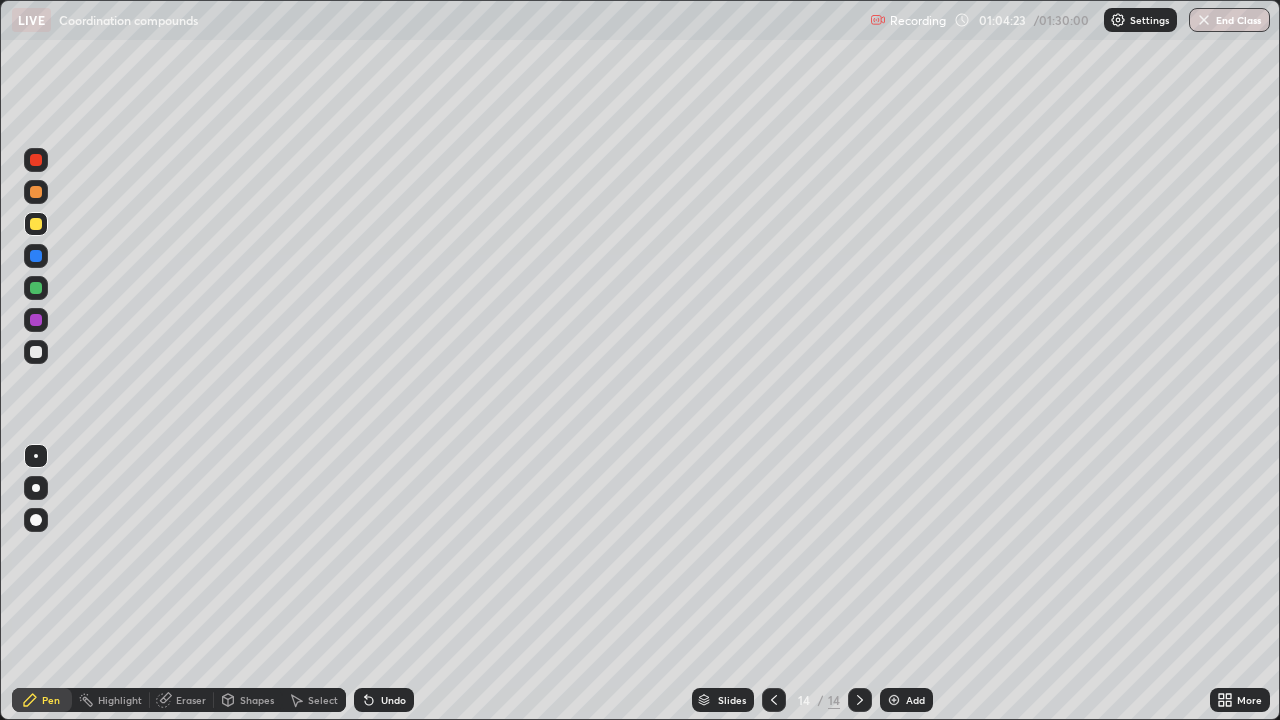 click at bounding box center (36, 192) 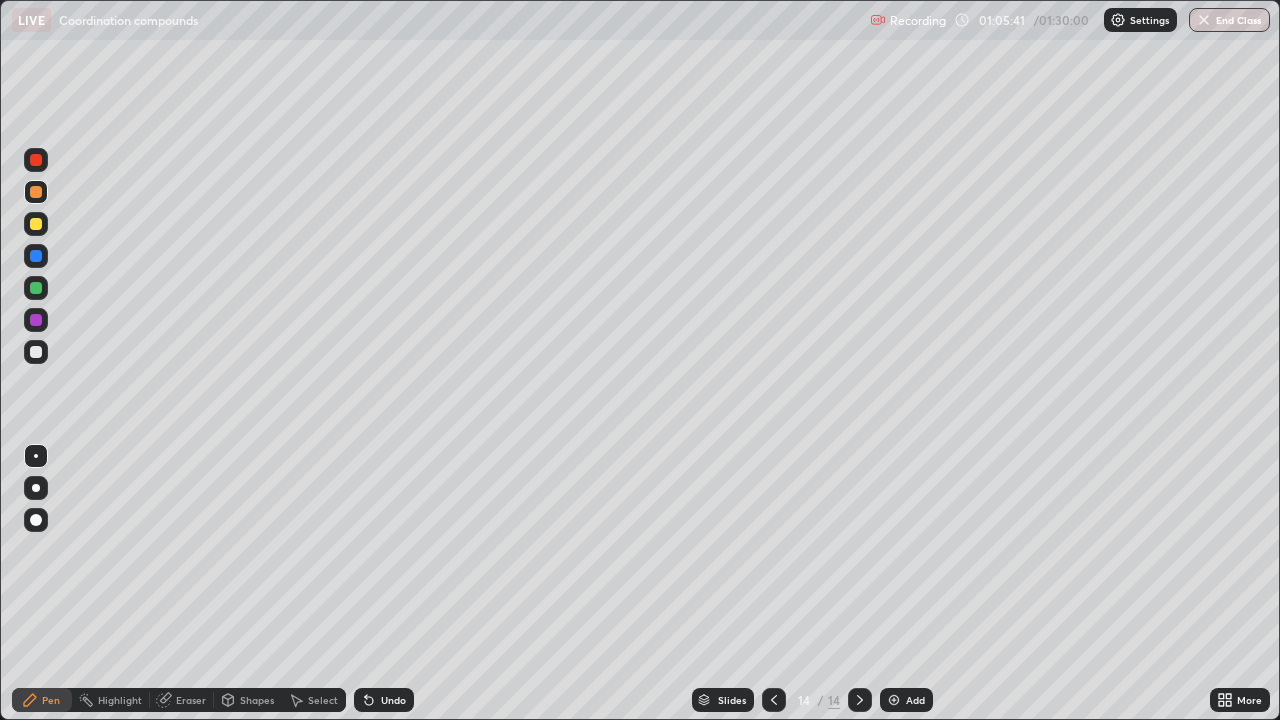 click at bounding box center (36, 288) 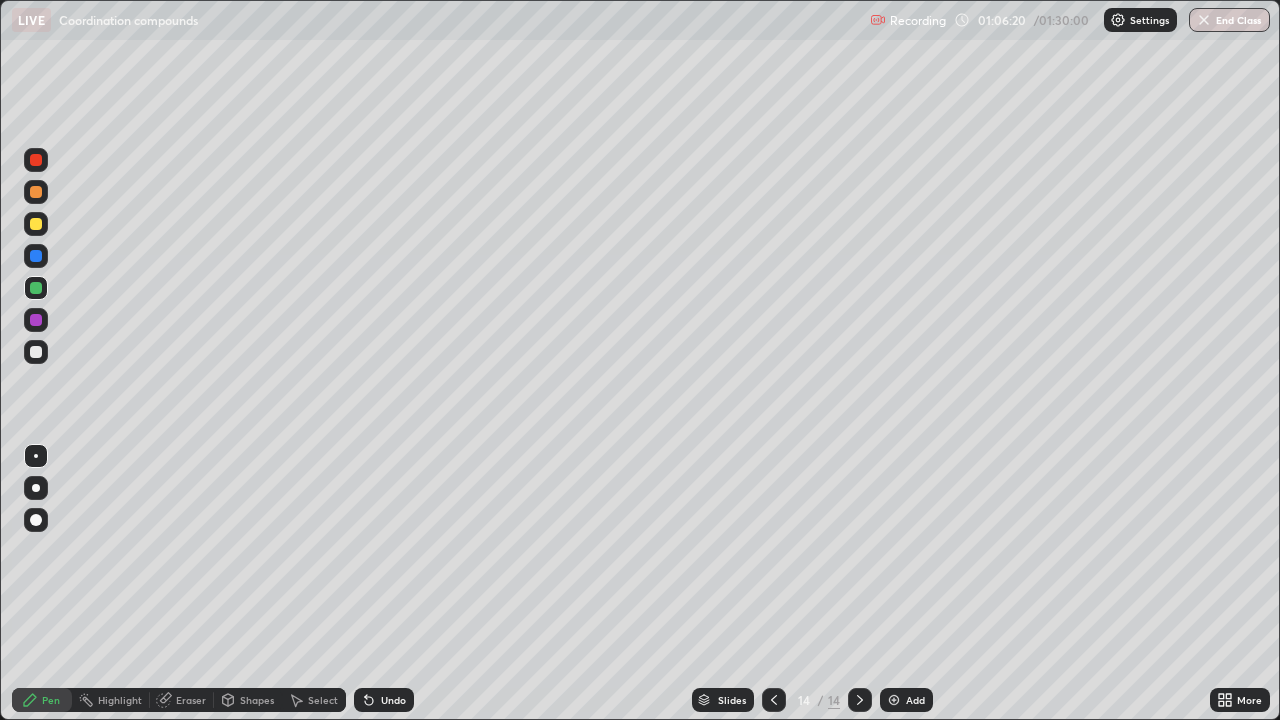 click at bounding box center (36, 256) 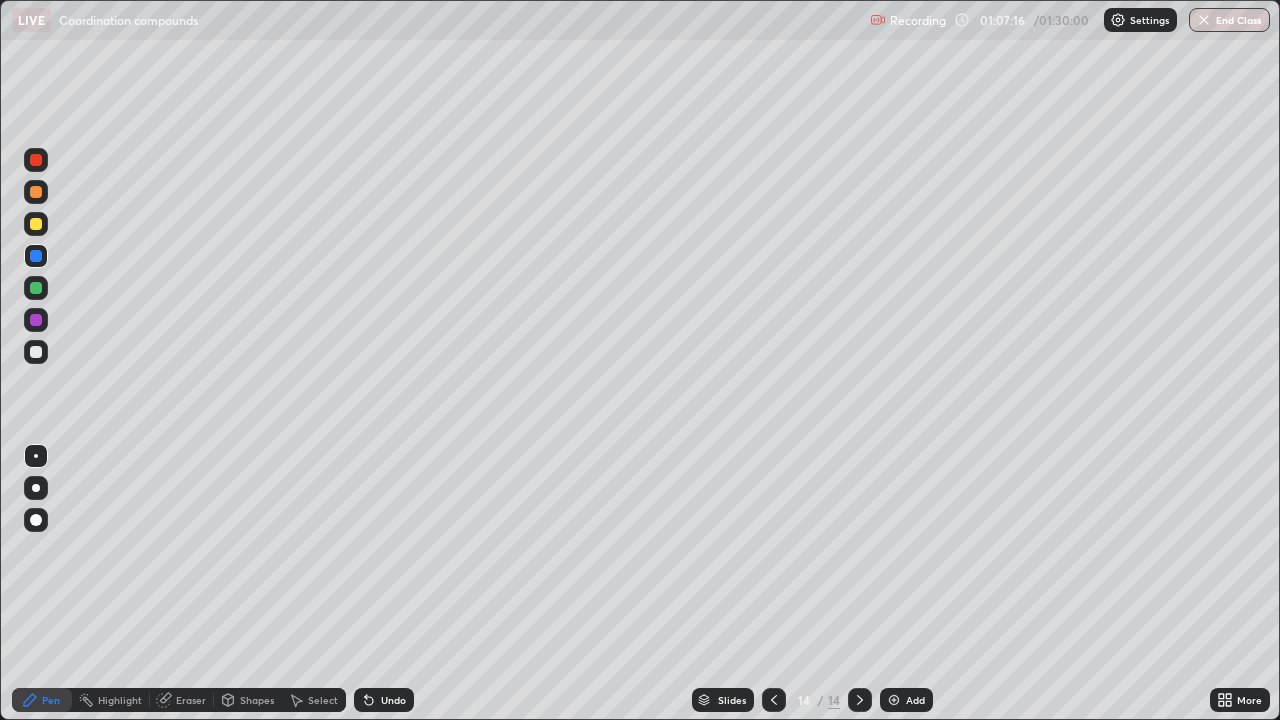 click at bounding box center (36, 224) 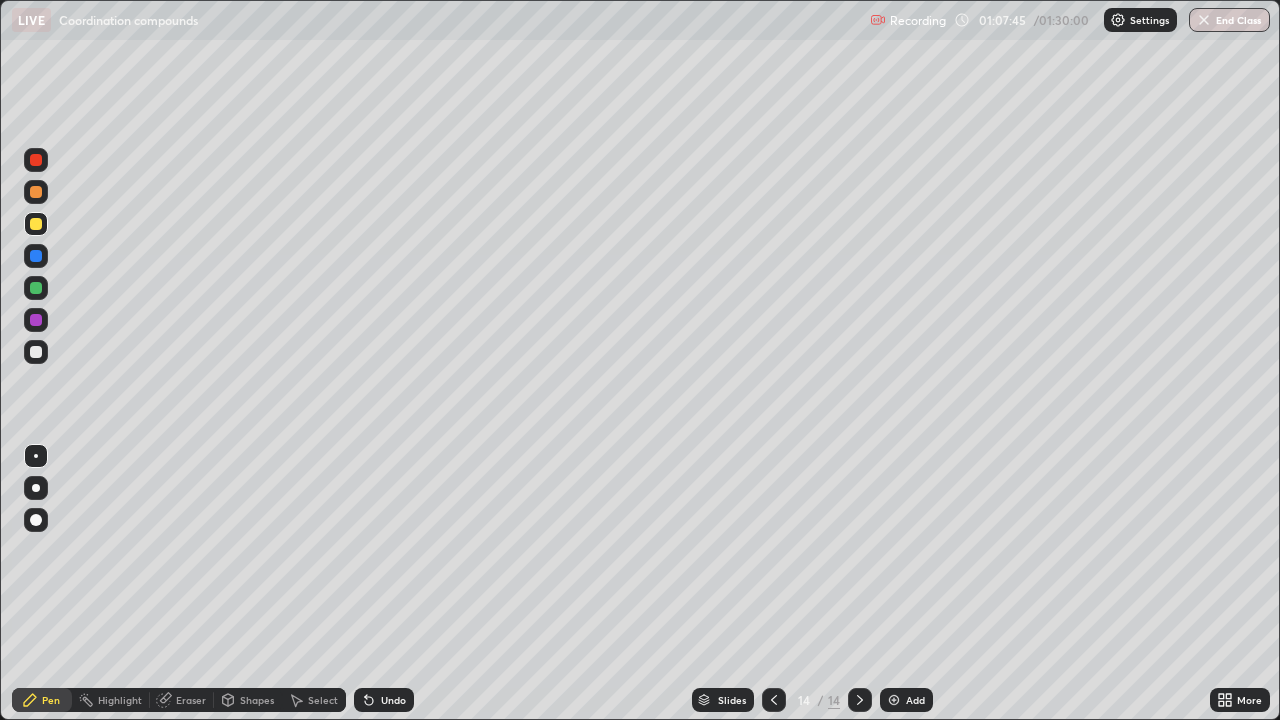 click at bounding box center [36, 288] 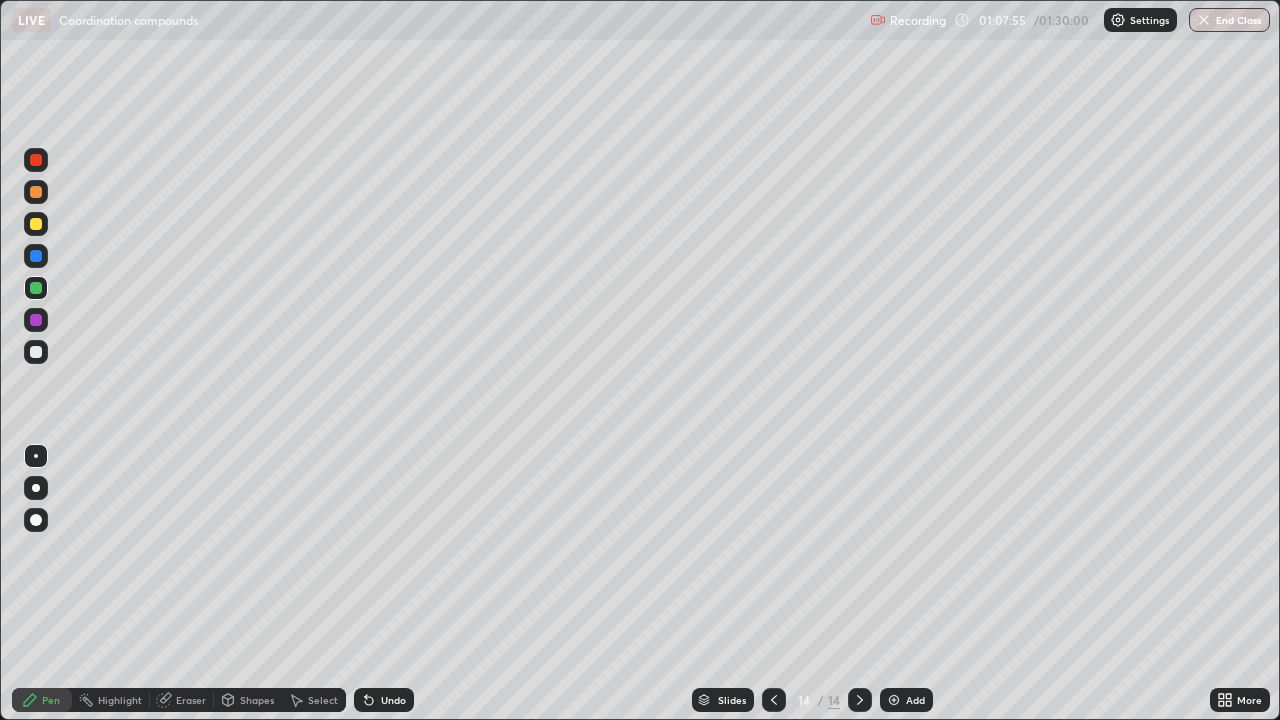 click at bounding box center (36, 256) 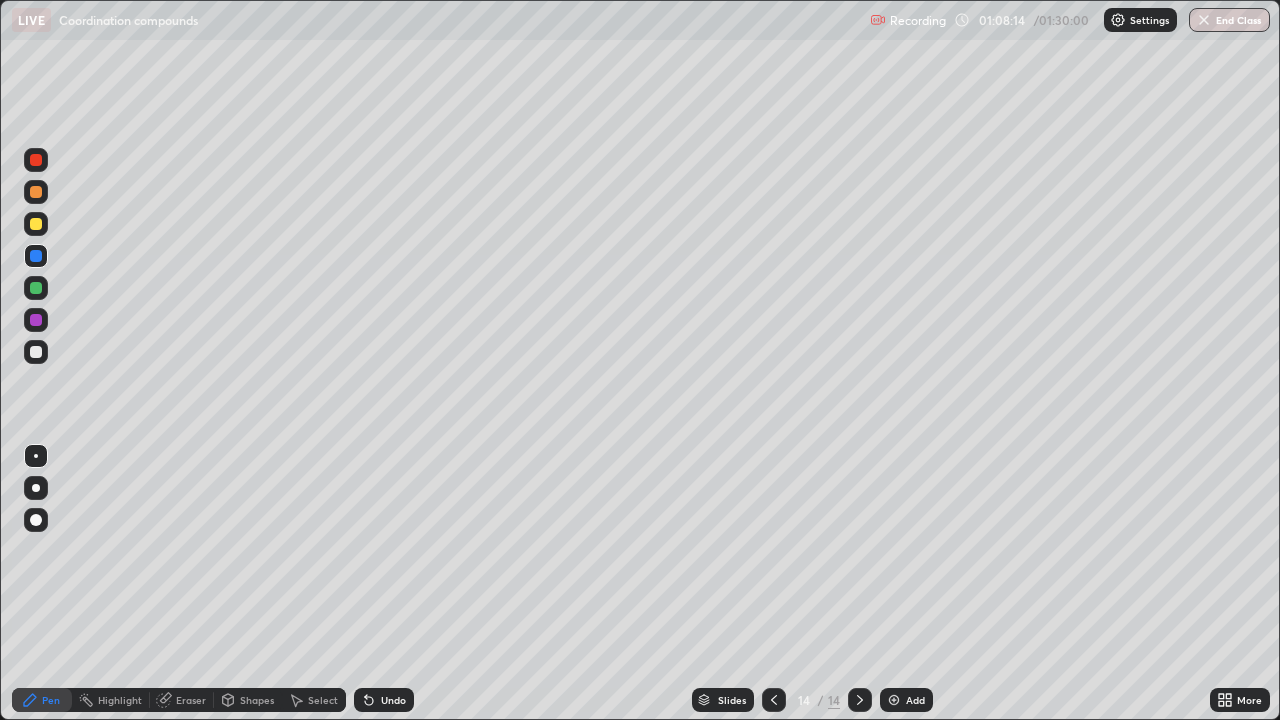 click at bounding box center [36, 160] 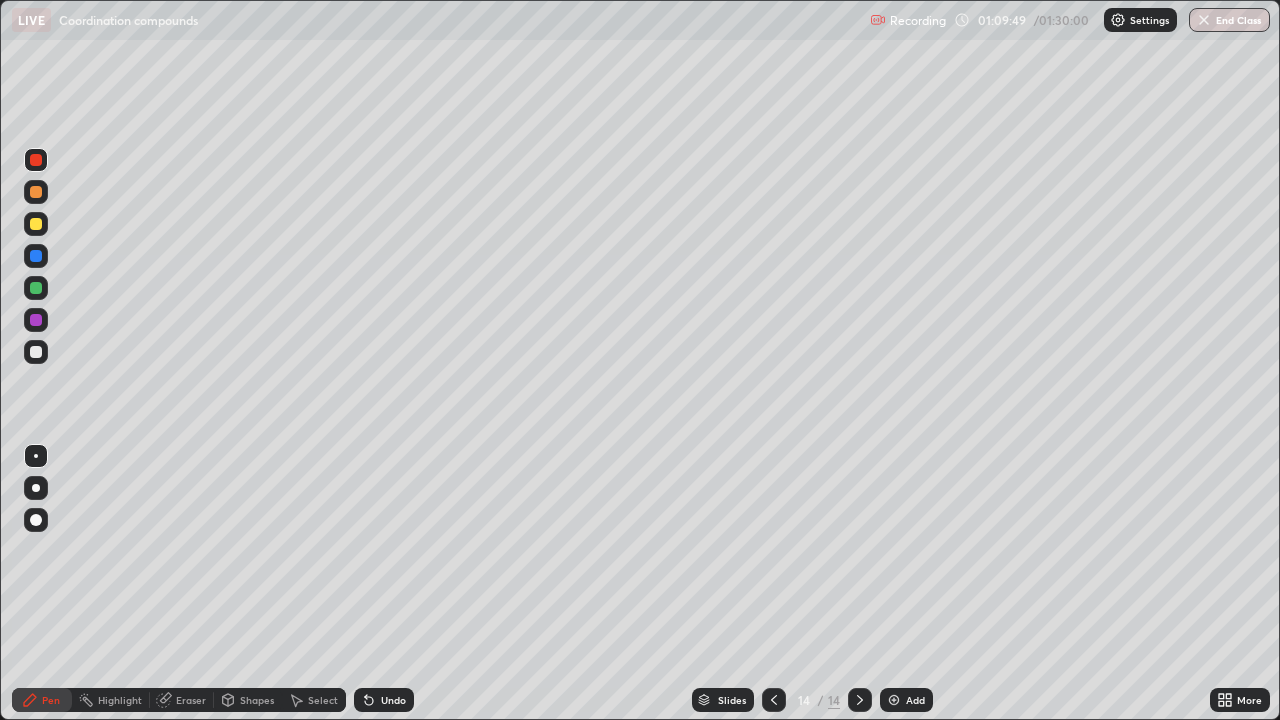 click on "Add" at bounding box center (915, 700) 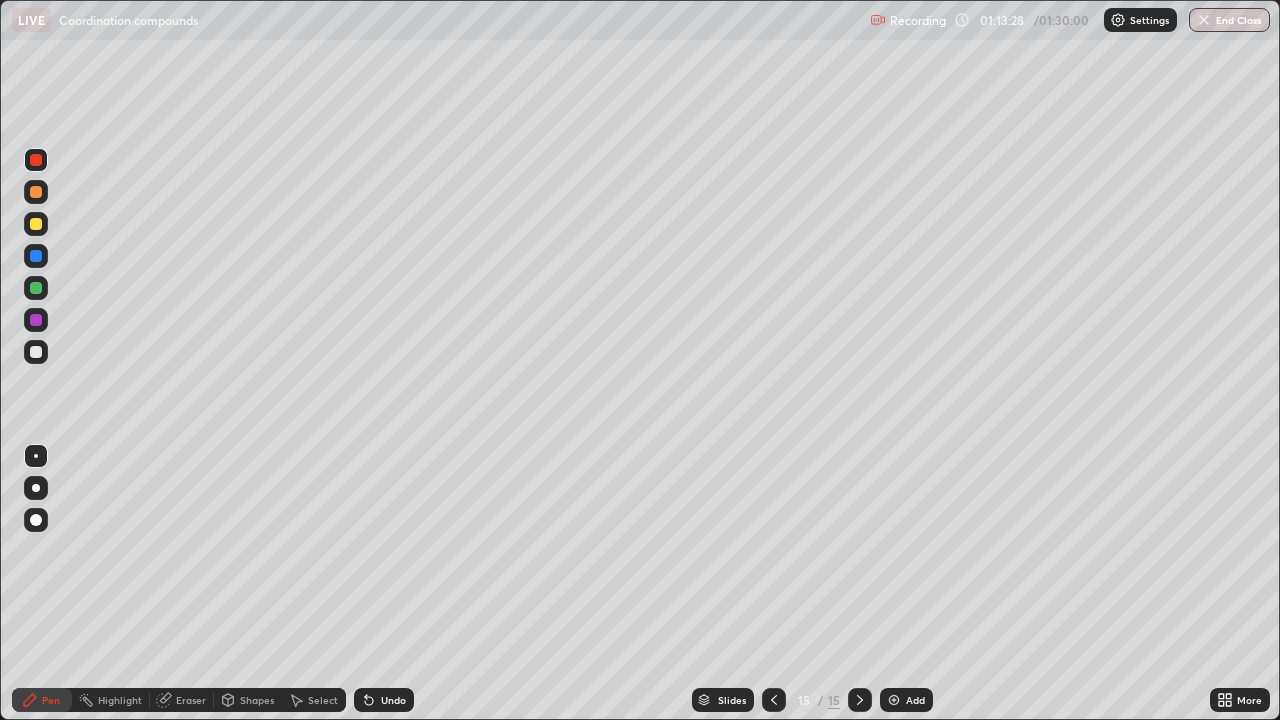 click at bounding box center (36, 256) 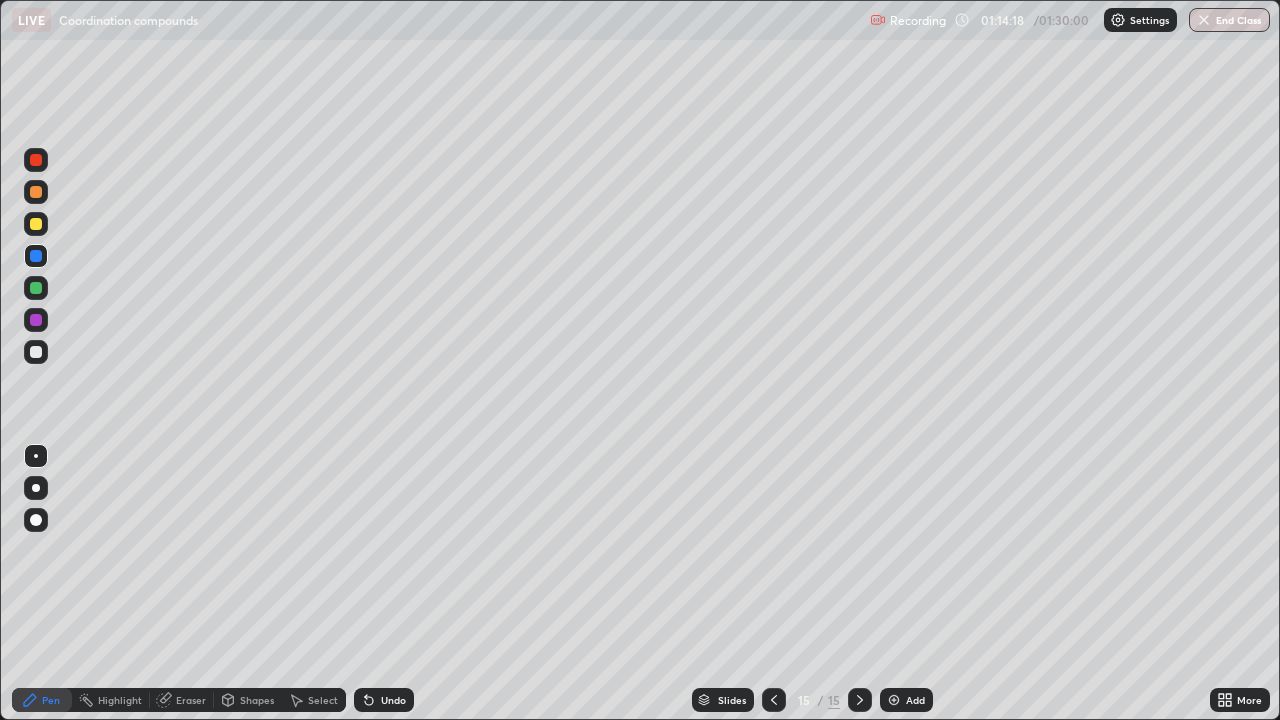 click at bounding box center (36, 320) 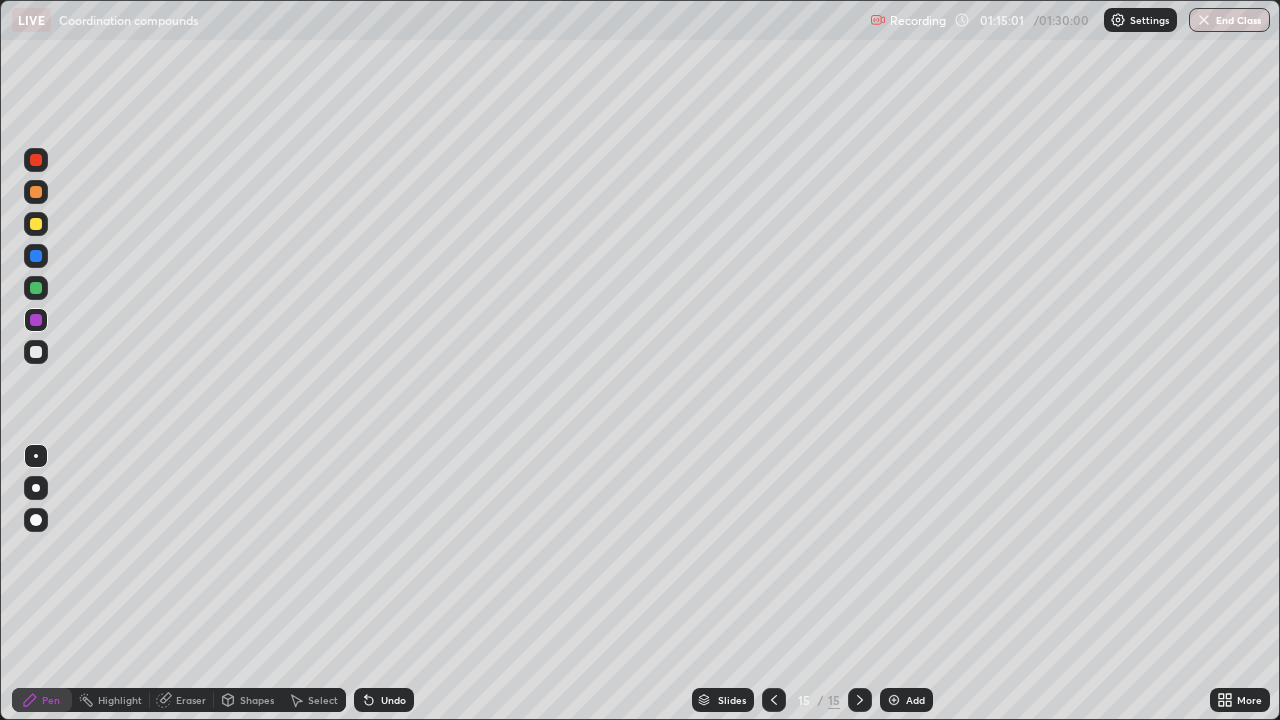 click at bounding box center [36, 224] 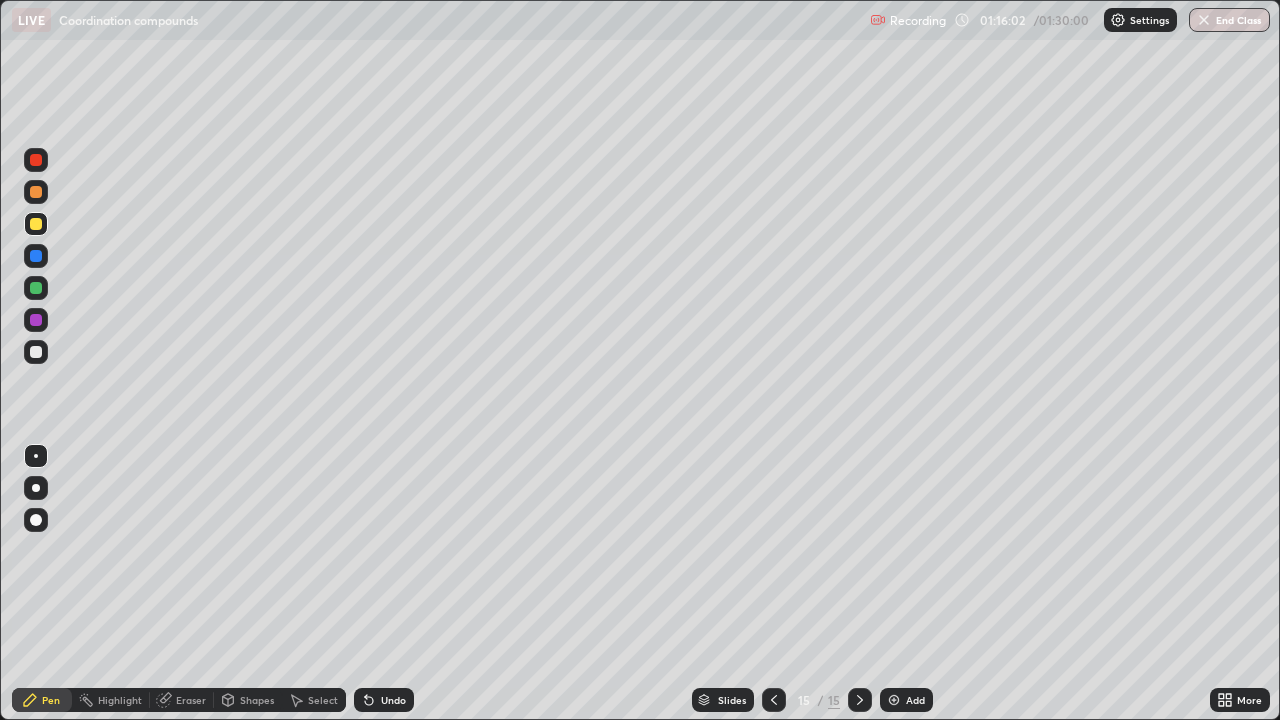 click on "Add" at bounding box center [906, 700] 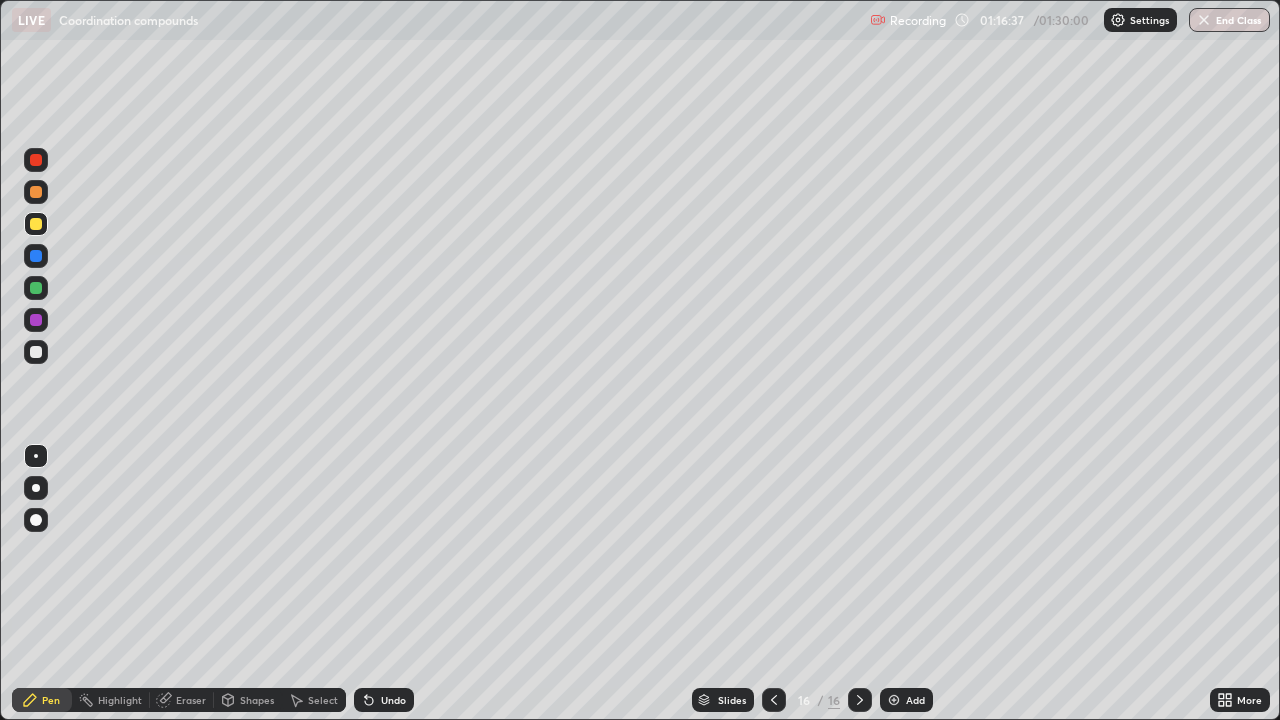 click at bounding box center (36, 192) 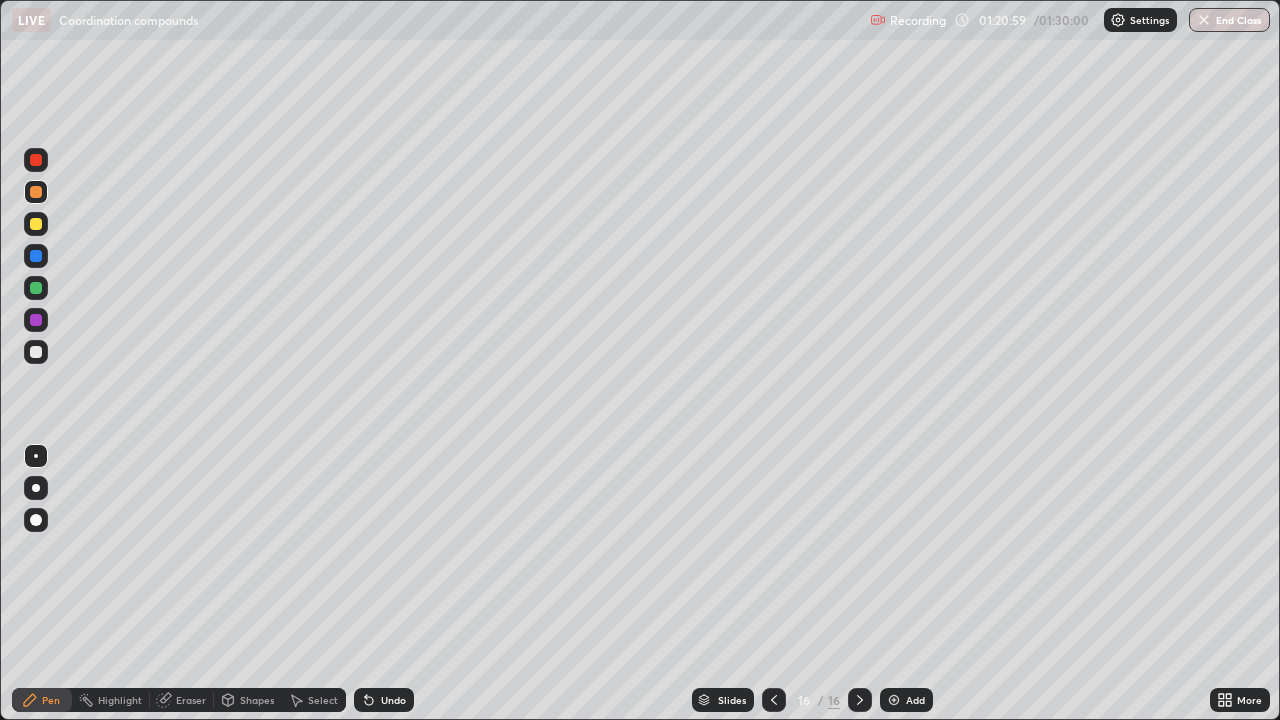 click at bounding box center (36, 160) 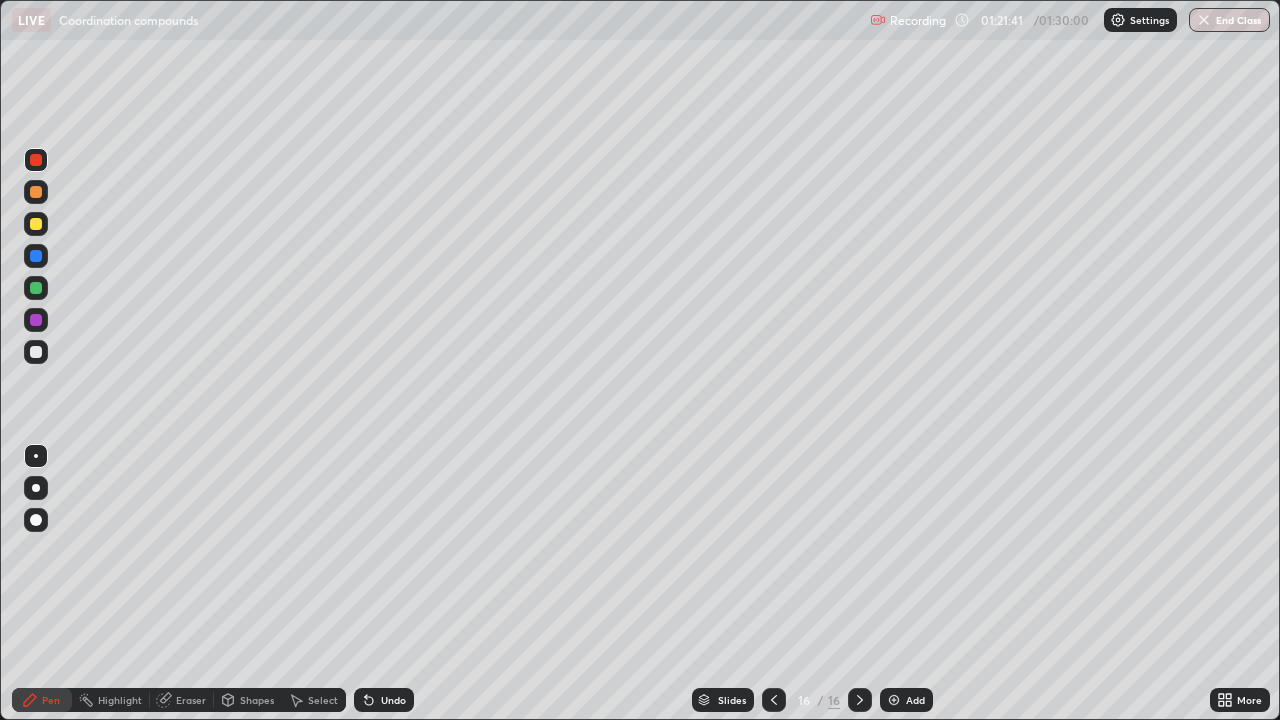 click 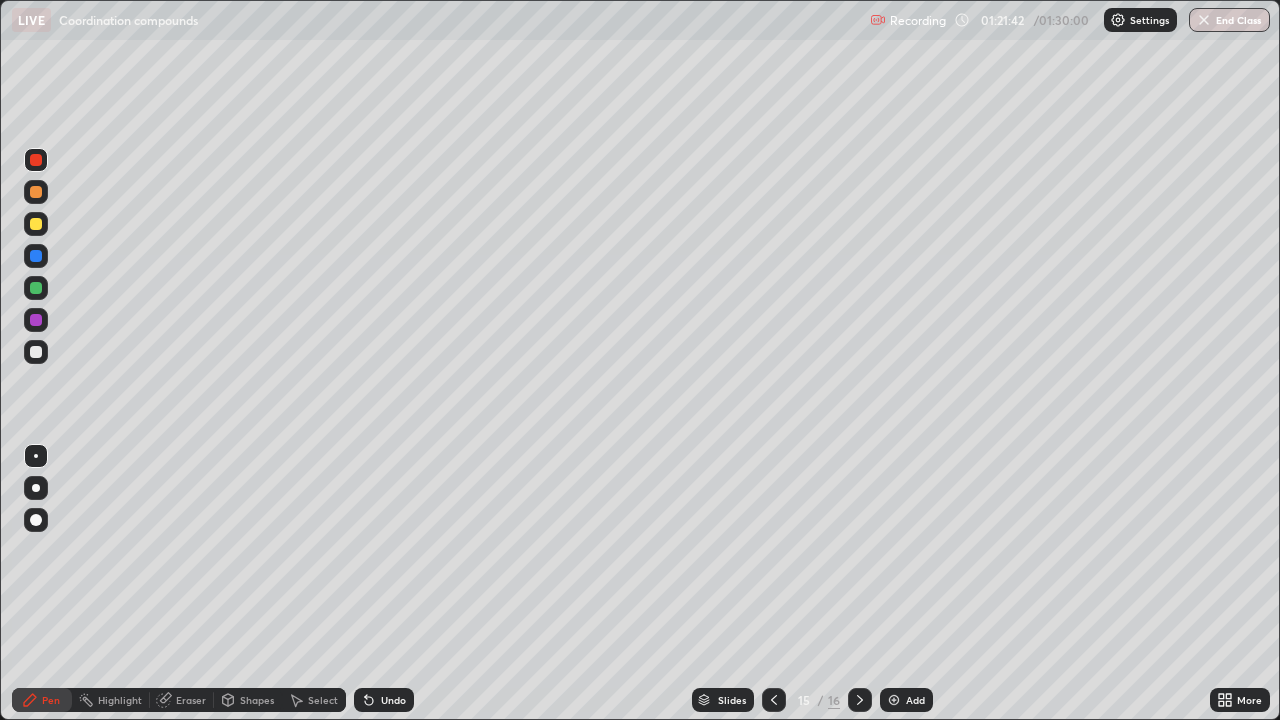 click at bounding box center (774, 700) 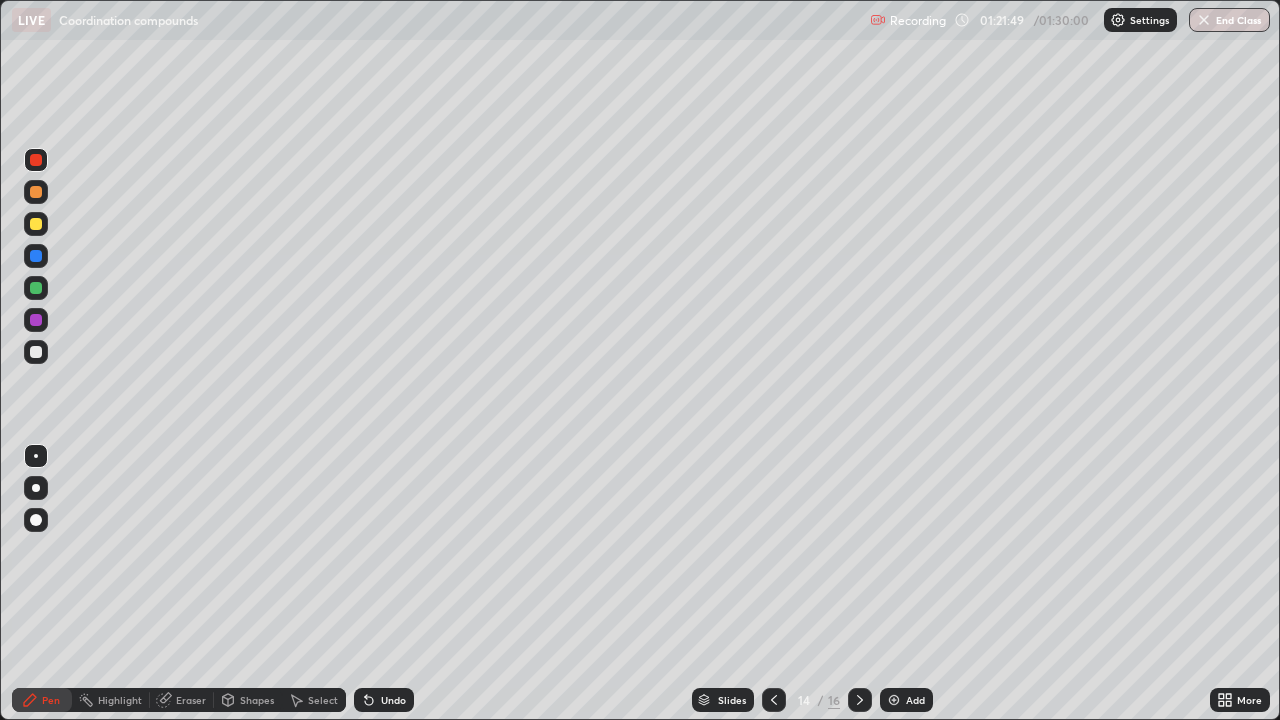click 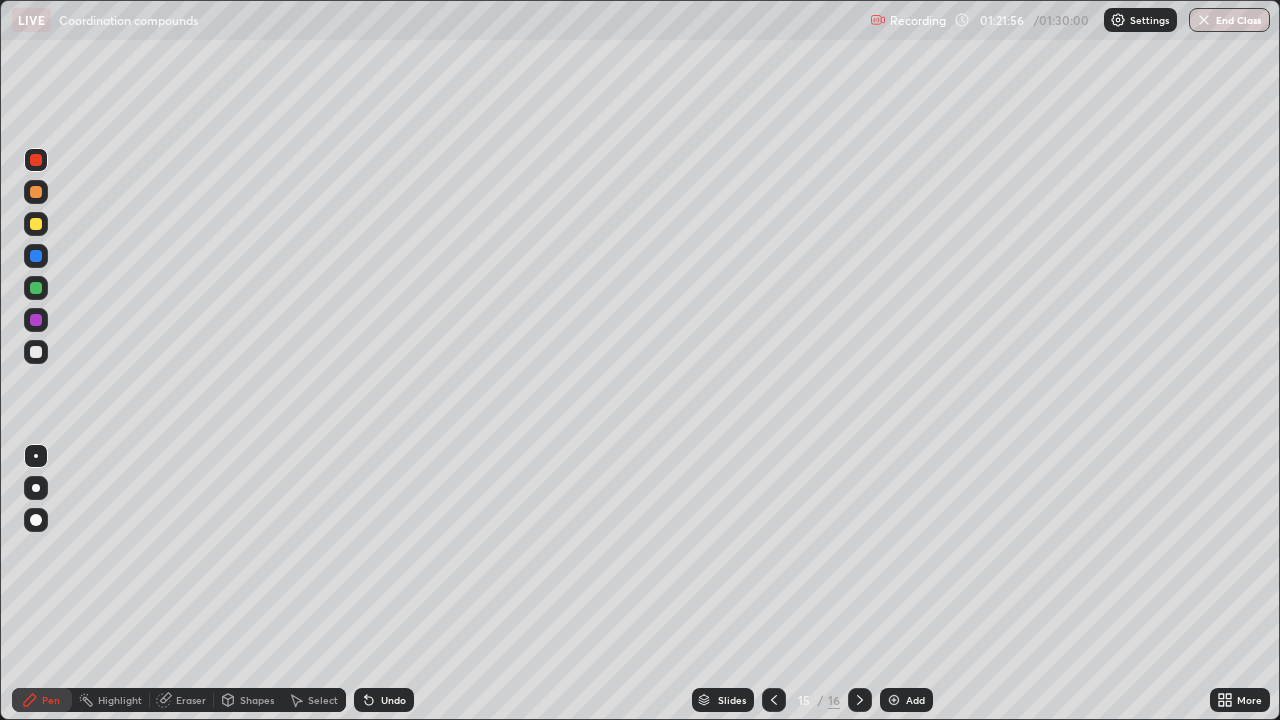 click 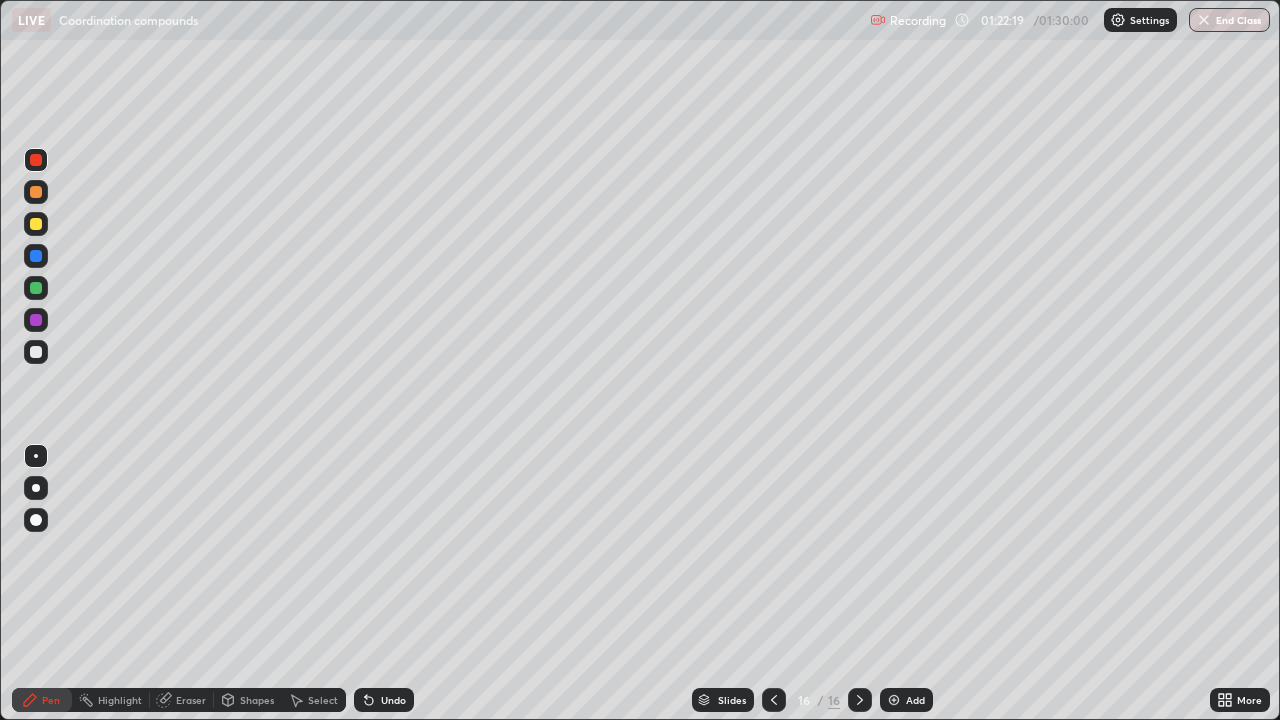 click at bounding box center (36, 320) 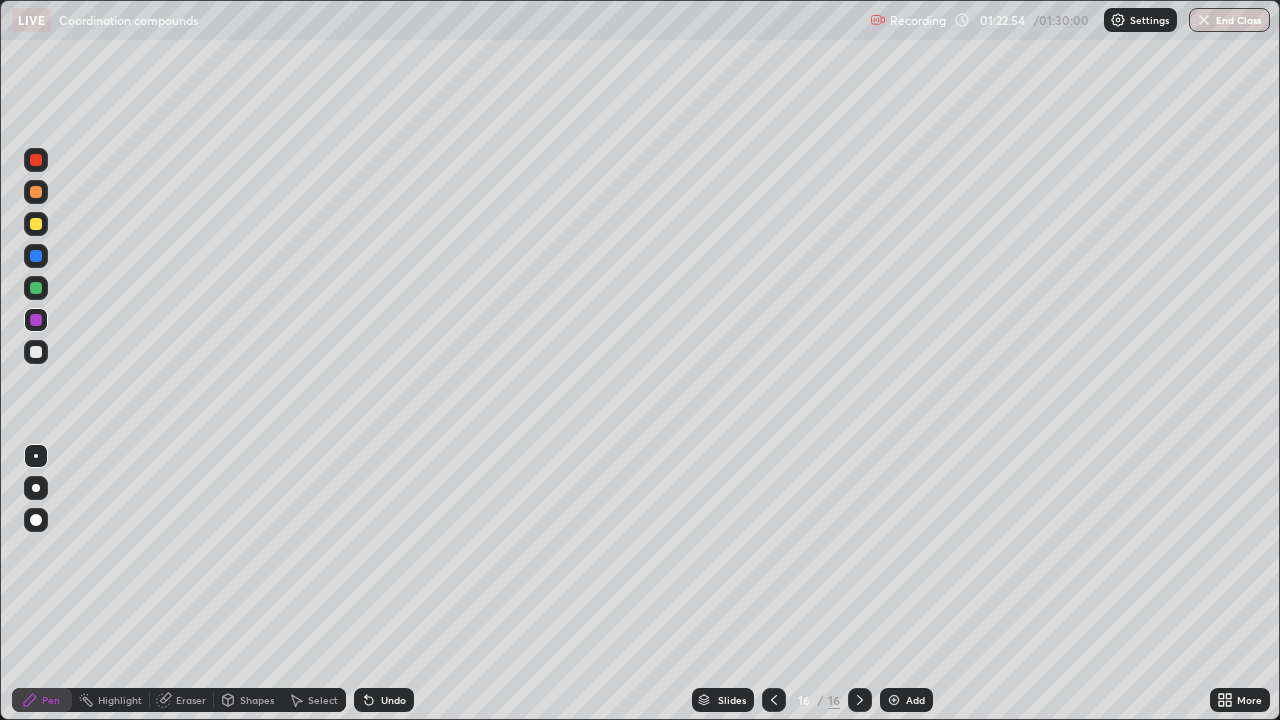 click on "Add" at bounding box center [915, 700] 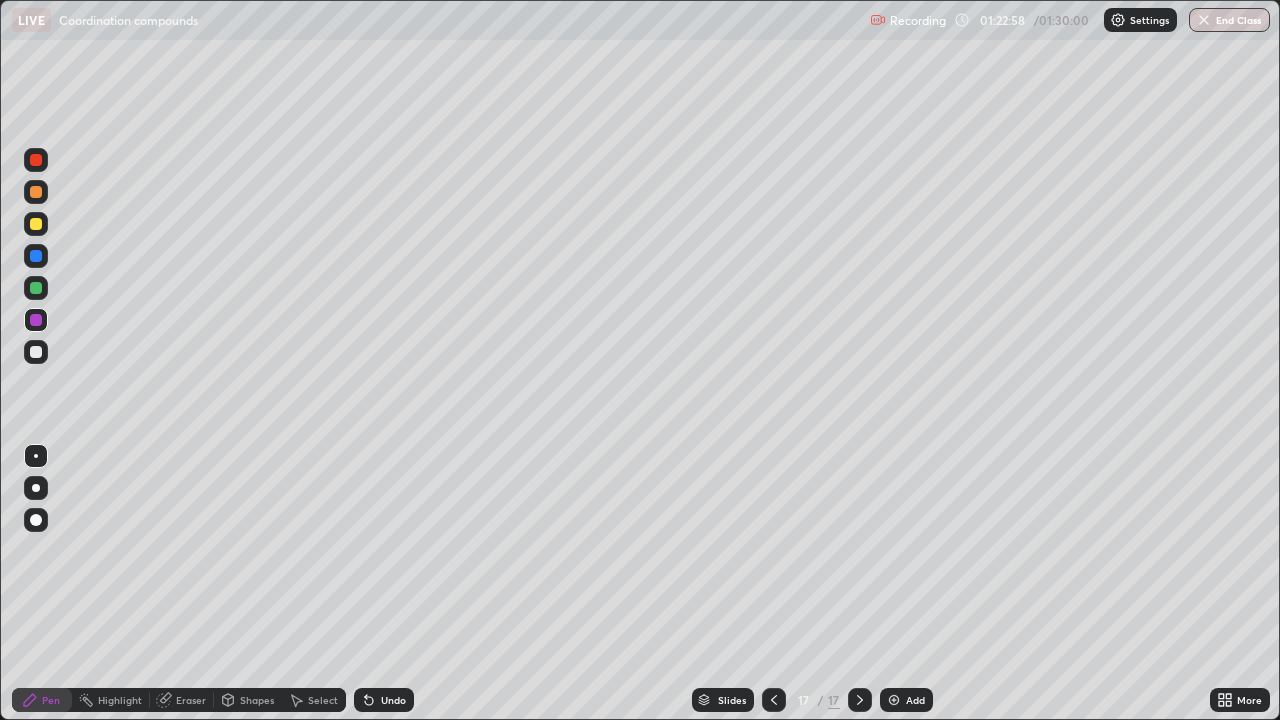 click 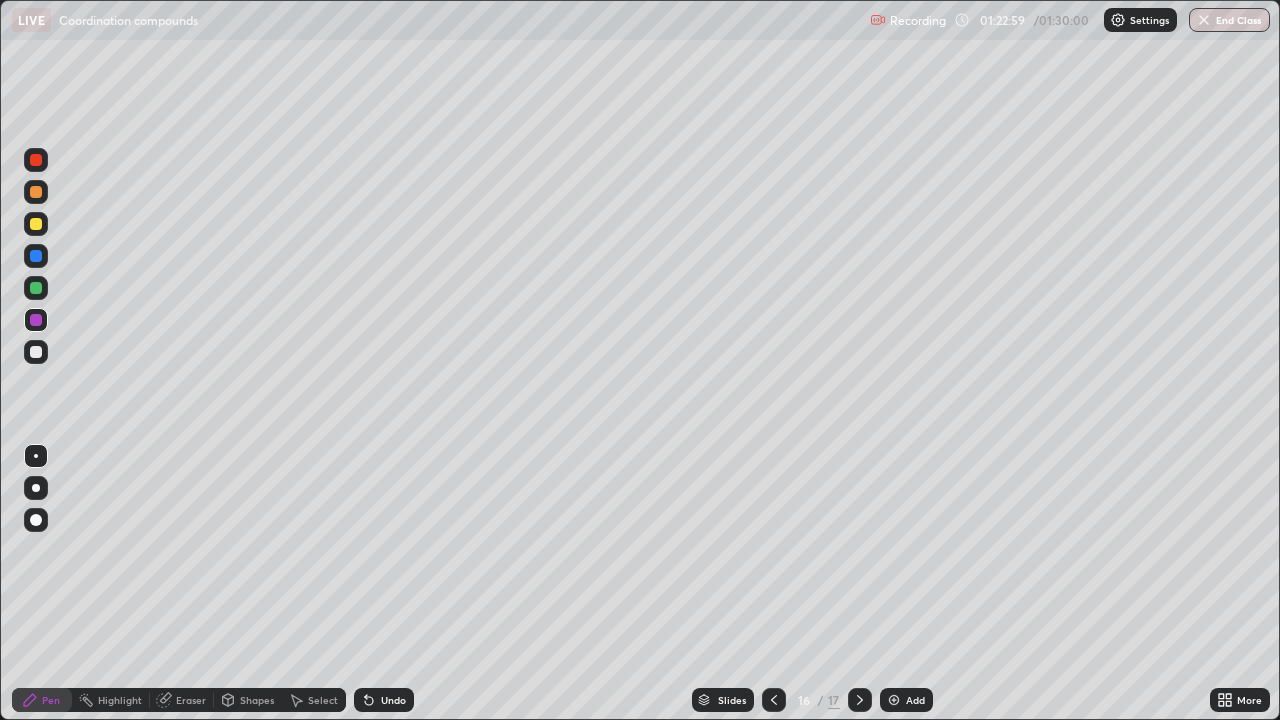 click at bounding box center [860, 700] 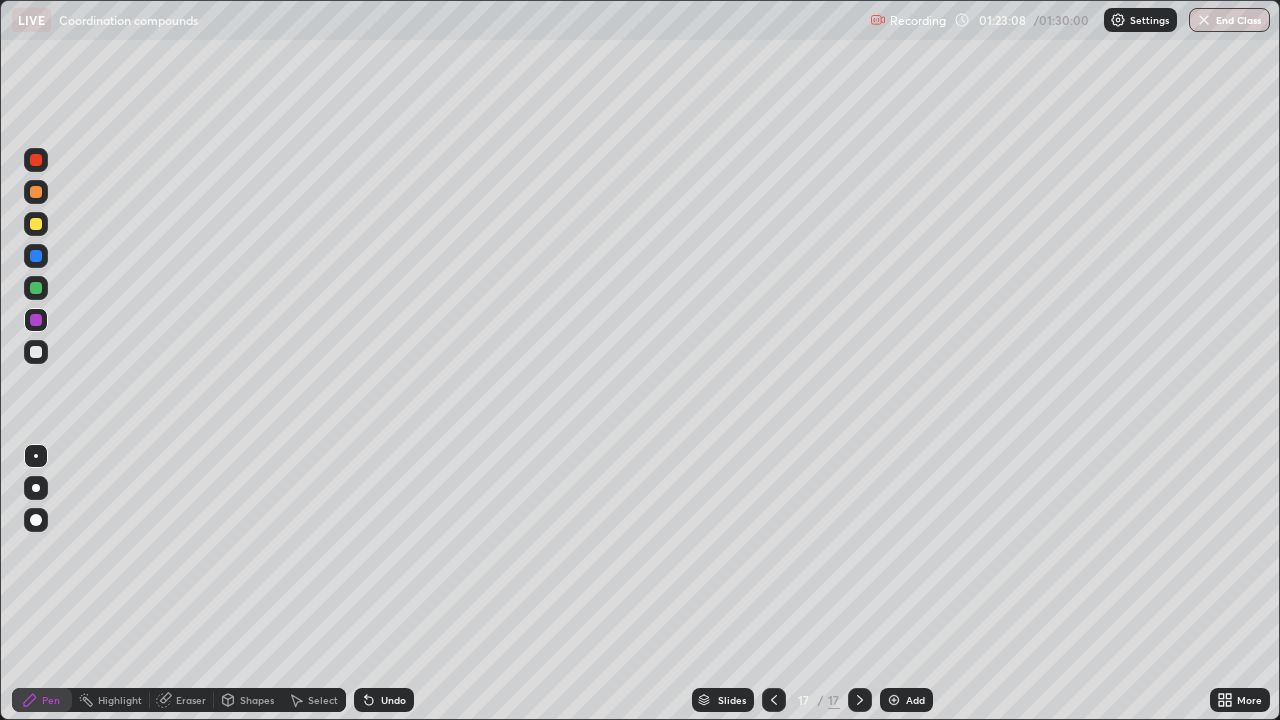 click at bounding box center (774, 700) 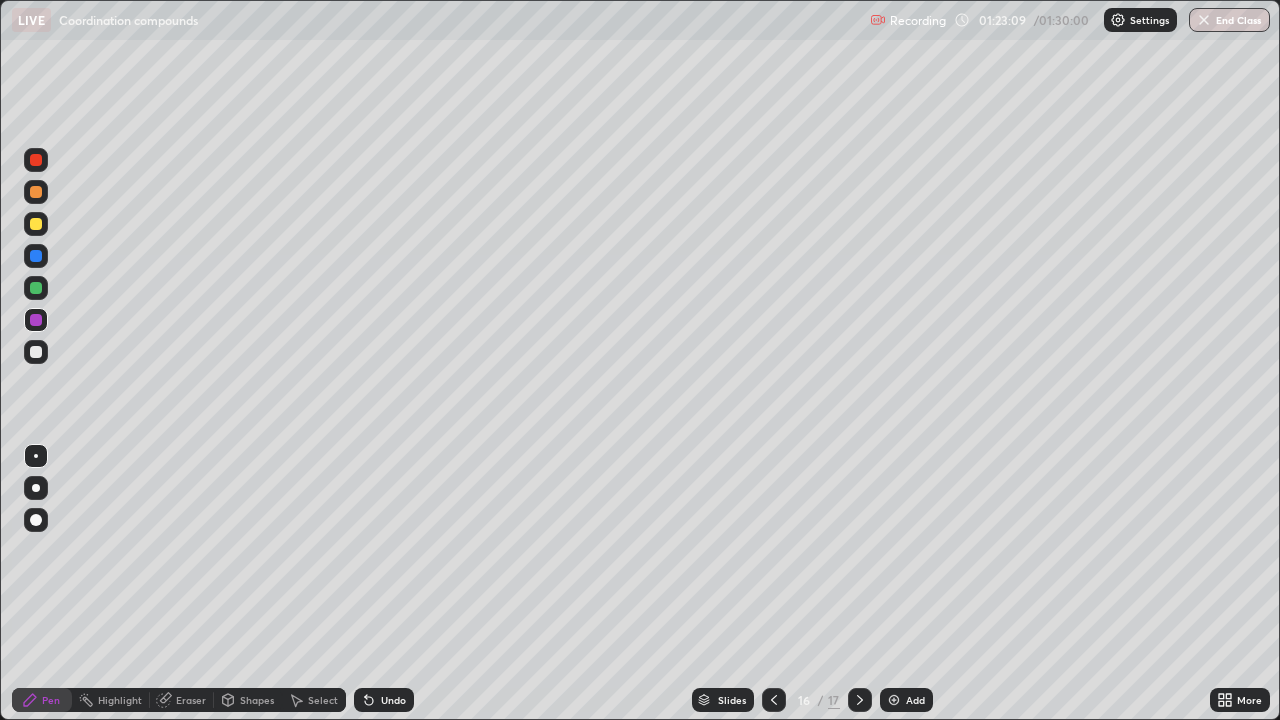 click 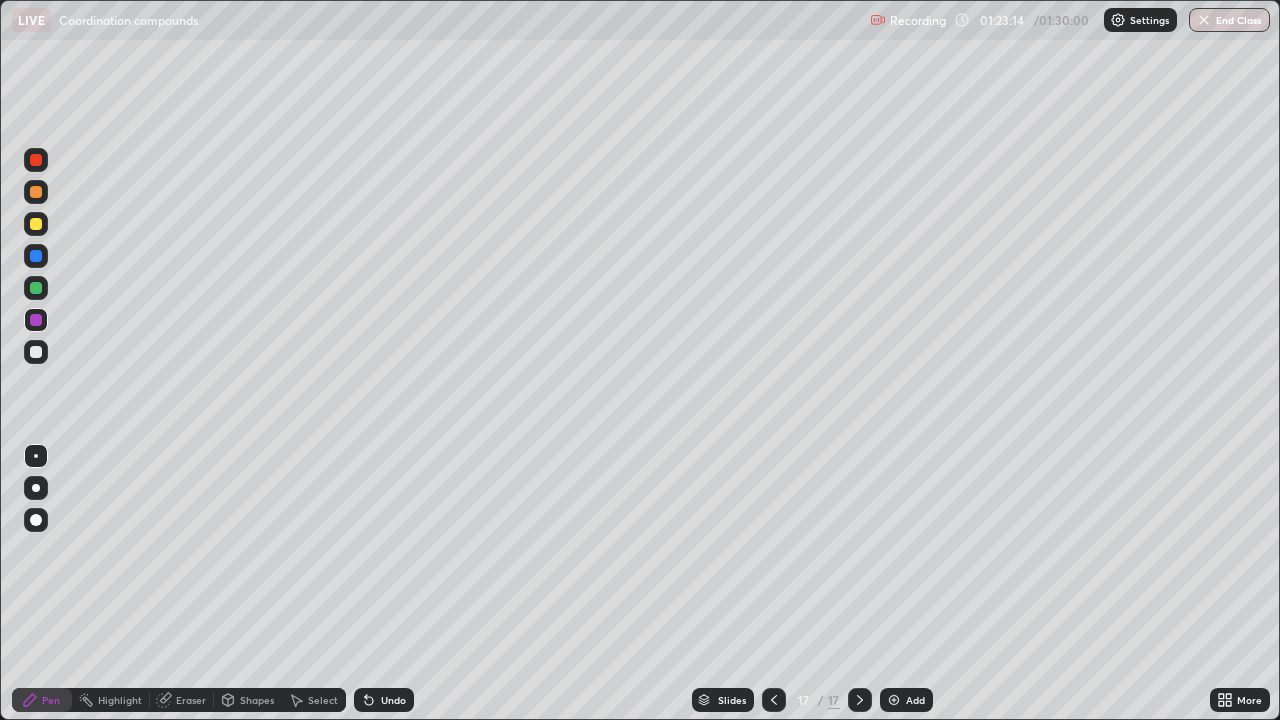click 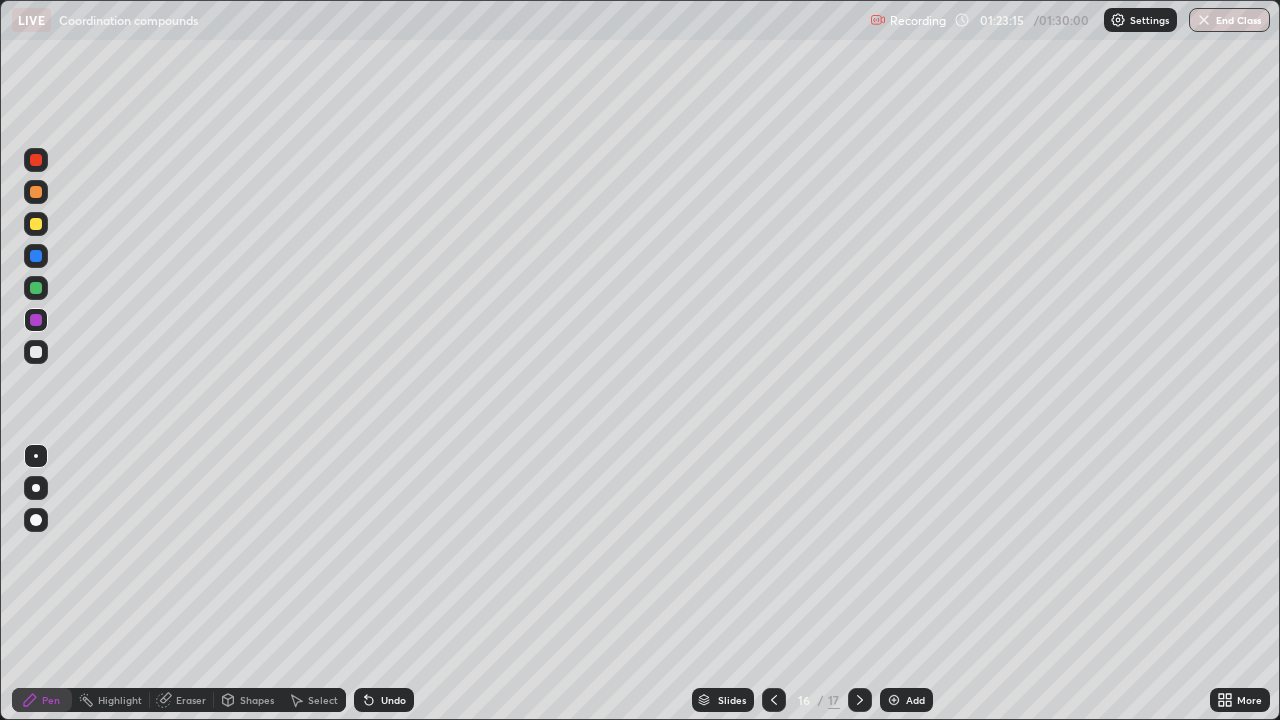 click 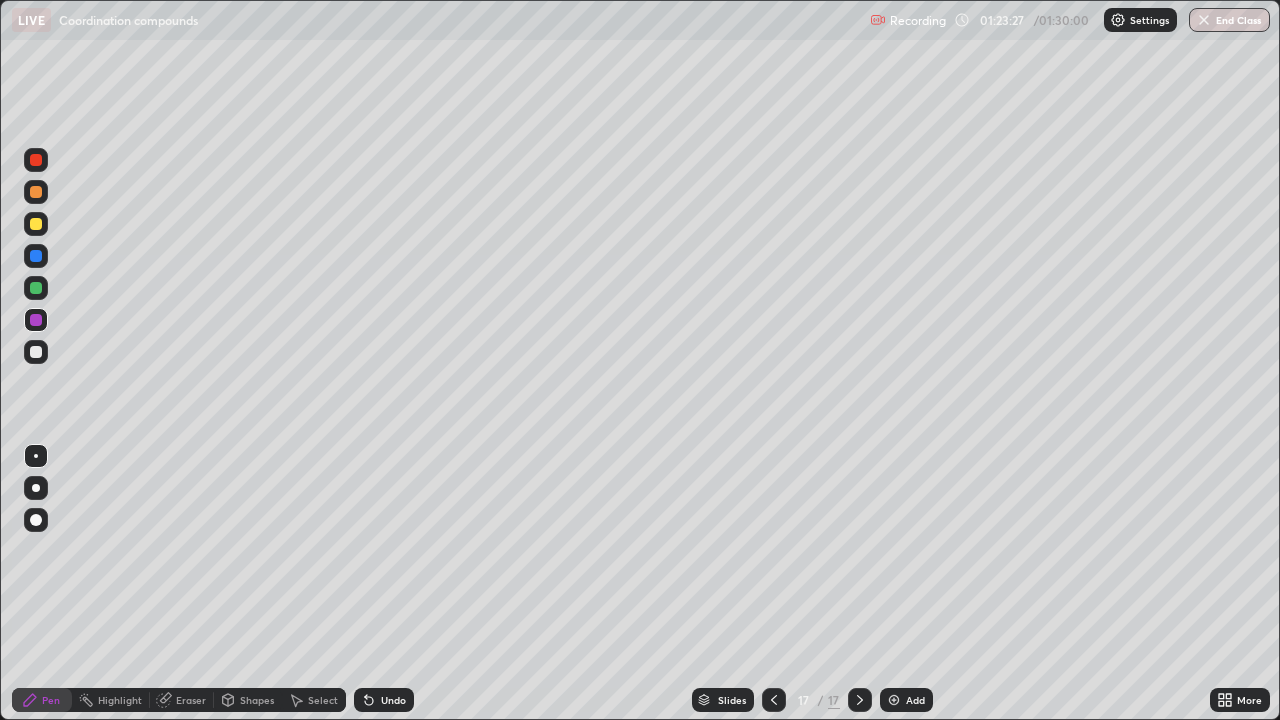 click 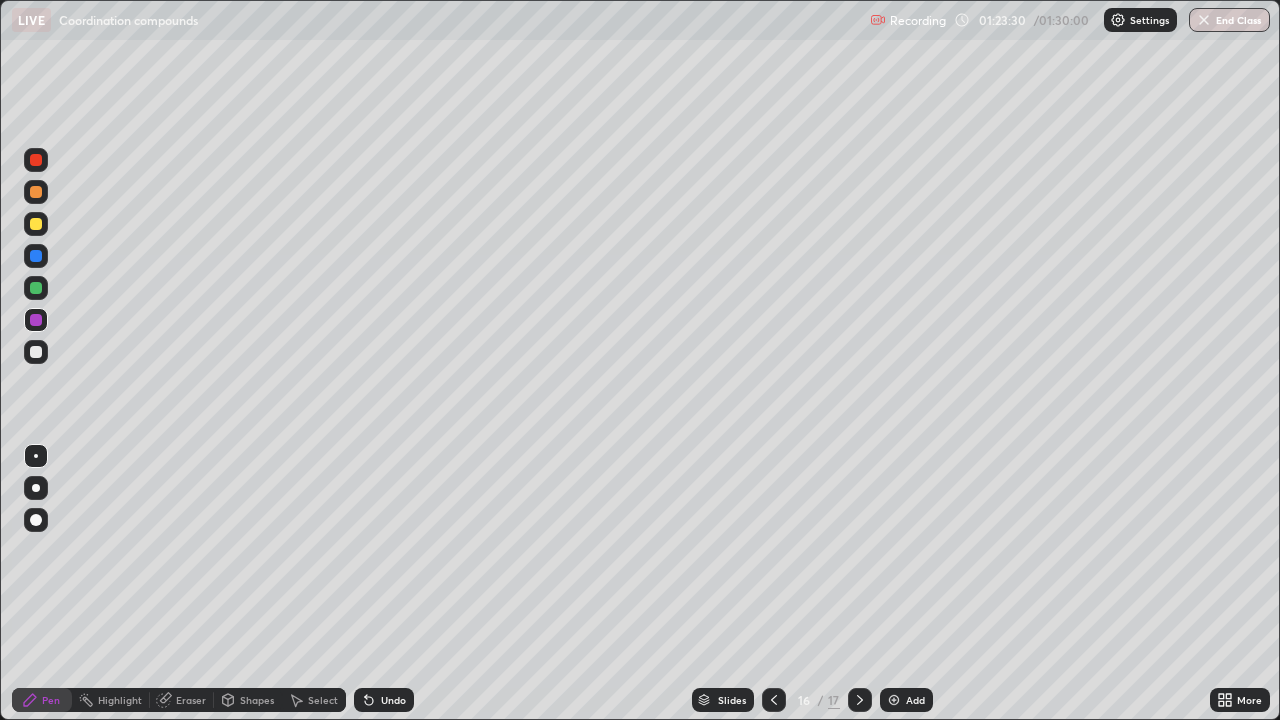 click 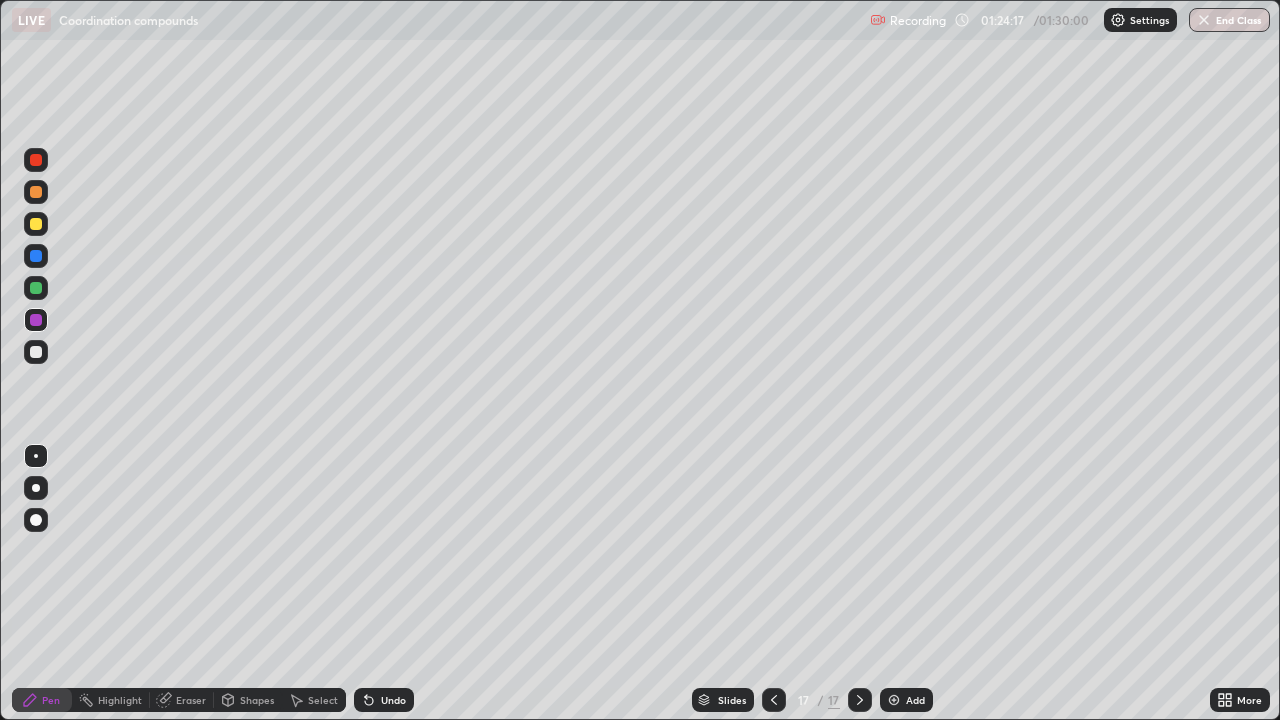 click at bounding box center (774, 700) 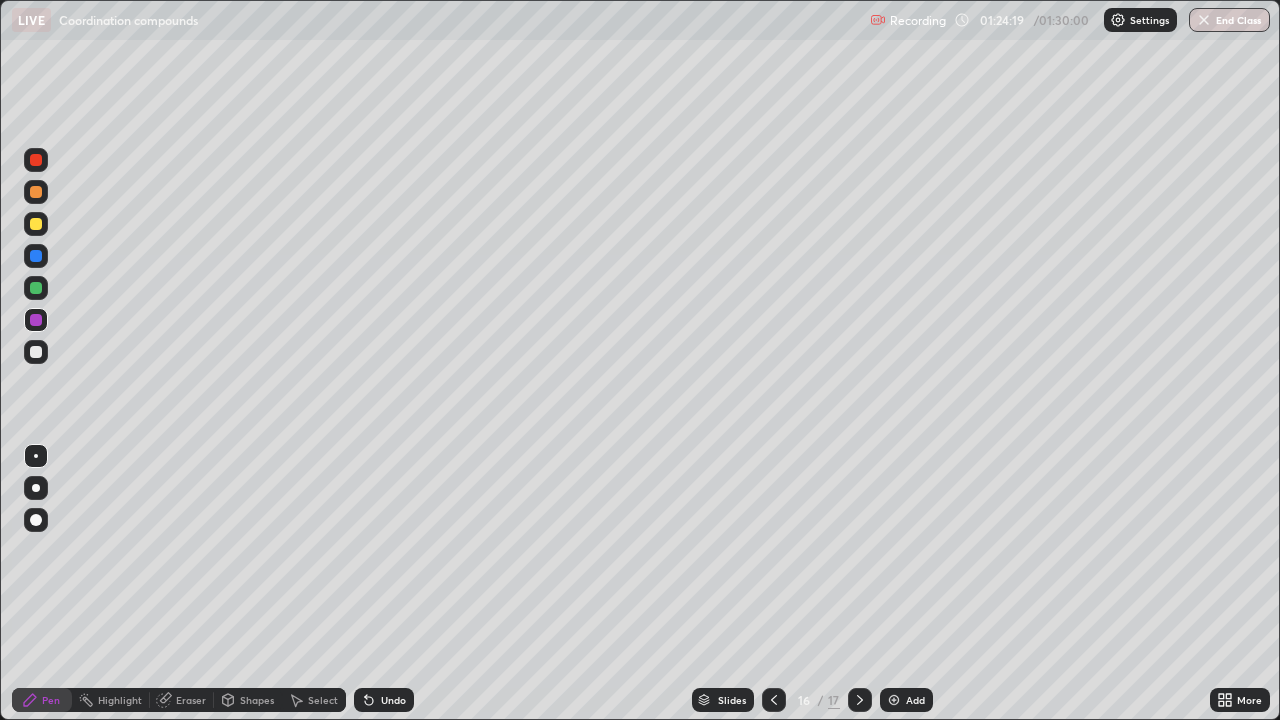 click at bounding box center [36, 256] 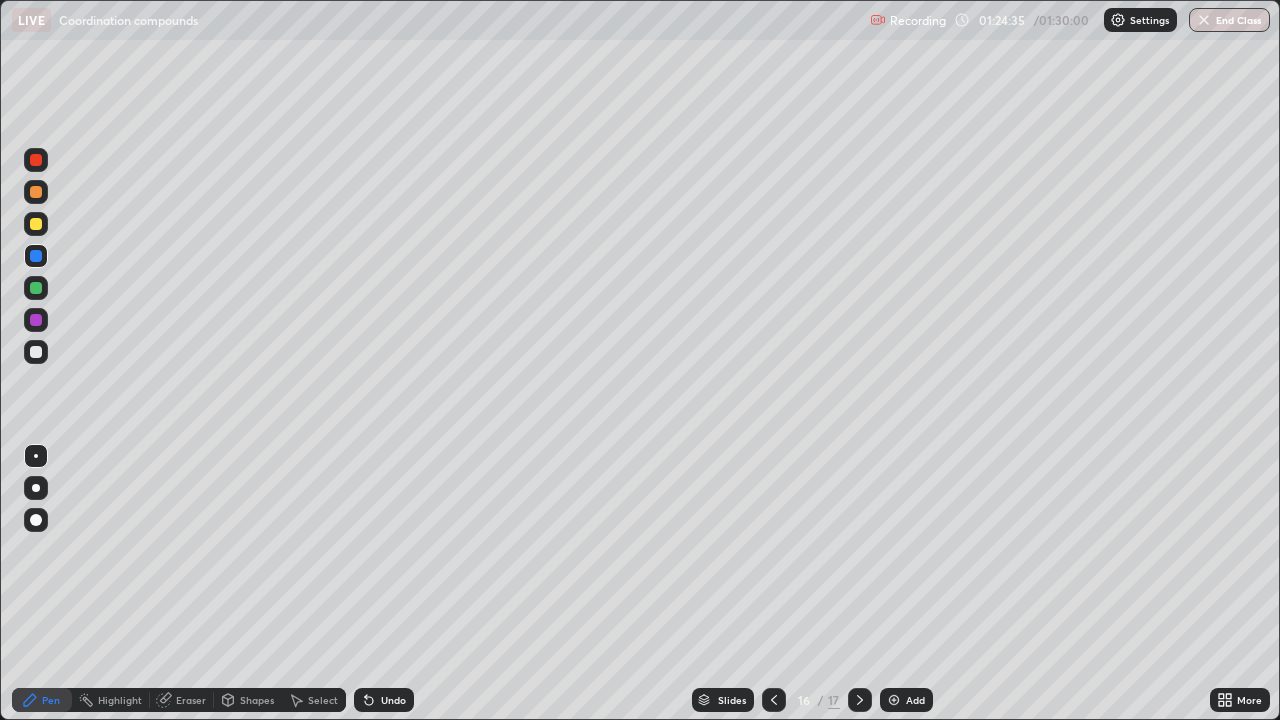 click 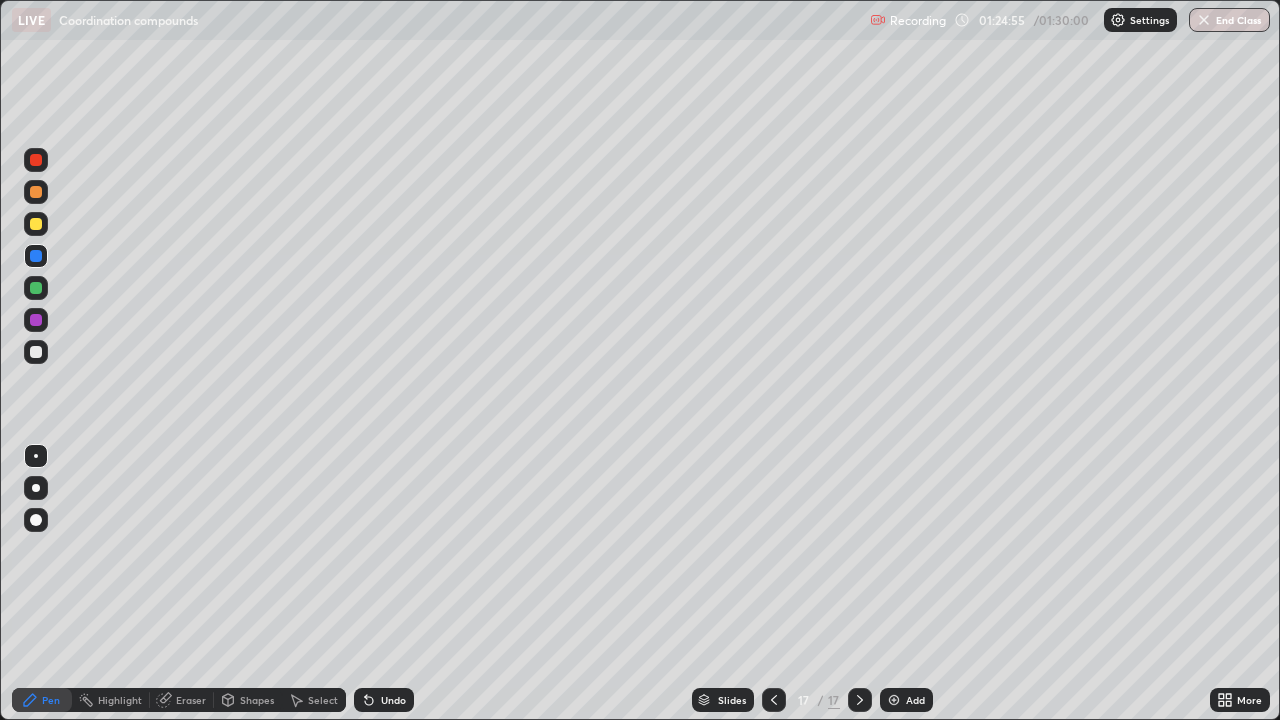 click at bounding box center [36, 160] 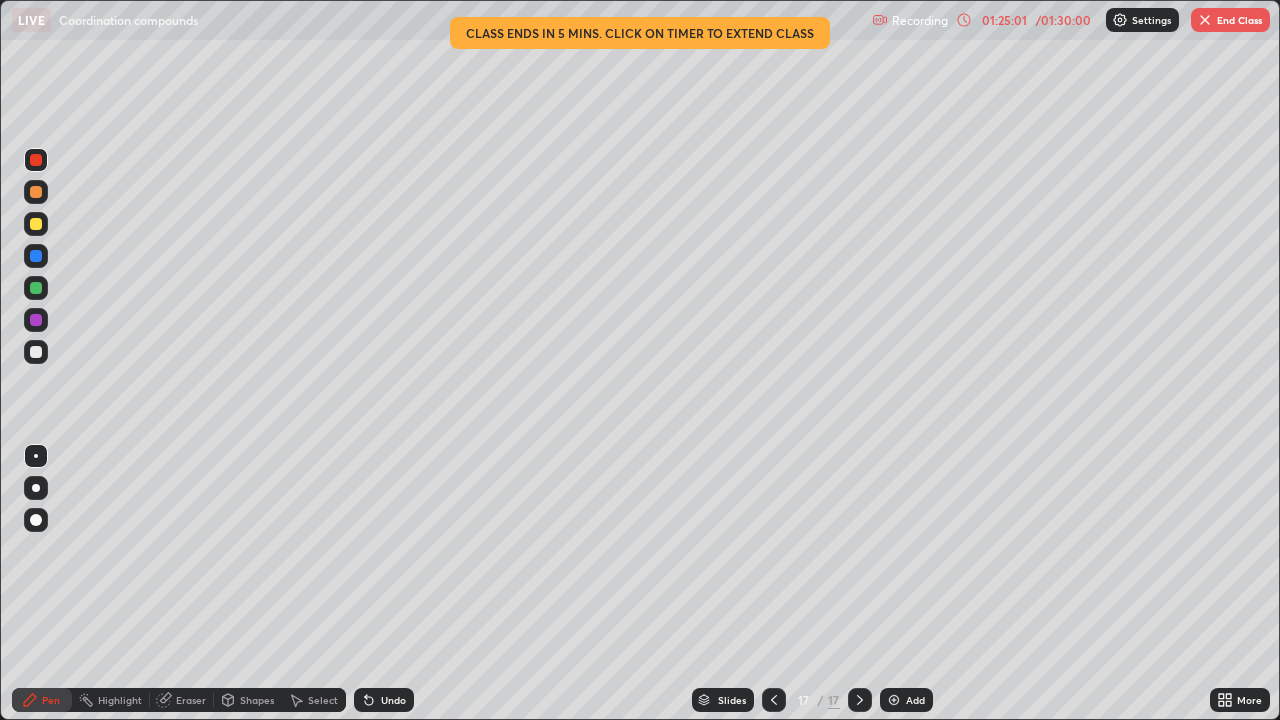 click 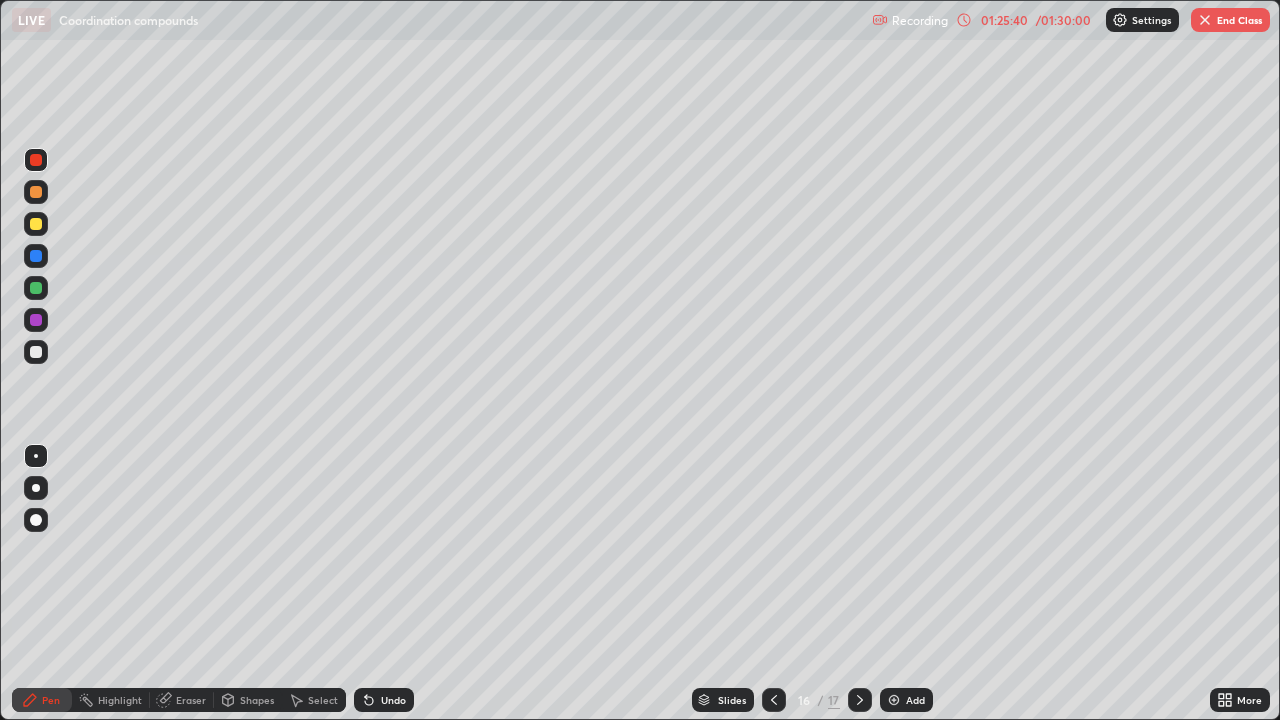 click on "End Class" at bounding box center [1230, 20] 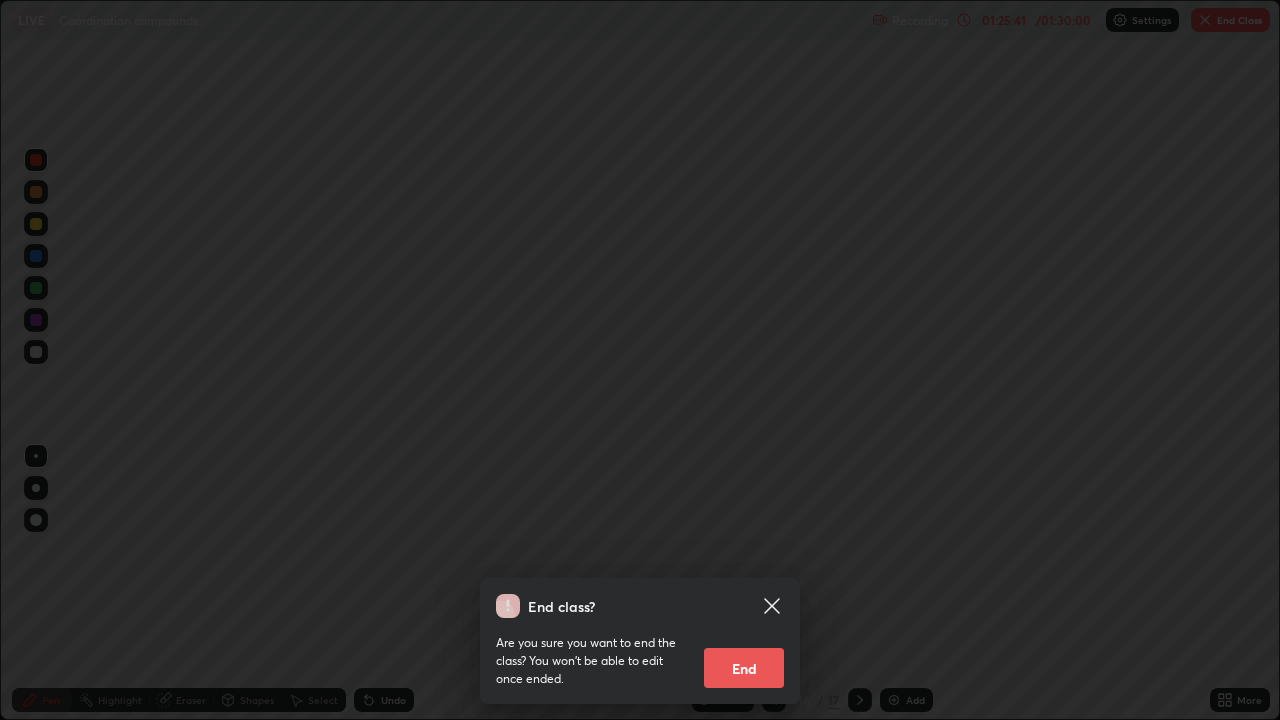 click on "End" at bounding box center [744, 668] 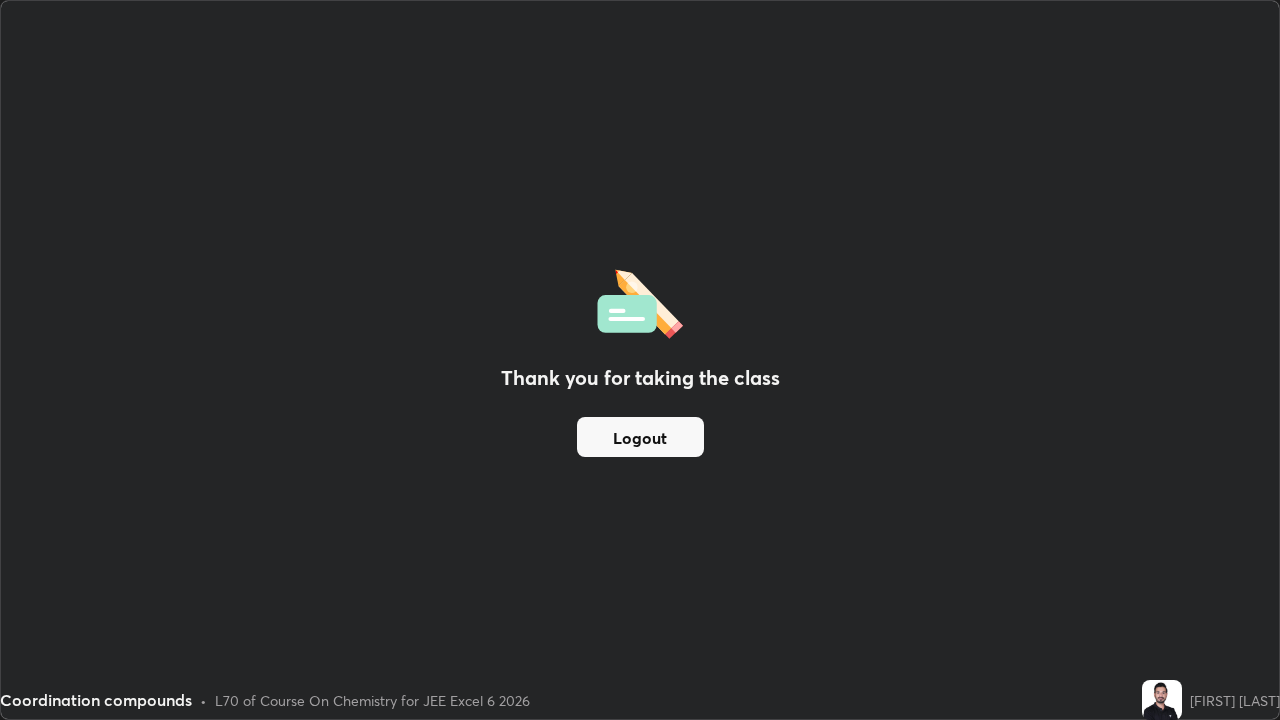 click on "Logout" at bounding box center [640, 437] 